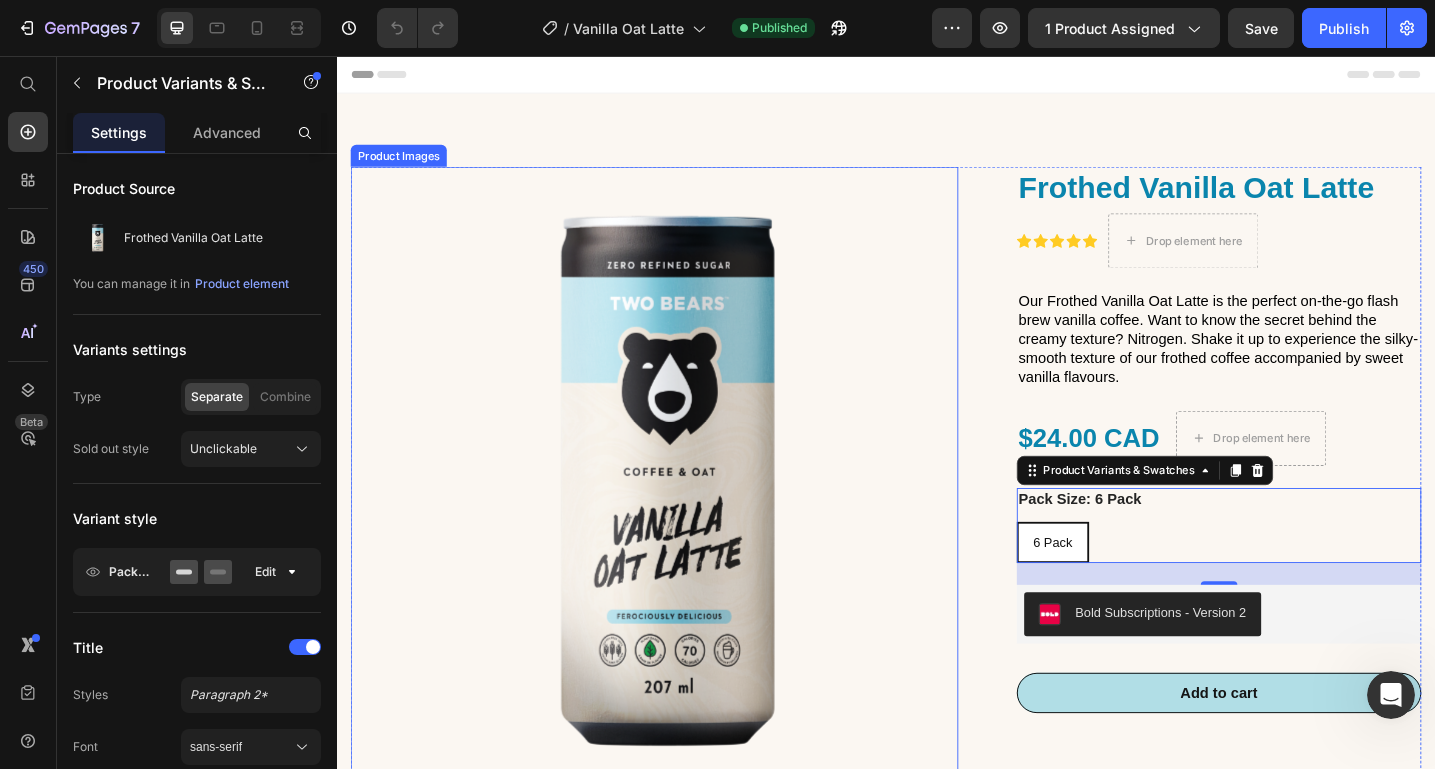 scroll, scrollTop: 0, scrollLeft: 0, axis: both 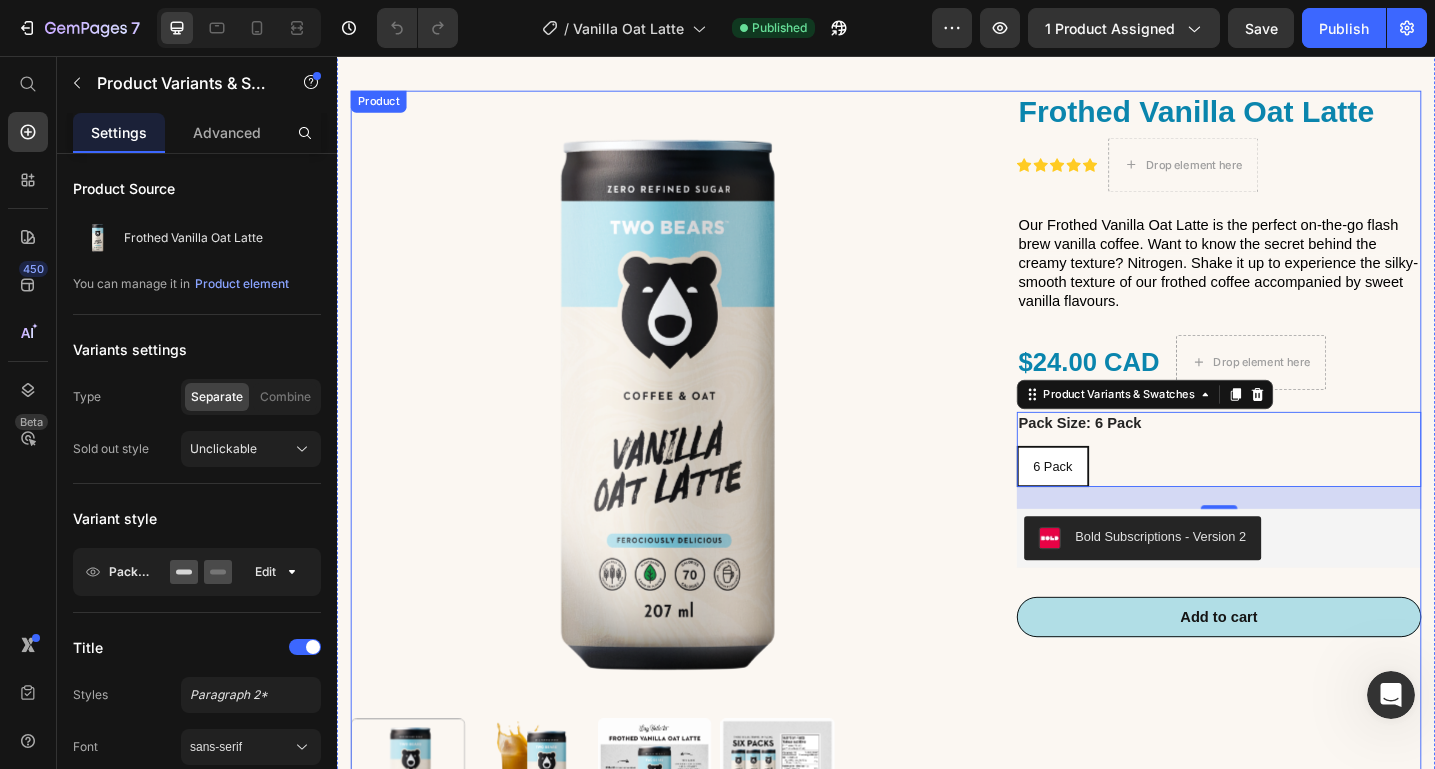 click on "Frothed Vanilla Oat Latte Product Title Icon Icon Icon Icon Icon Icon List
Drop element here Row Our Frothed Vanilla Oat Latte is the perfect on-the-go flash brew vanilla coffee. Want to know the secret behind the creamy texture? Nitrogen. Shake it up to experience the silky-smooth texture of our frothed coffee accompanied by sweet vanilla flavours.  Text Block $24.00 CAD Product Price
Drop element here Row Pack Size: 6 Pack 6 Pack 6 Pack 6 Pack Product Variants & Swatches   24 Bold Subscriptions - Version 2 Bold Subscriptions Add to cart Add to Cart Row" at bounding box center [1285, 507] 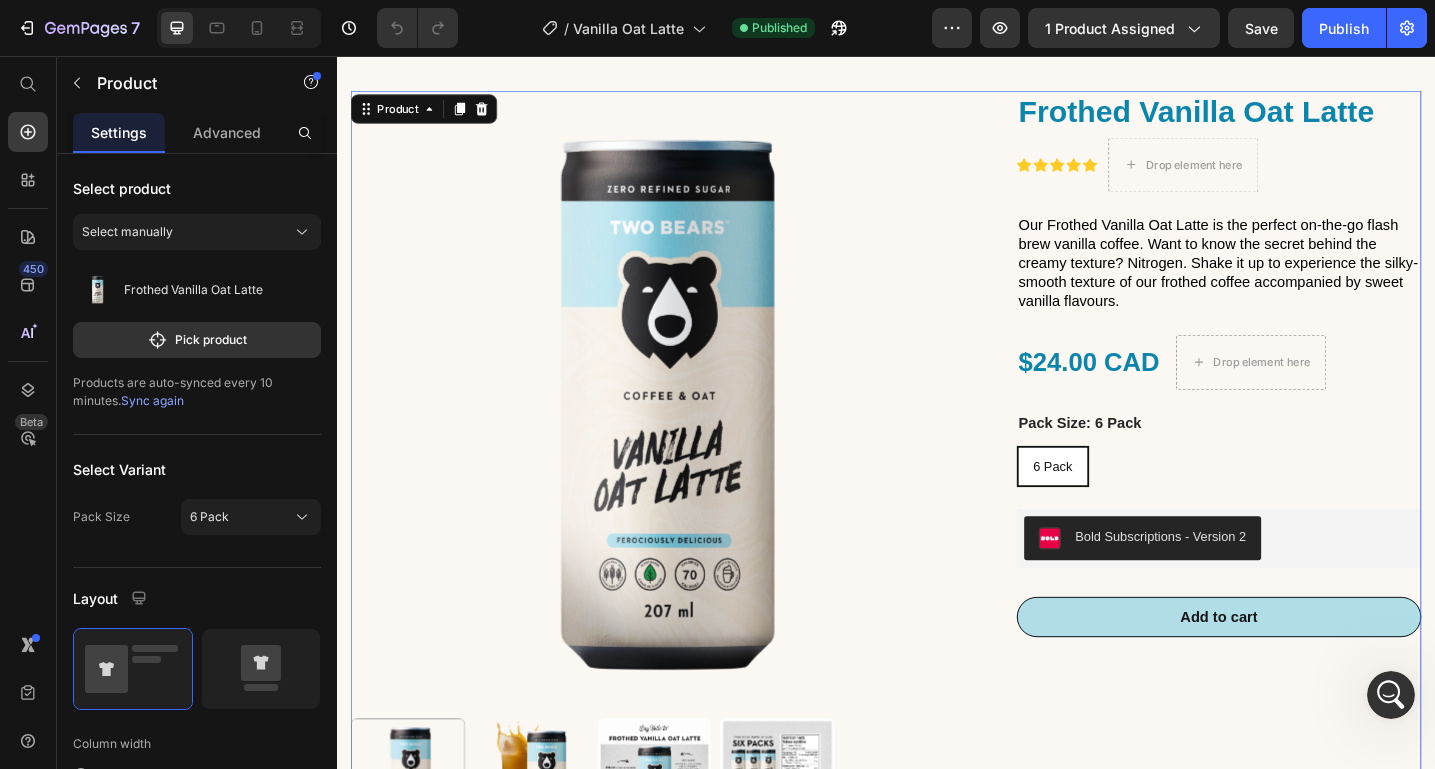 click 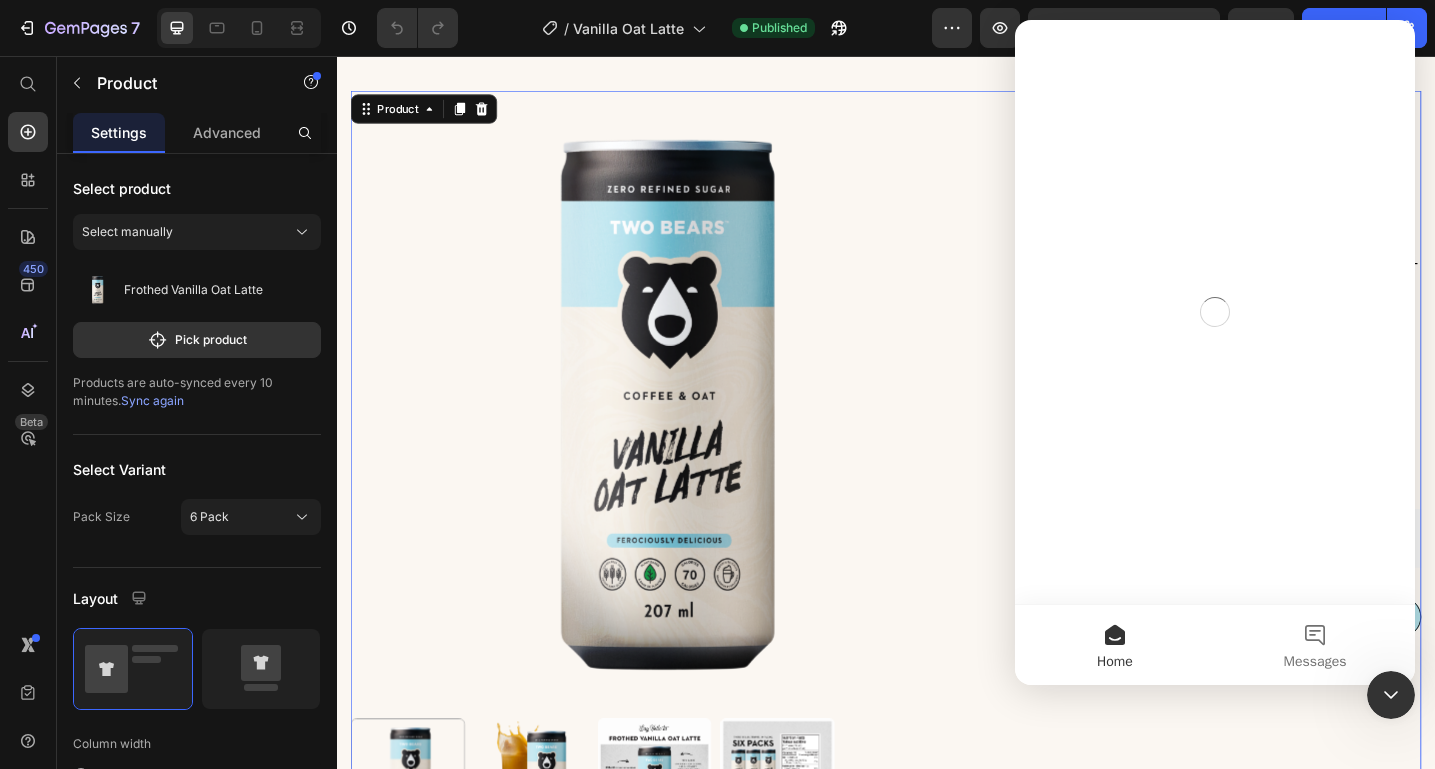 scroll, scrollTop: 0, scrollLeft: 0, axis: both 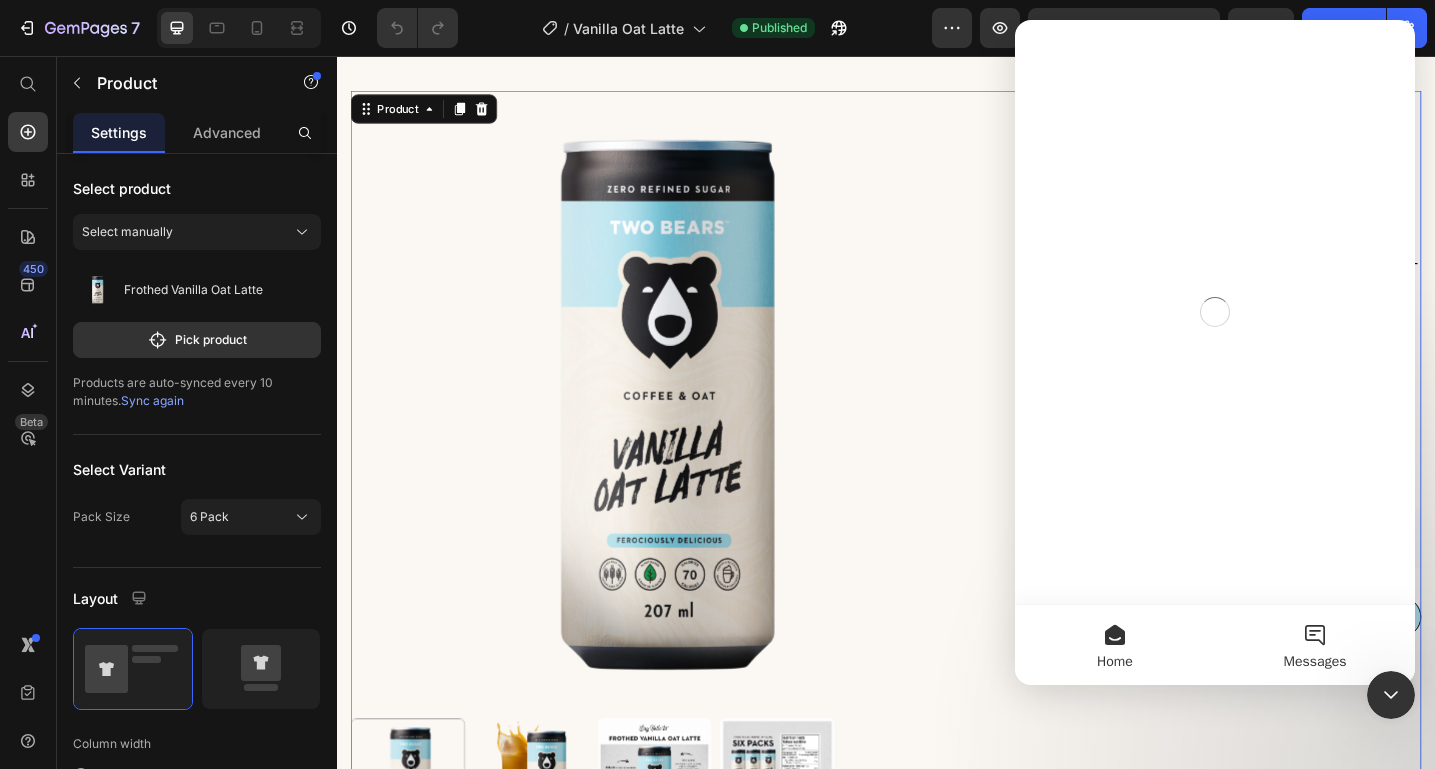click on "Messages" at bounding box center (1315, 645) 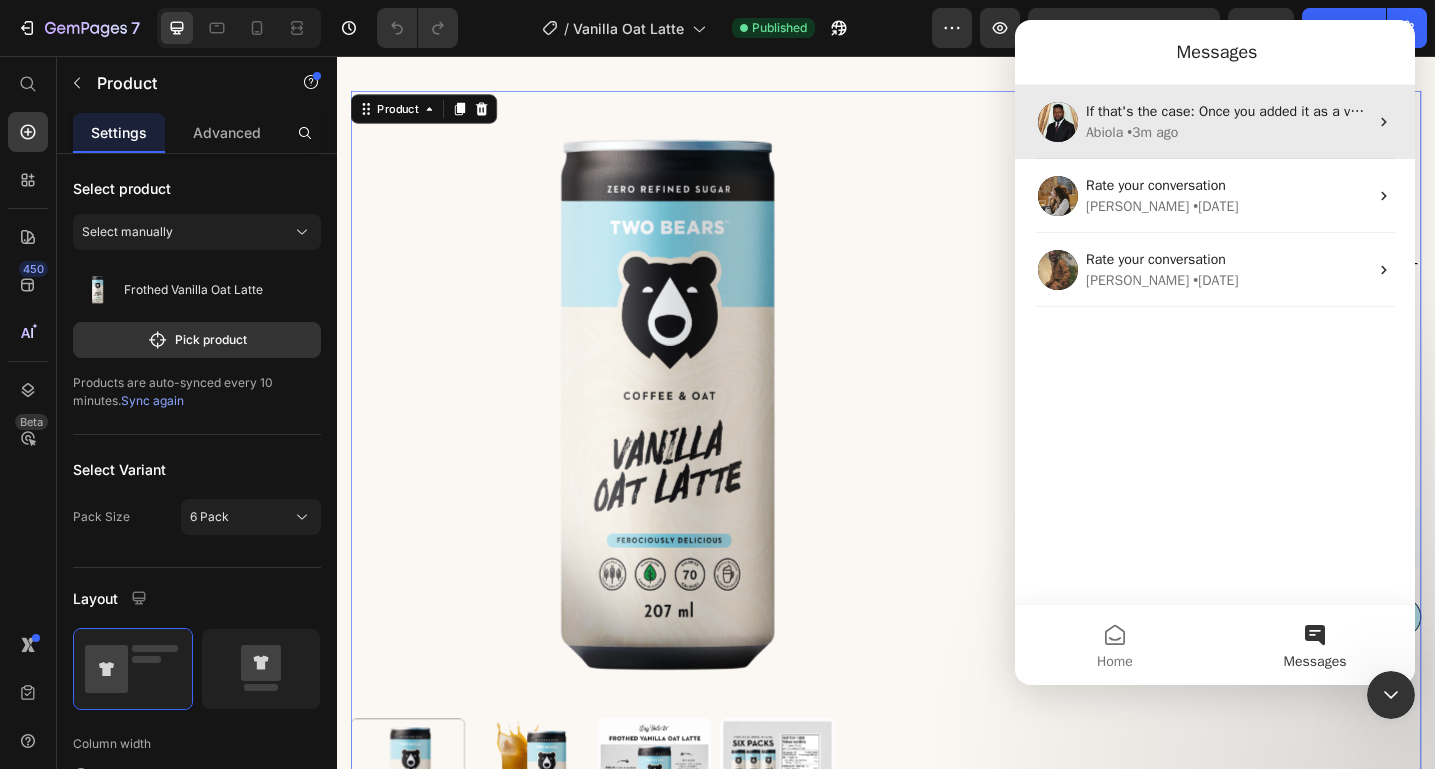 click on "Abiola •  3m ago" at bounding box center (1227, 132) 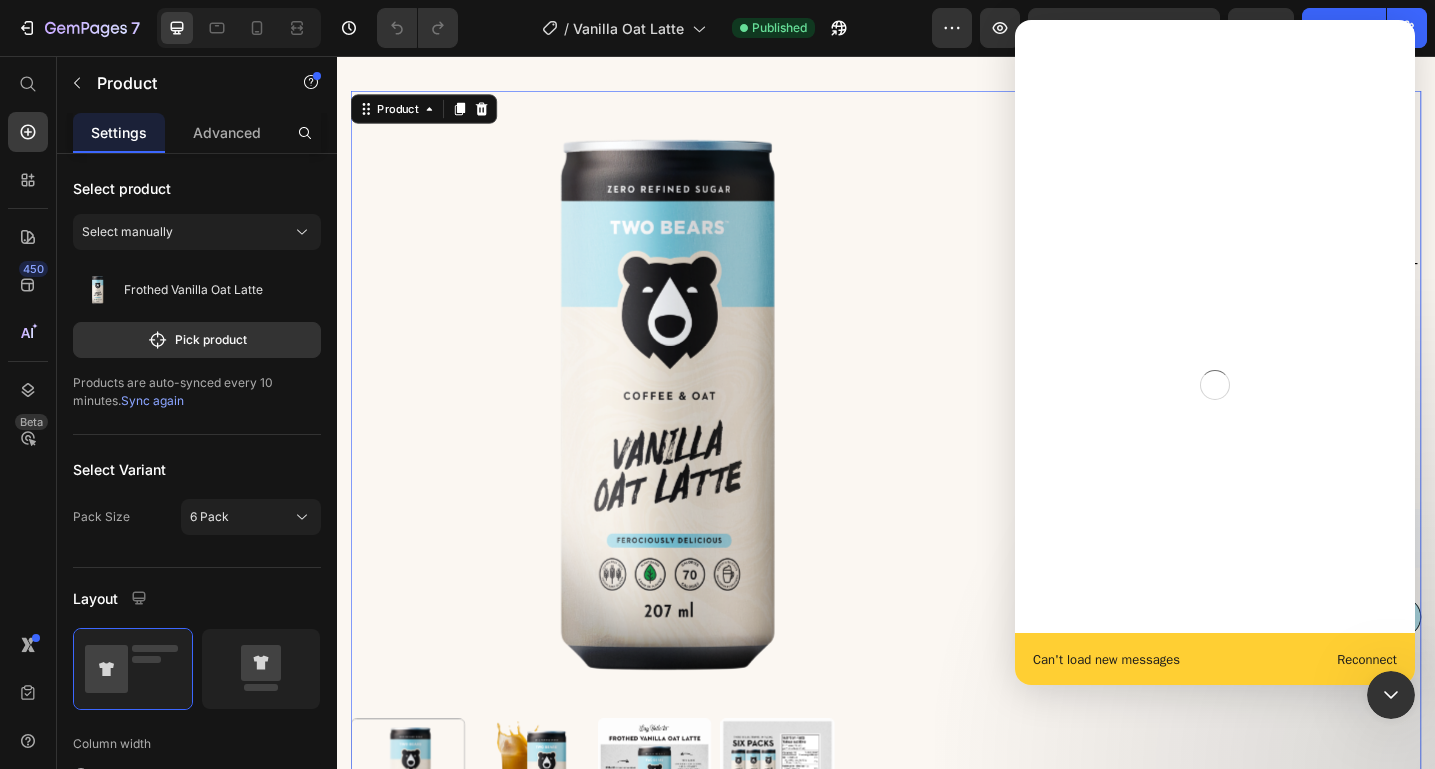 click on "Reconnect" at bounding box center (1367, 659) 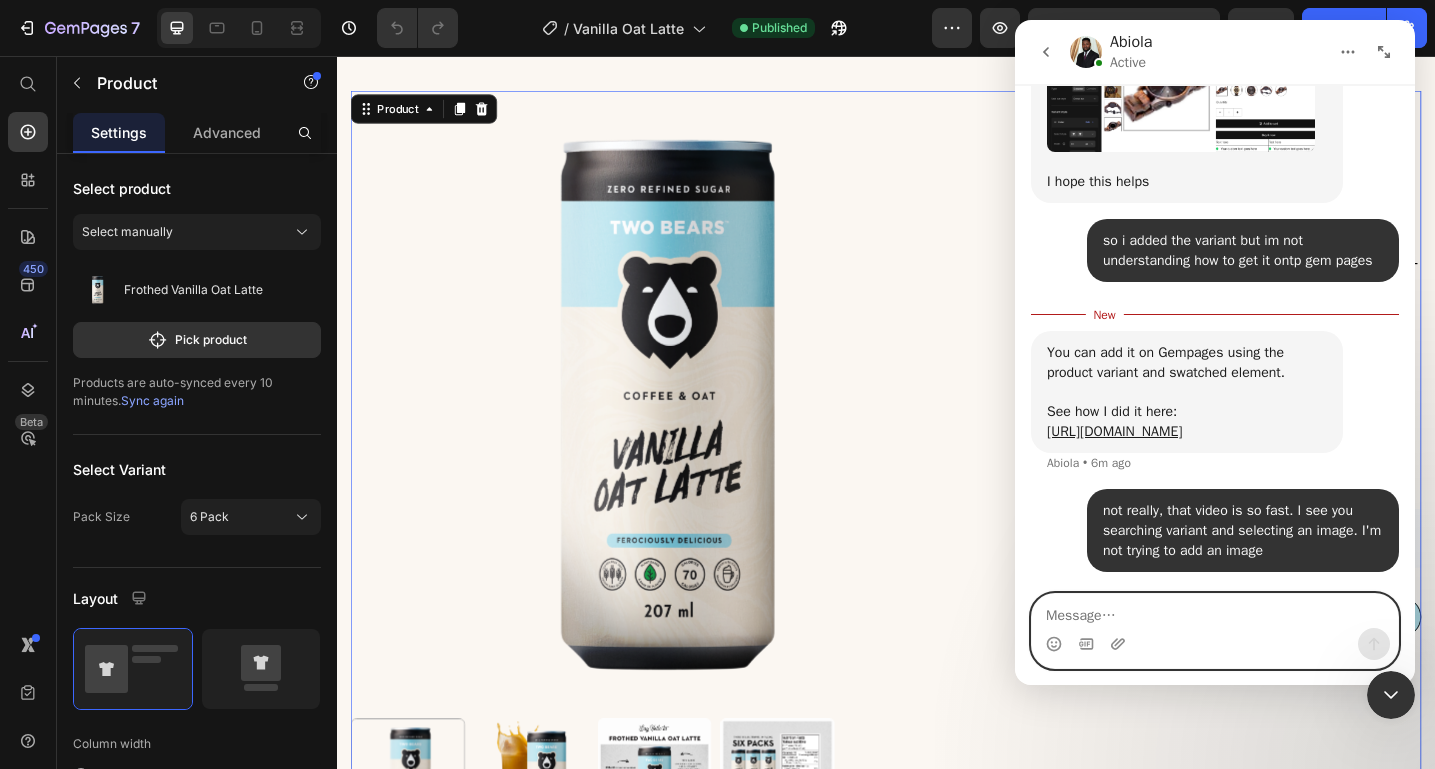 scroll, scrollTop: 1915, scrollLeft: 0, axis: vertical 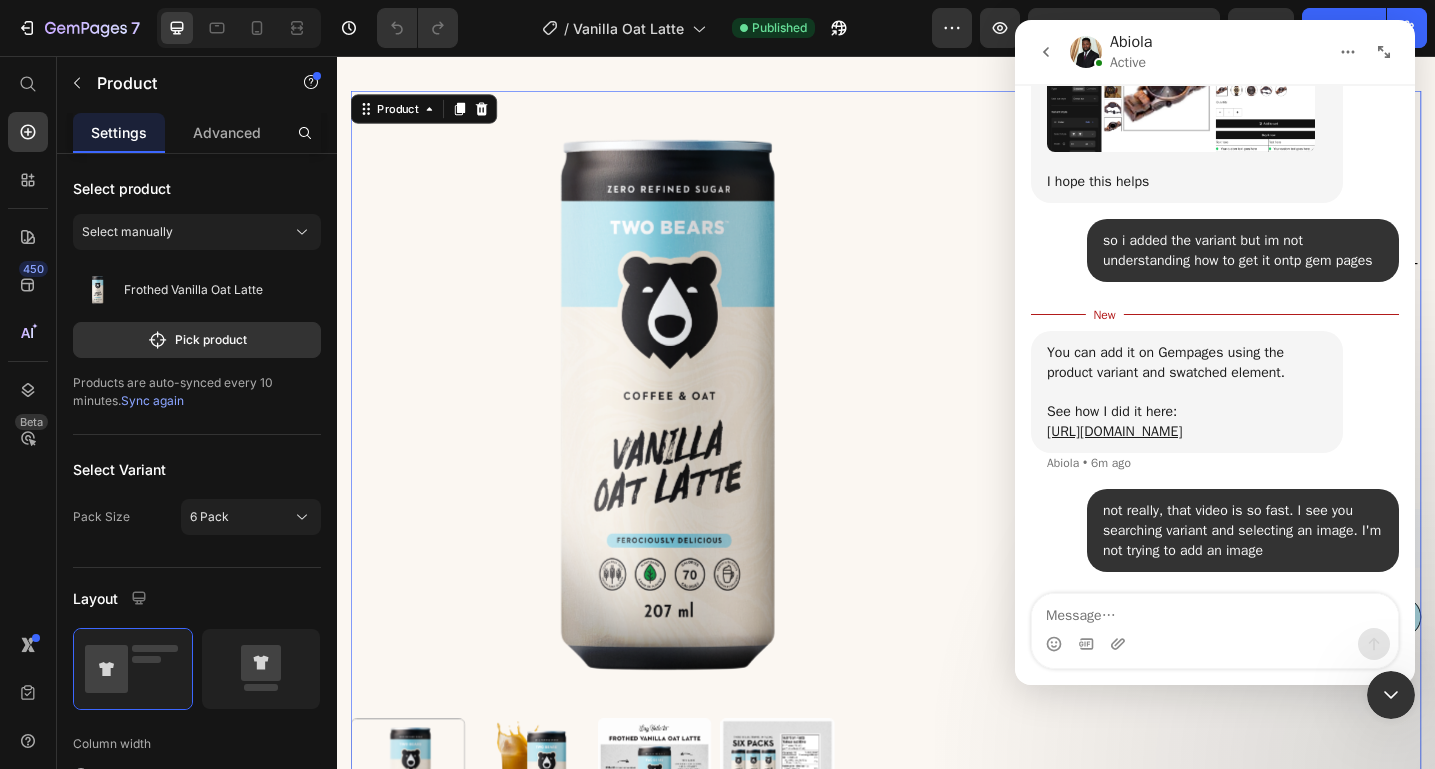 click 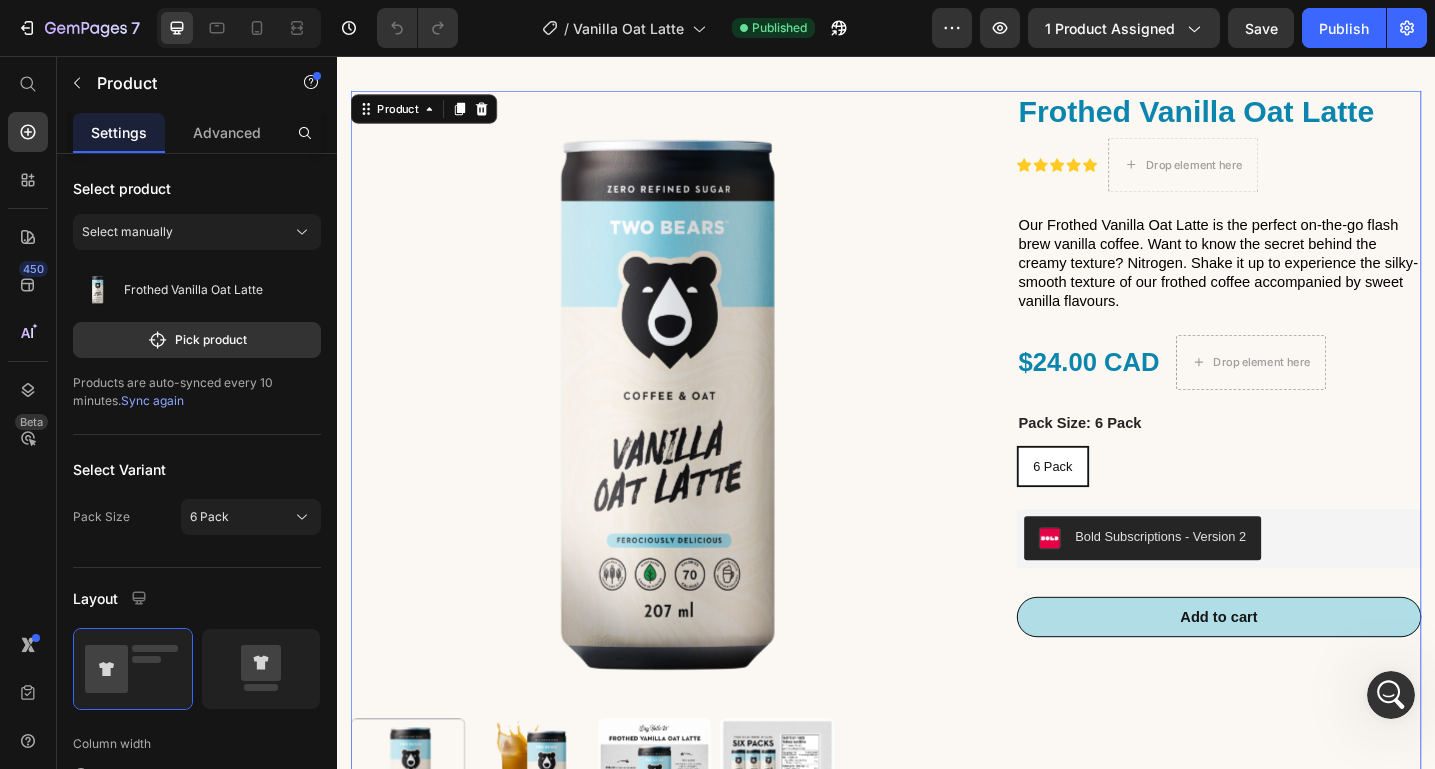 scroll, scrollTop: 0, scrollLeft: 0, axis: both 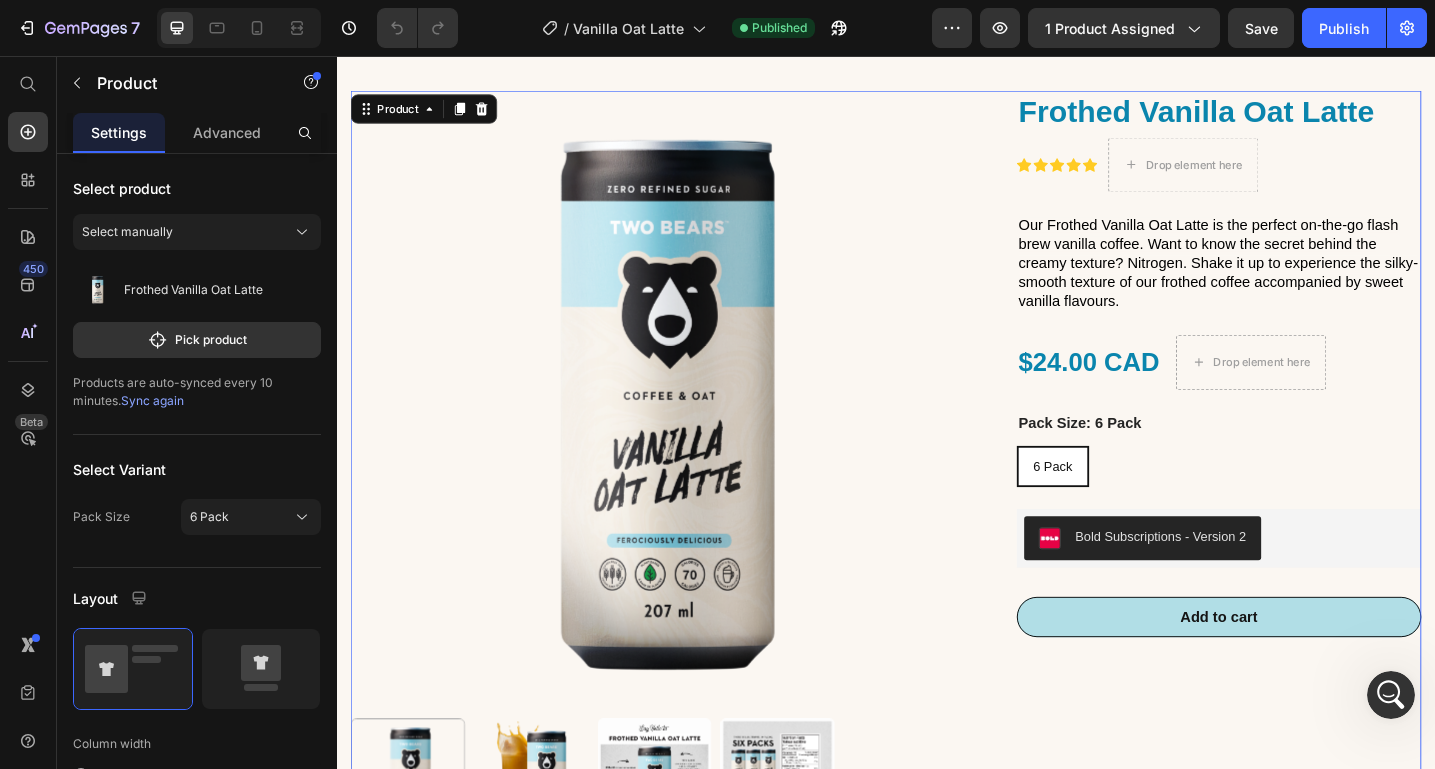 click 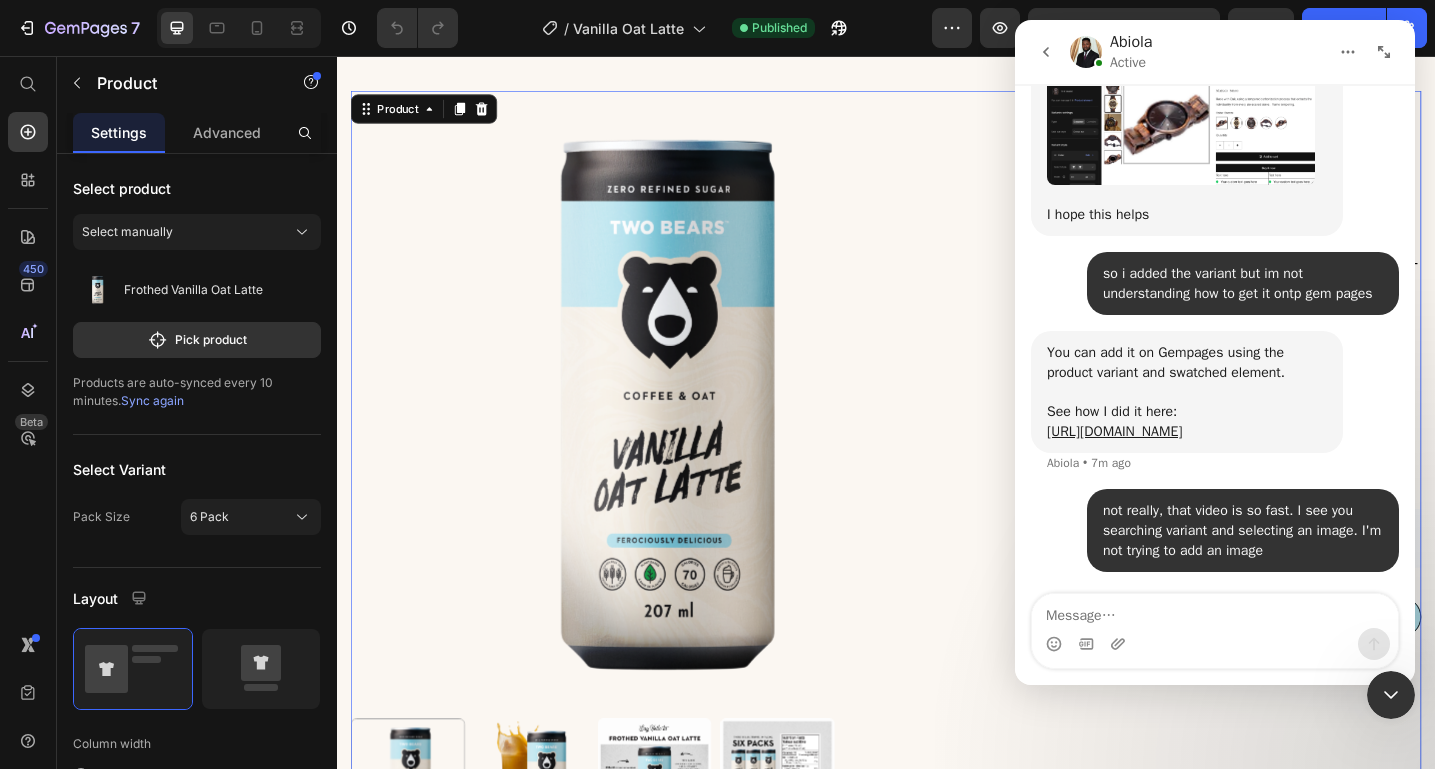scroll, scrollTop: 1882, scrollLeft: 0, axis: vertical 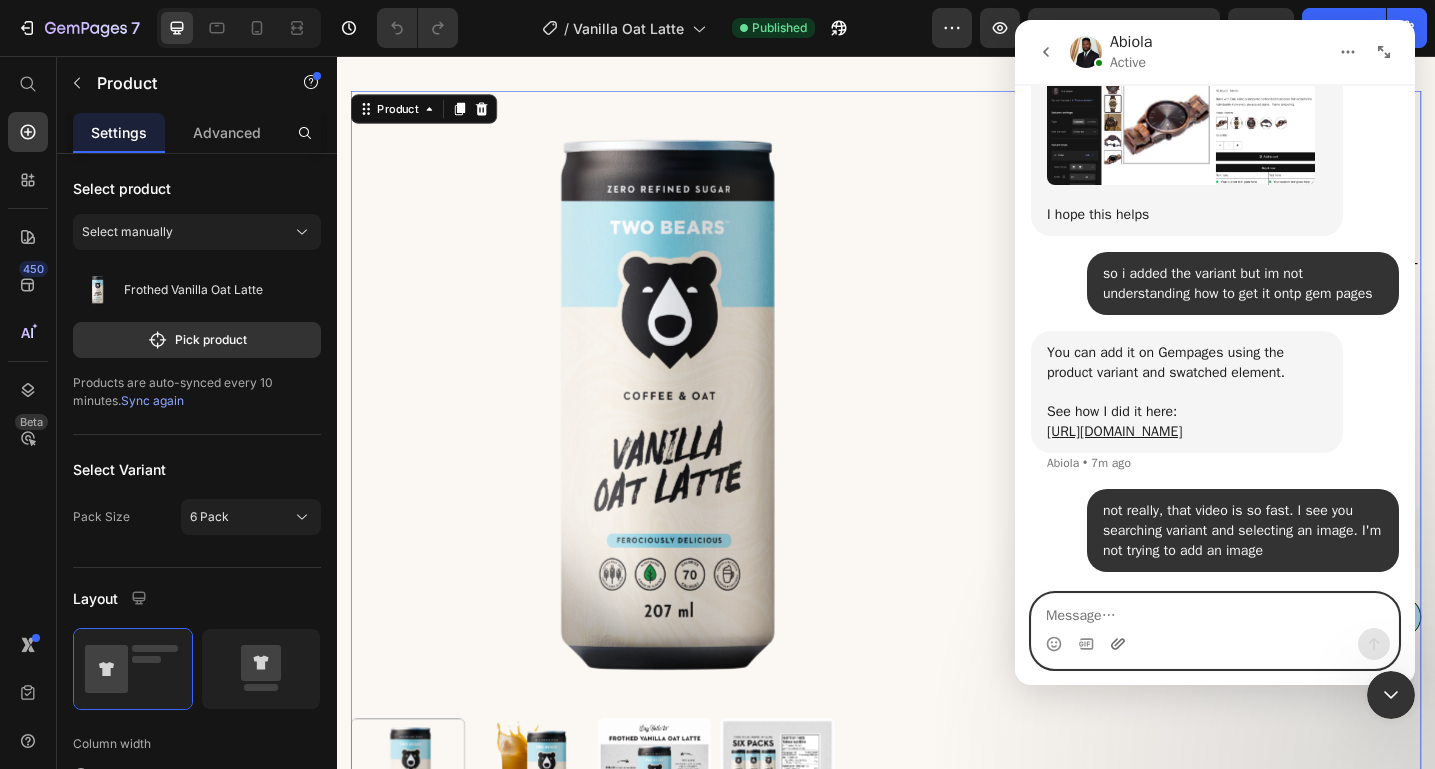 click 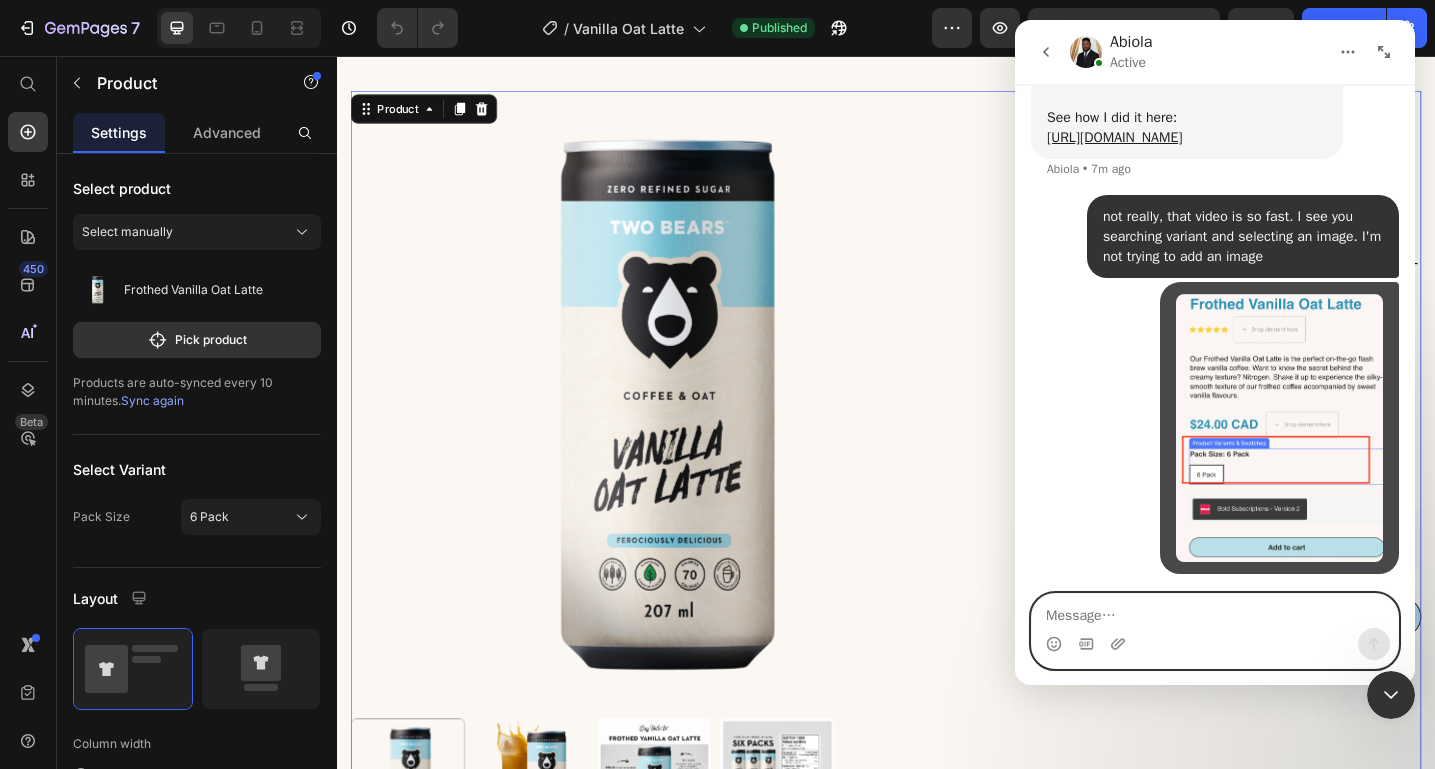 scroll, scrollTop: 2176, scrollLeft: 0, axis: vertical 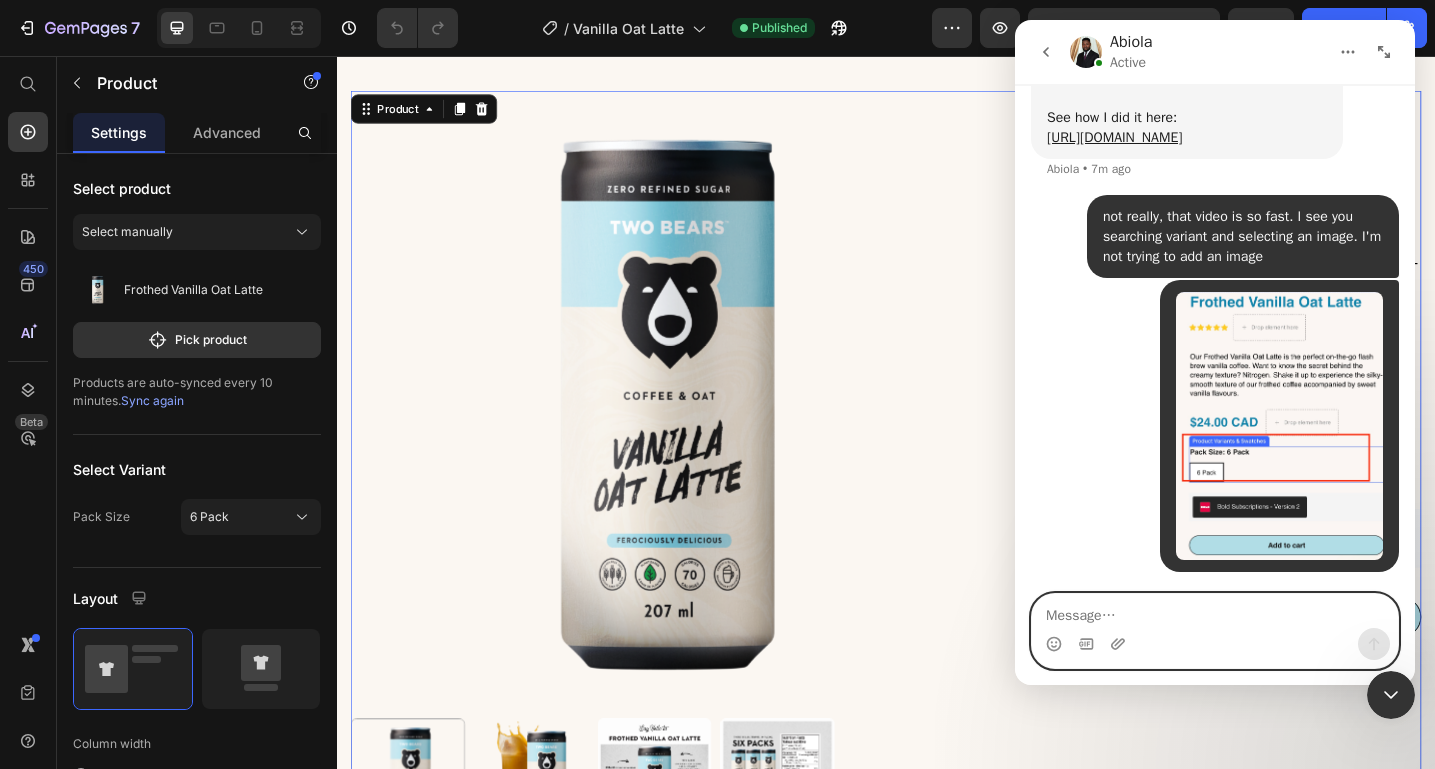 click at bounding box center (1215, 611) 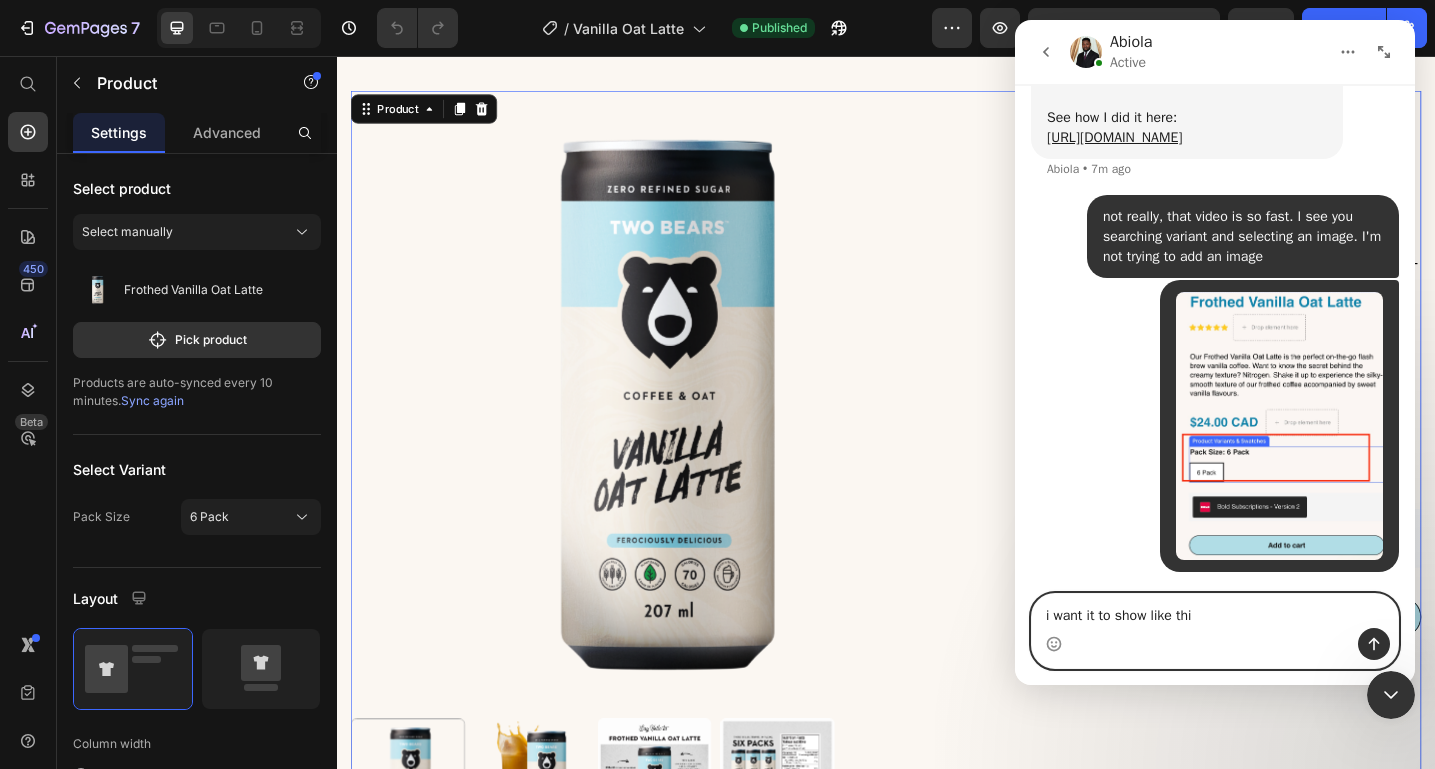 type on "i want it to show like this" 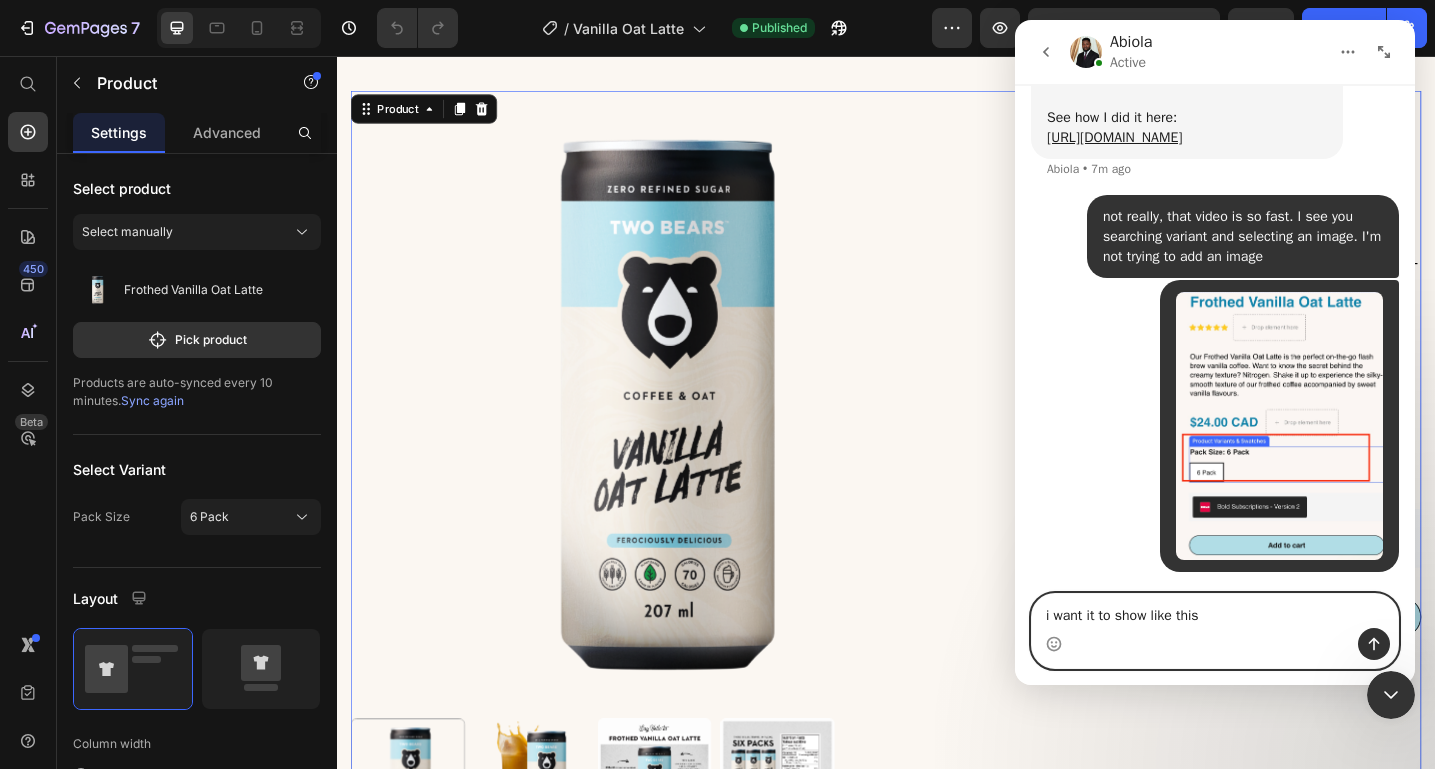 type 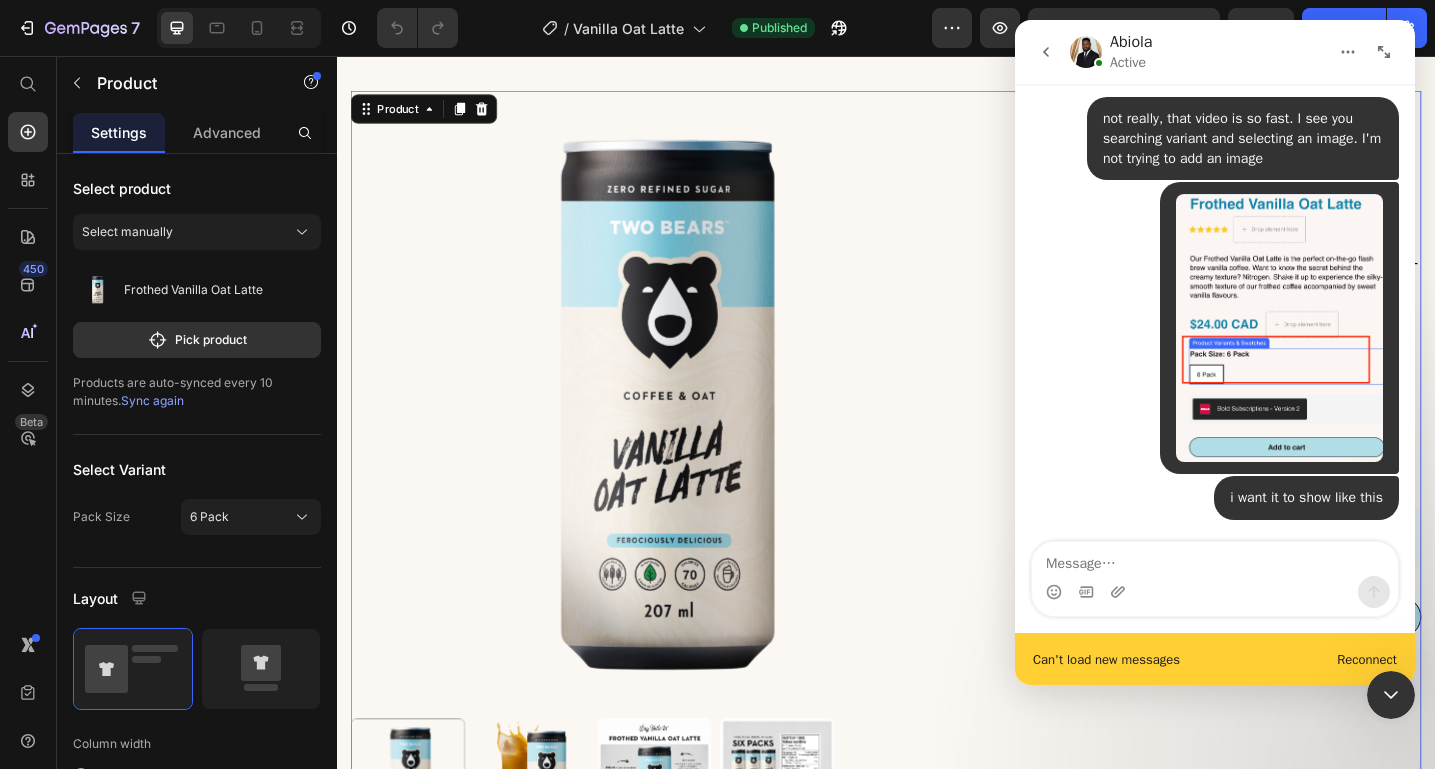 scroll, scrollTop: 2274, scrollLeft: 0, axis: vertical 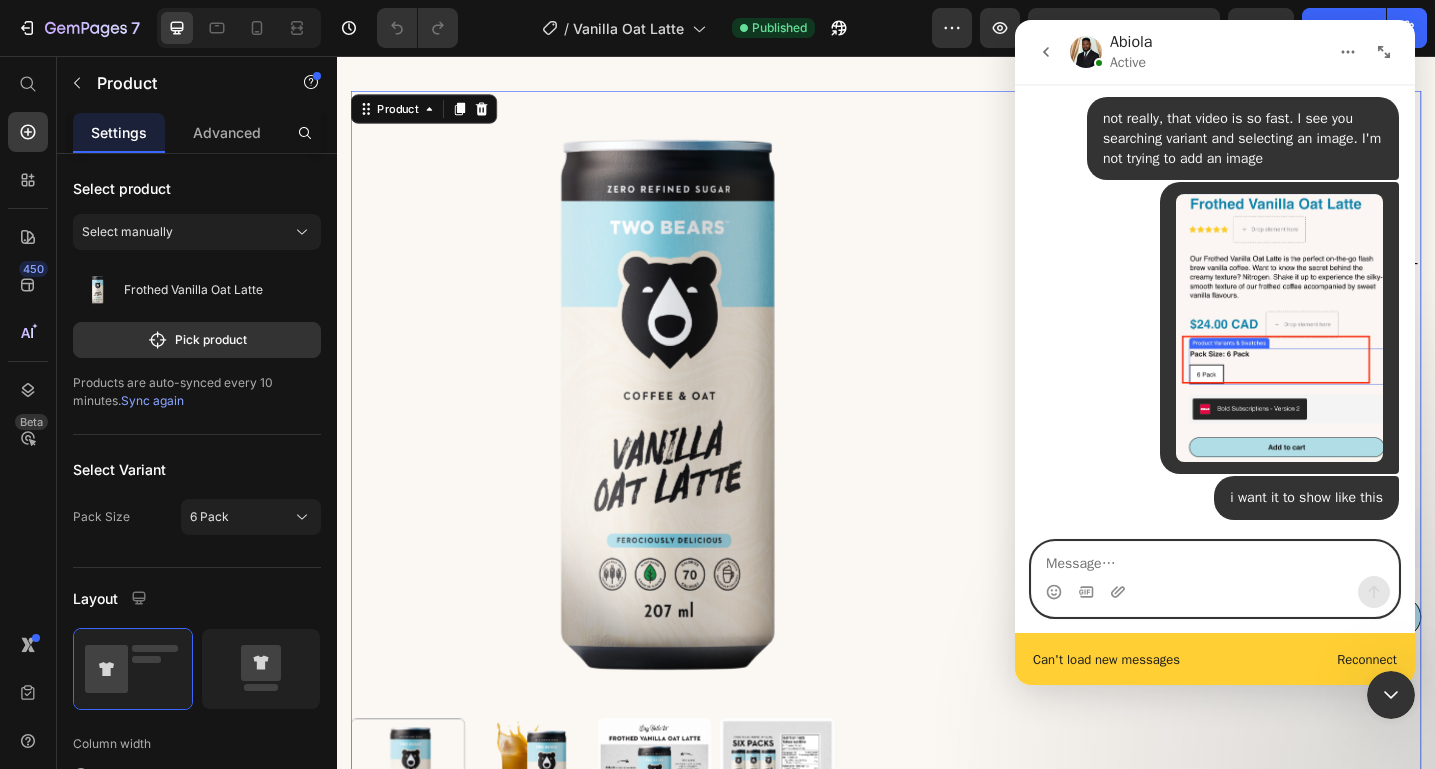 click at bounding box center (1215, 559) 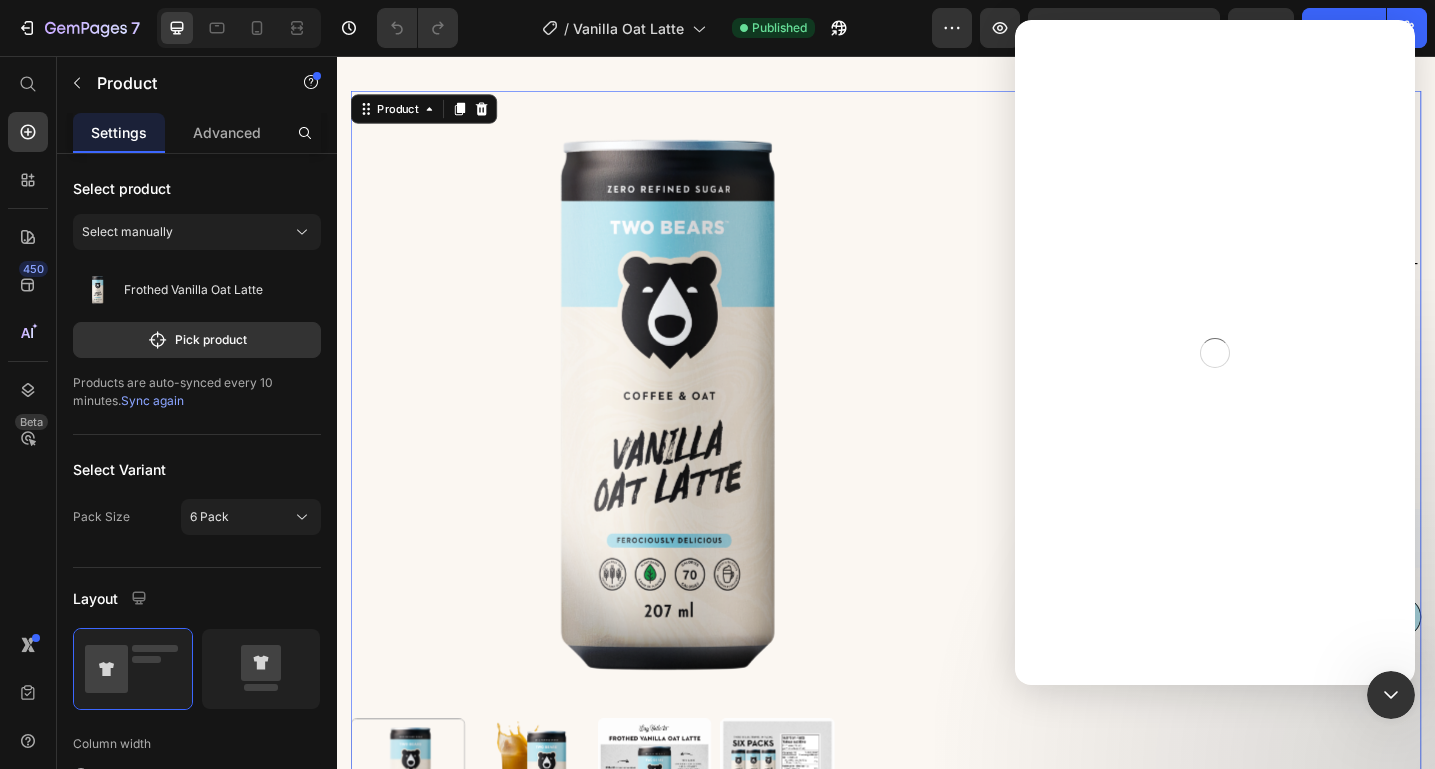 scroll, scrollTop: 0, scrollLeft: 0, axis: both 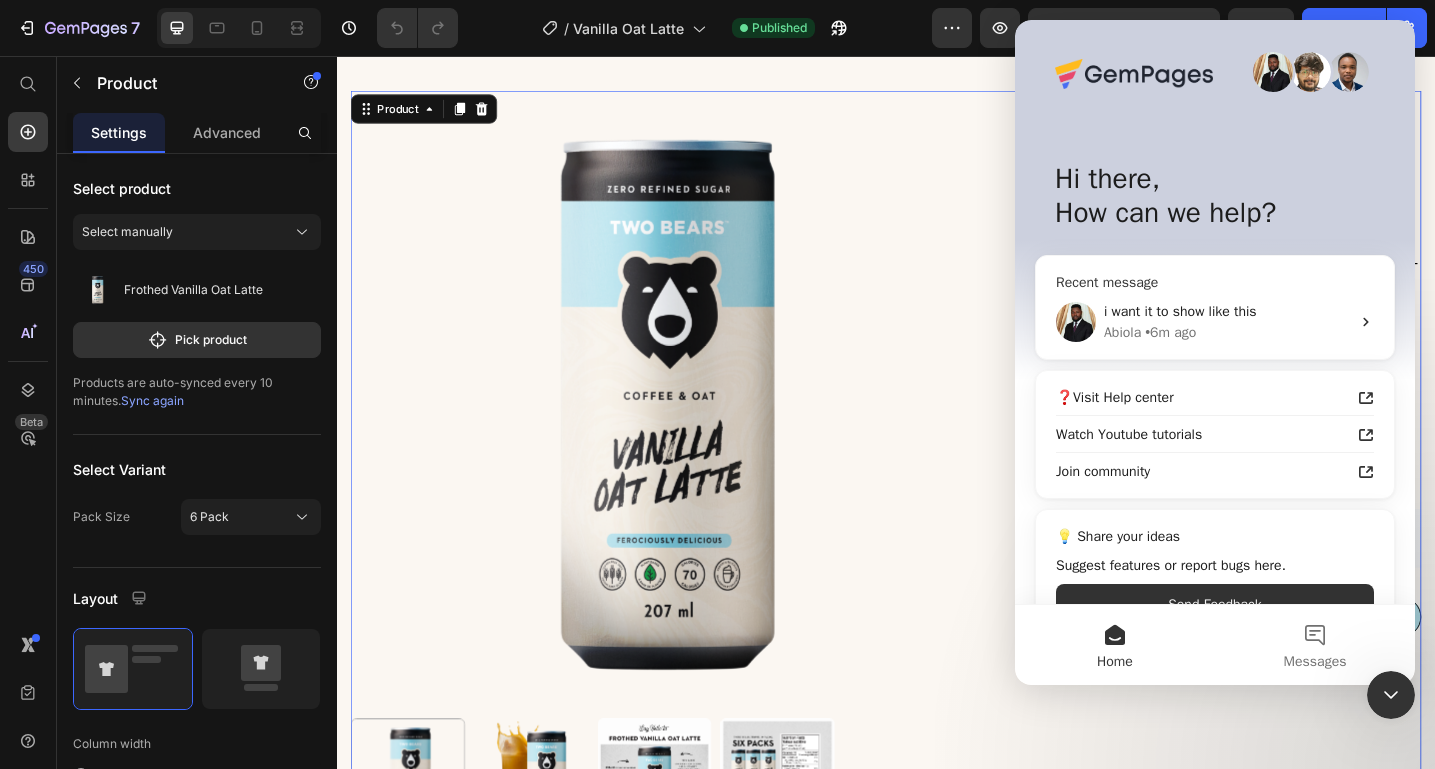 click on "i want it to show like this" at bounding box center (1227, 311) 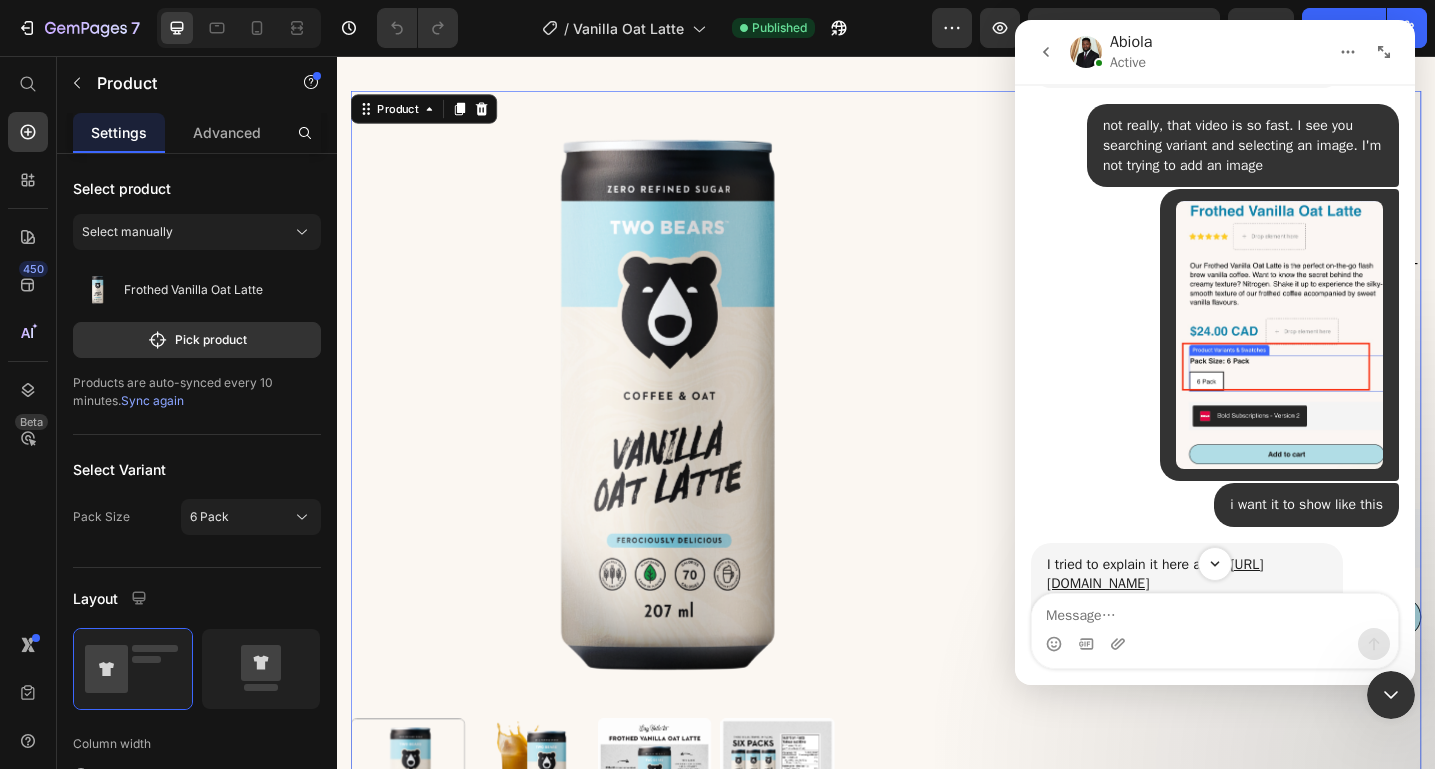 scroll, scrollTop: 2379, scrollLeft: 0, axis: vertical 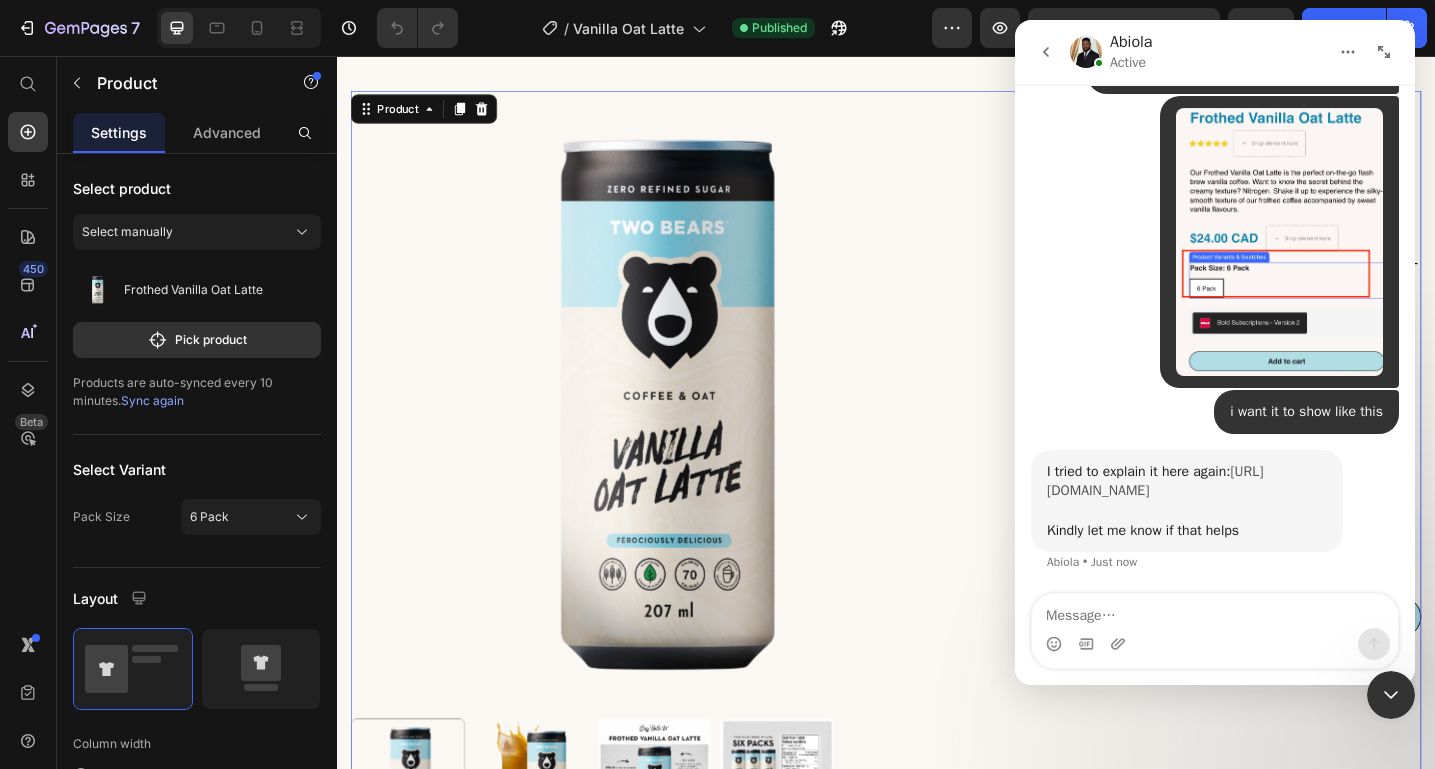 click on "https://www.loom.com/share/0eeb81616a8042e38a38cd1a30d2f5ff?sid=f3b4e305-fe01-4659-88e7-06b07fbf0d22" at bounding box center (1155, 481) 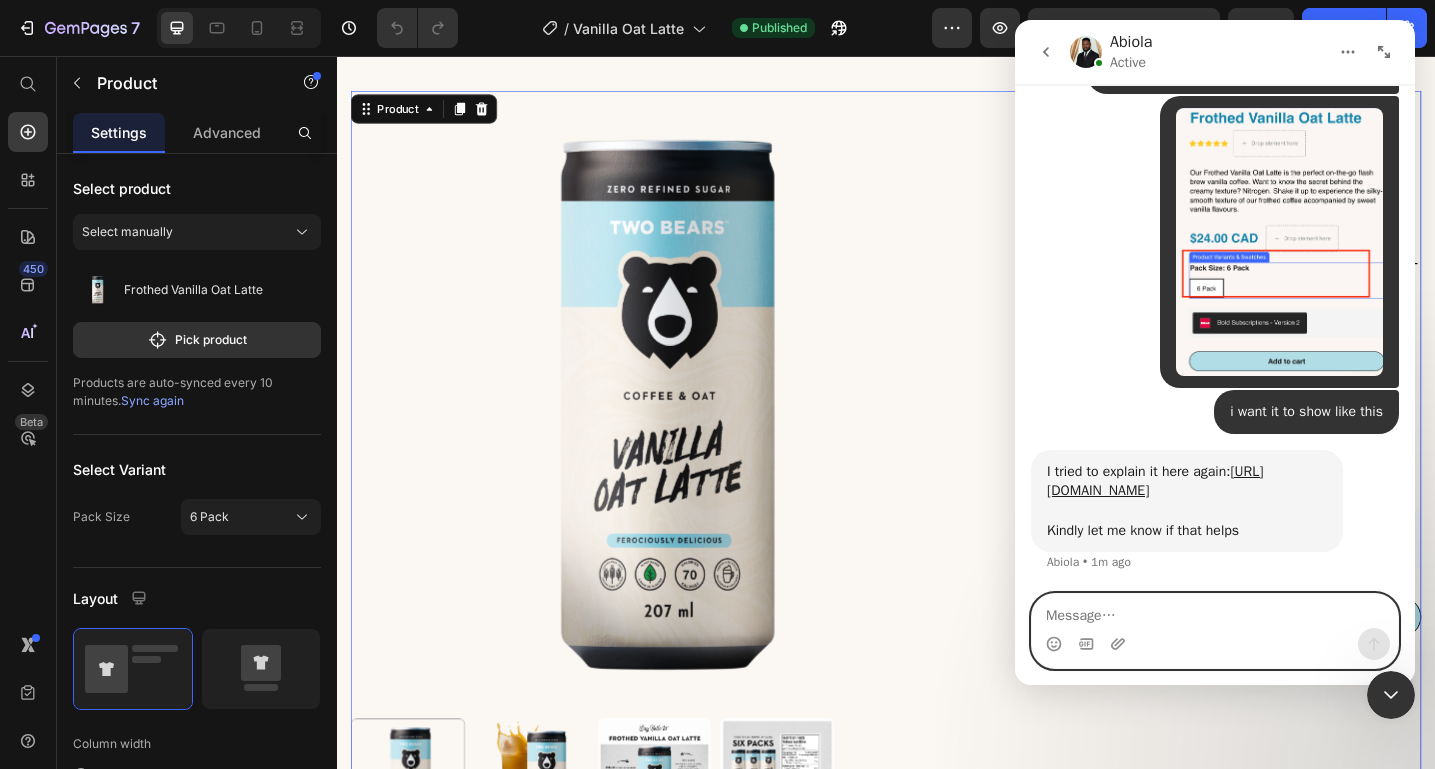 click at bounding box center (1215, 611) 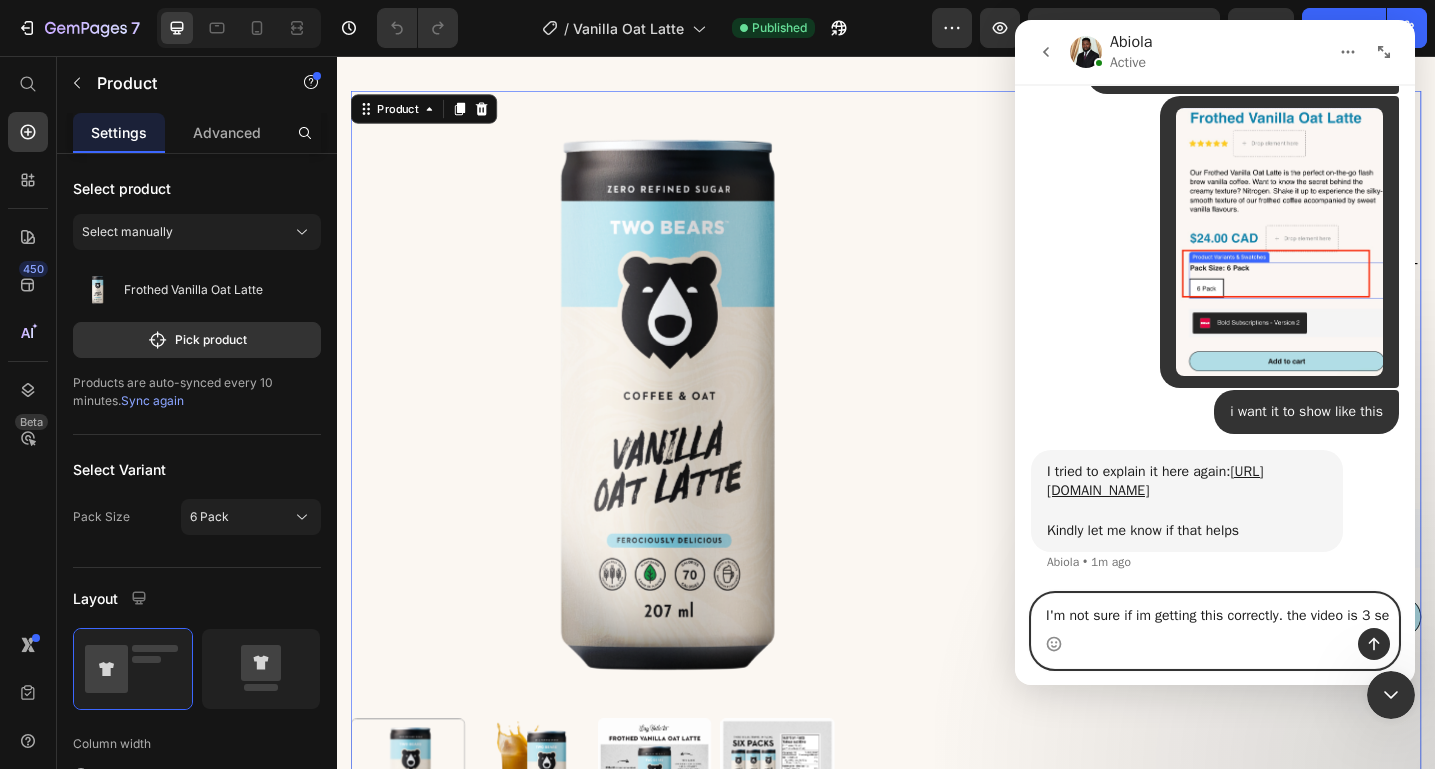 scroll, scrollTop: 2399, scrollLeft: 0, axis: vertical 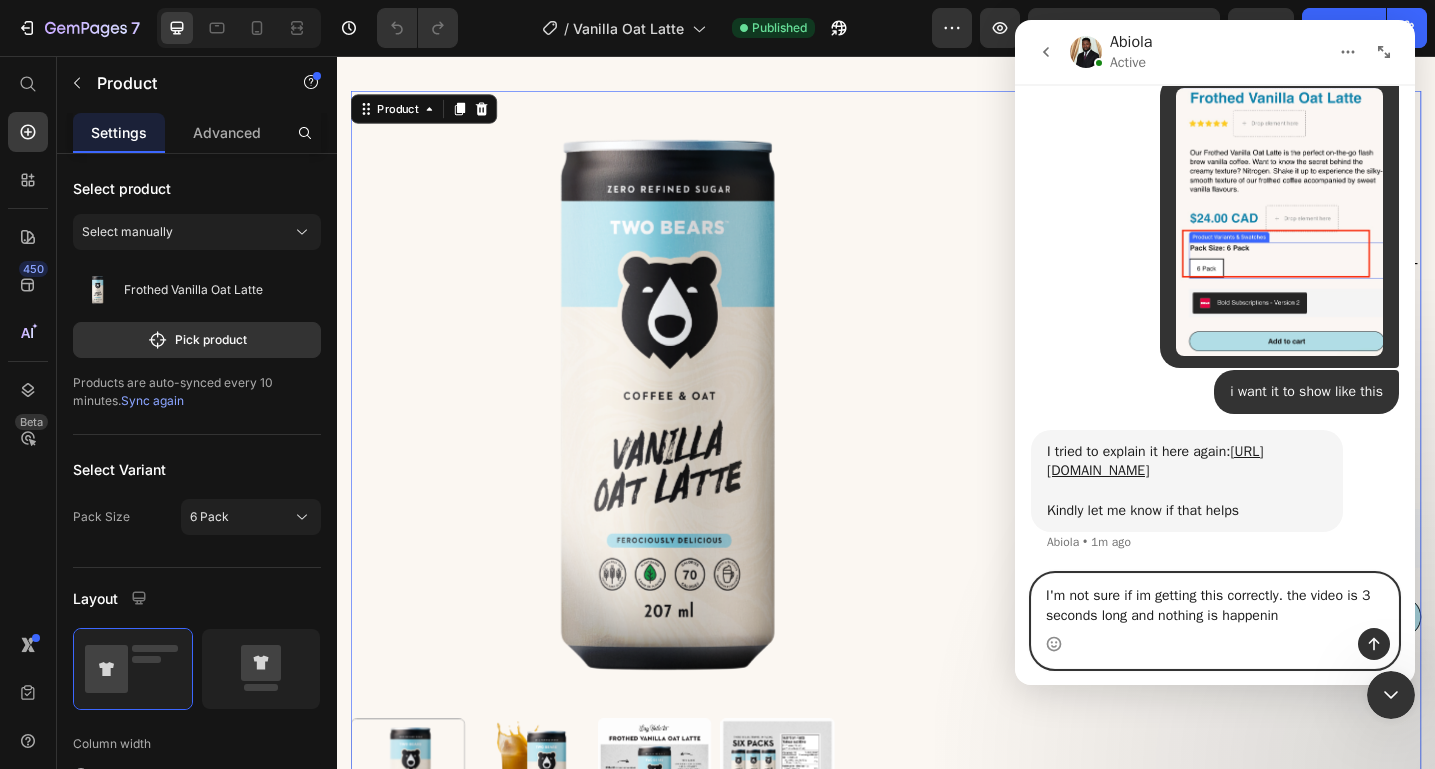 type on "I'm not sure if im getting this correctly. the video is 3 seconds long and nothing is happening" 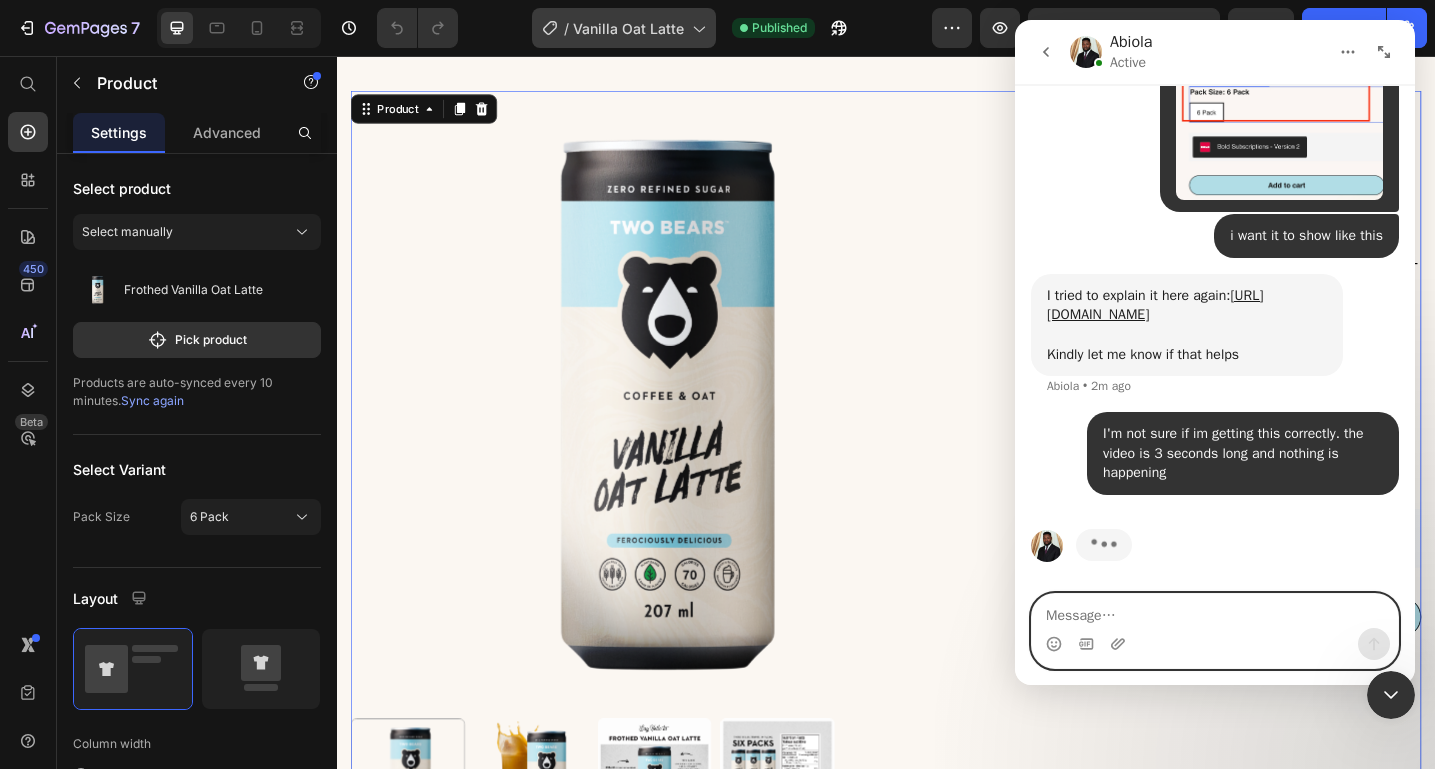 scroll, scrollTop: 2555, scrollLeft: 0, axis: vertical 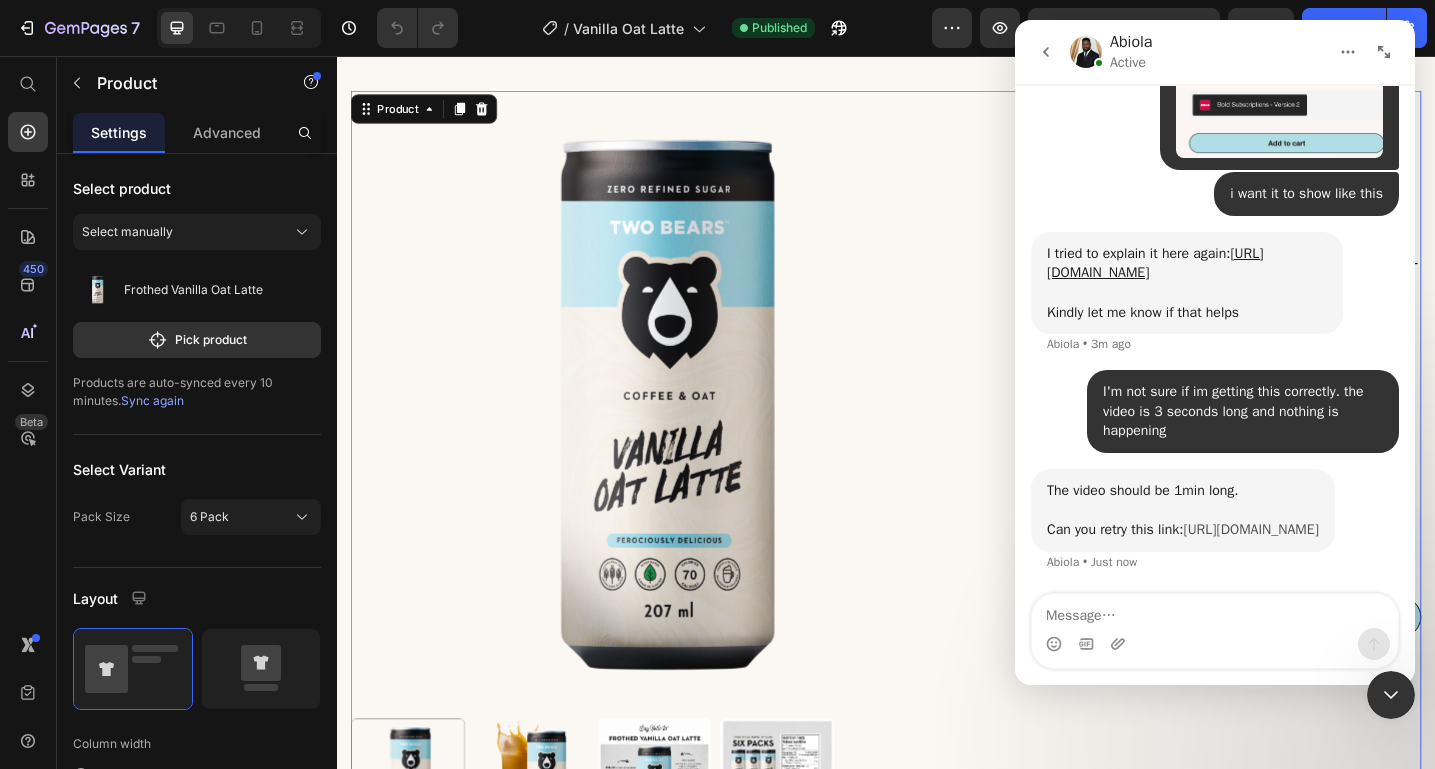 click on "https://www.loom.com/share/0eeb81616a8042e38a38cd1a30d2f5ff?sid=4a0dc49f-3096-457e-b5d7-27b3f82498be" at bounding box center [1250, 529] 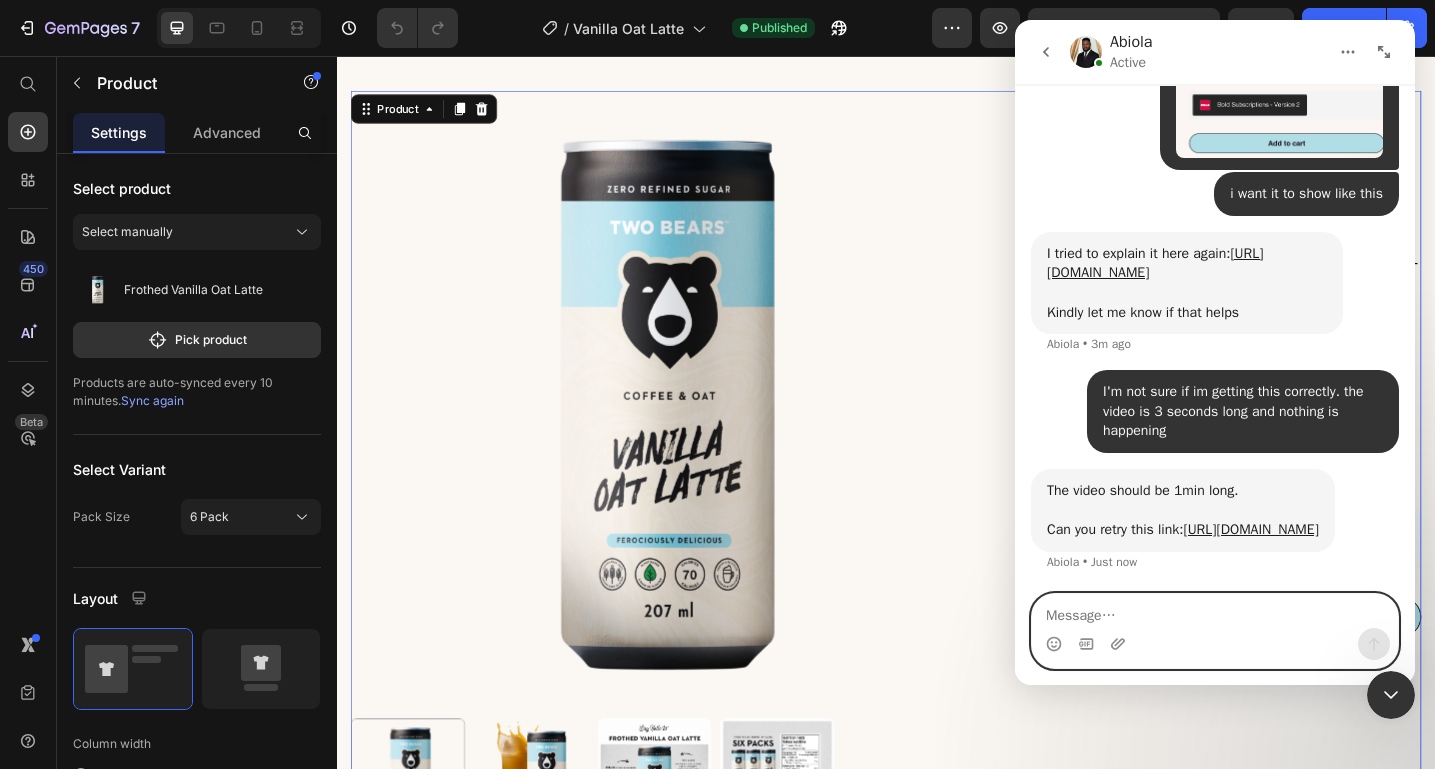 click at bounding box center (1215, 611) 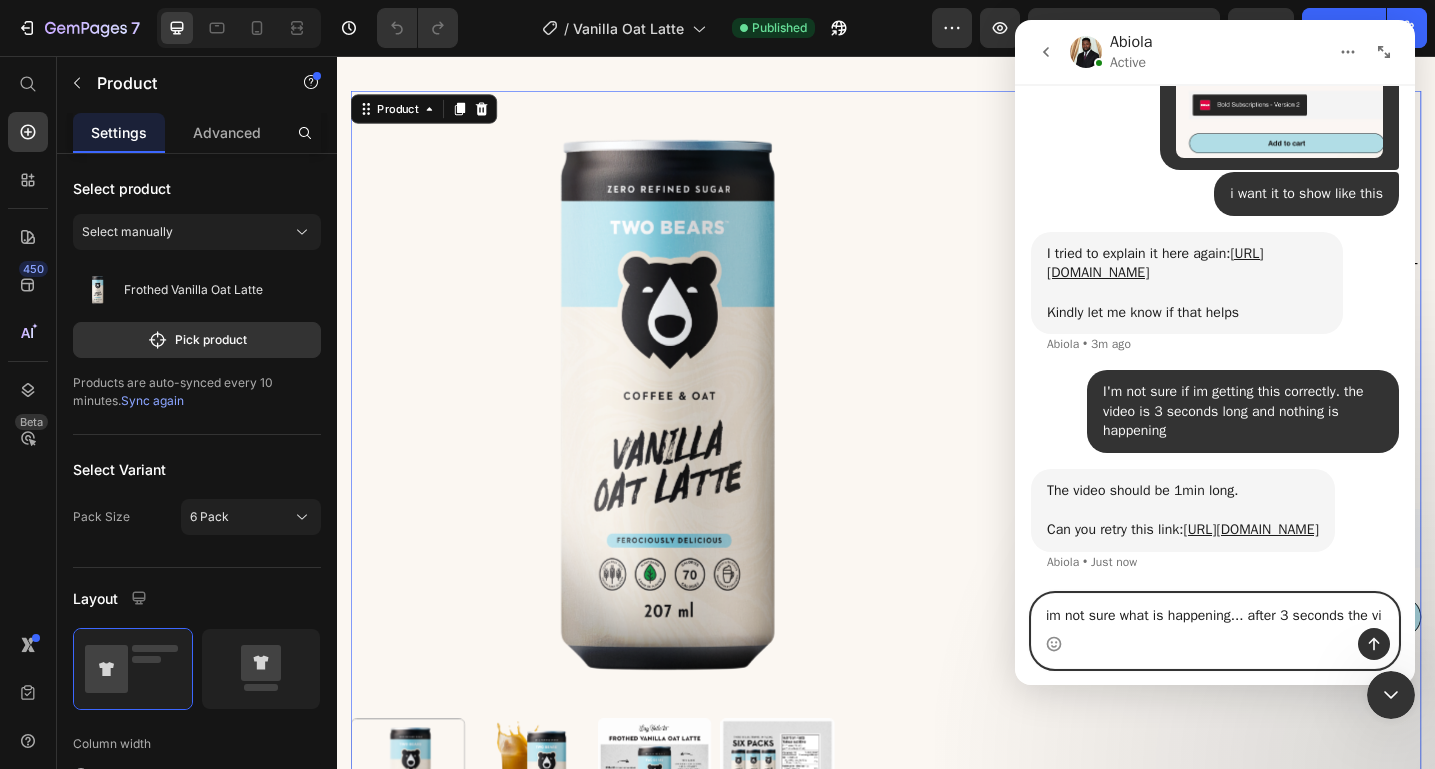 scroll, scrollTop: 2676, scrollLeft: 0, axis: vertical 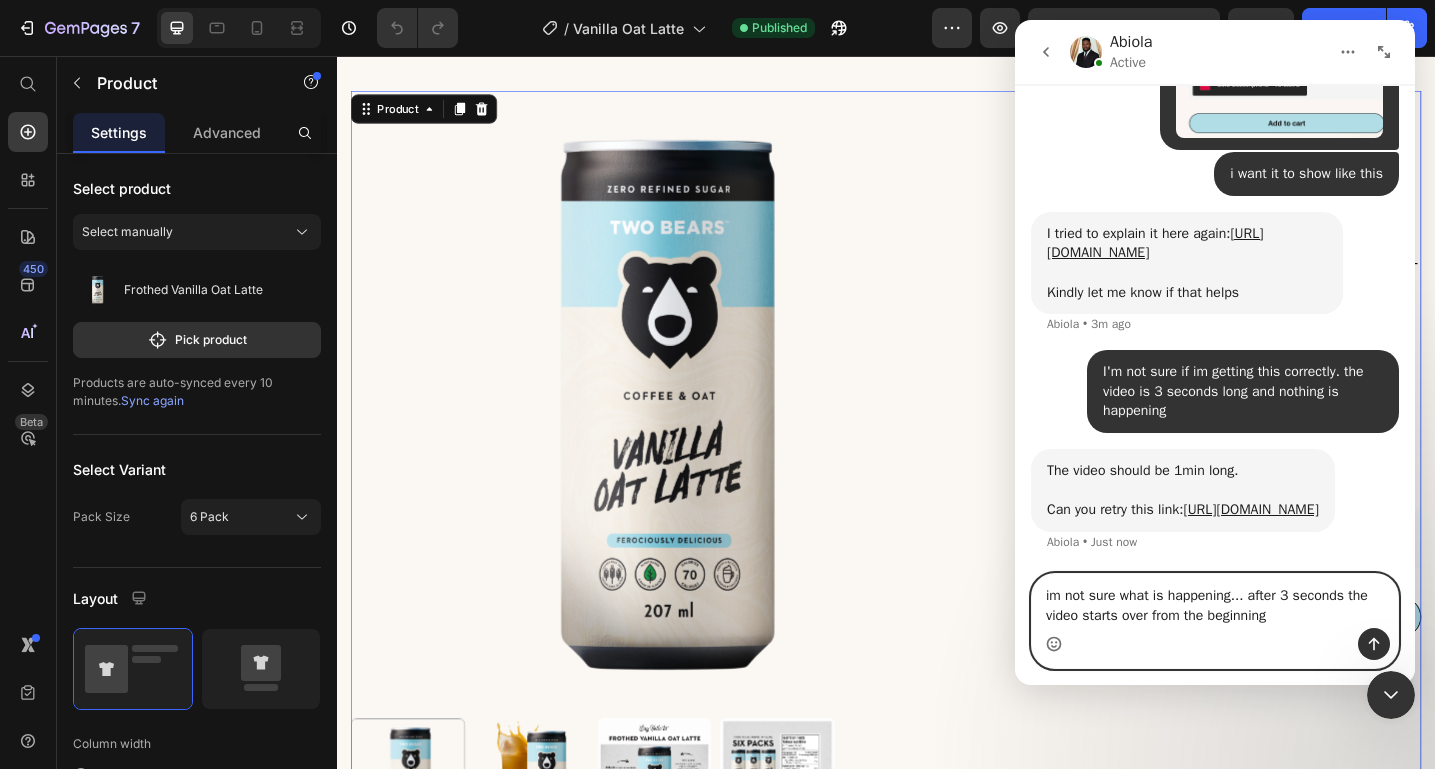 click 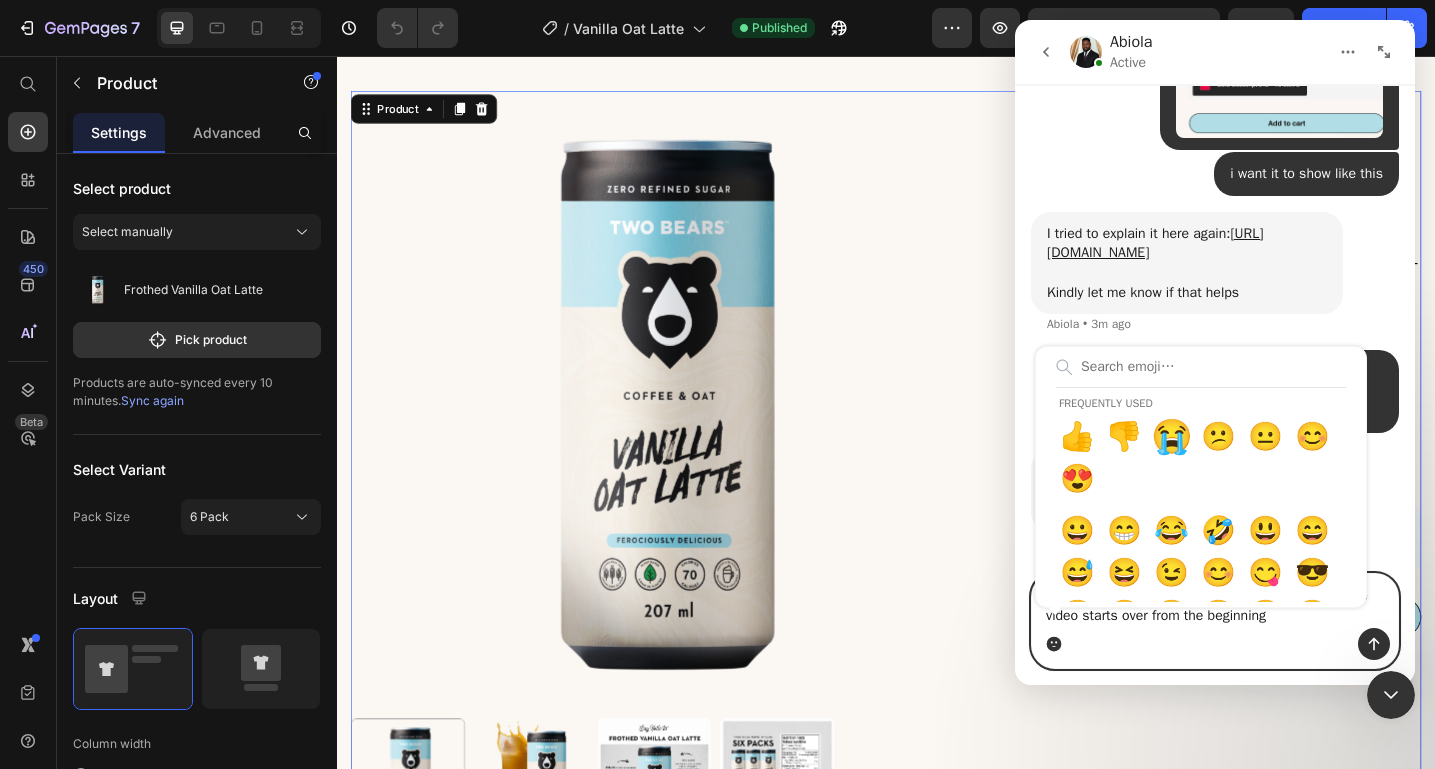 type on "im not sure what is happening... after 3 seconds the video starts over from the beginning😭" 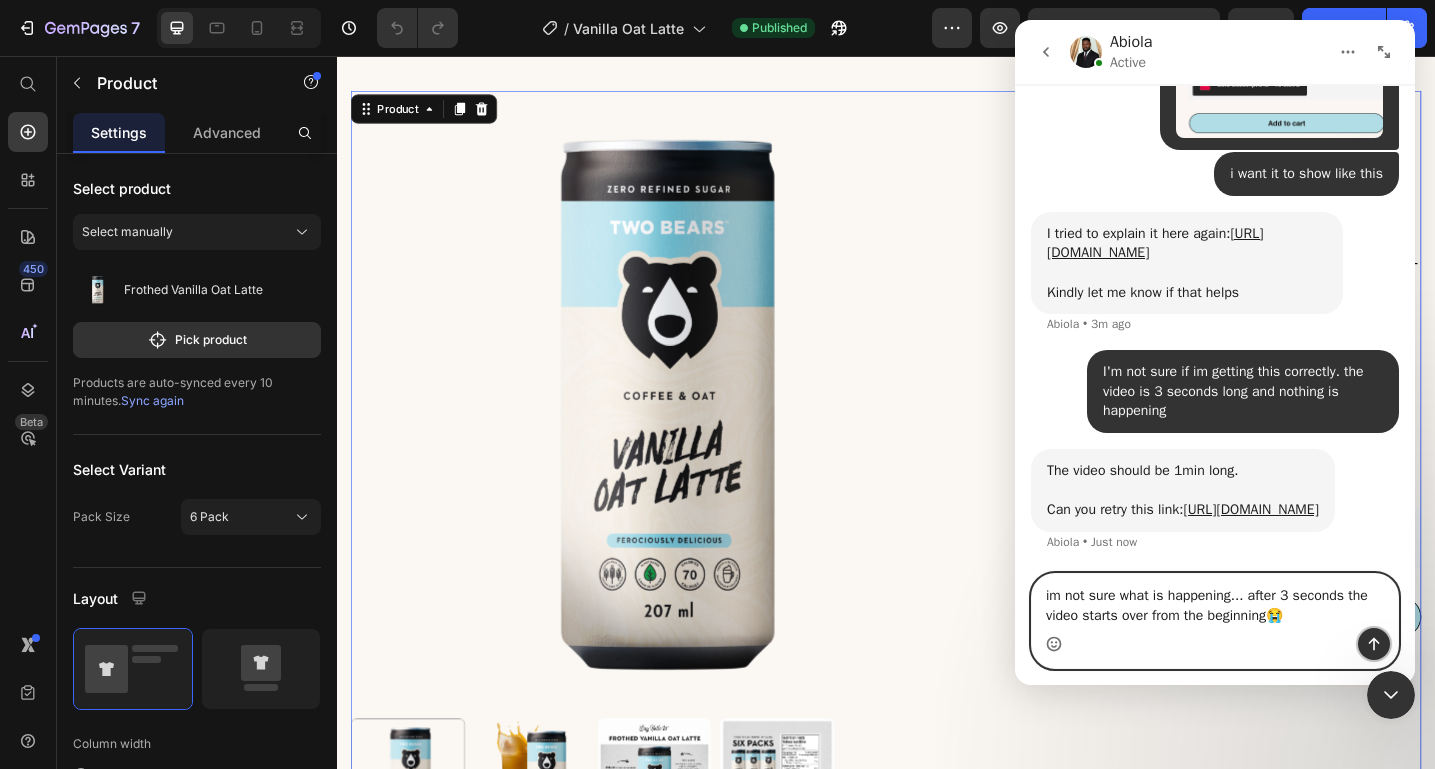 click 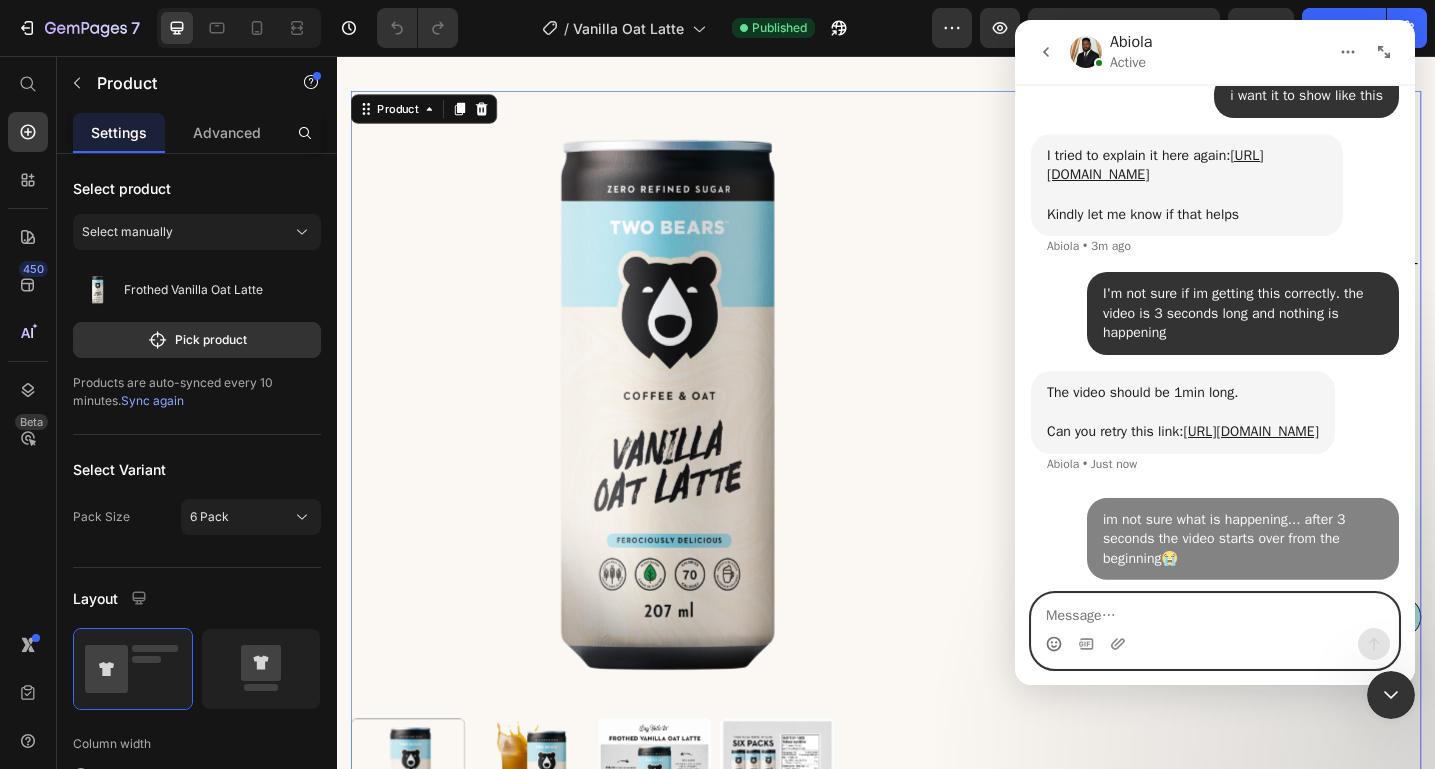 scroll, scrollTop: 2755, scrollLeft: 0, axis: vertical 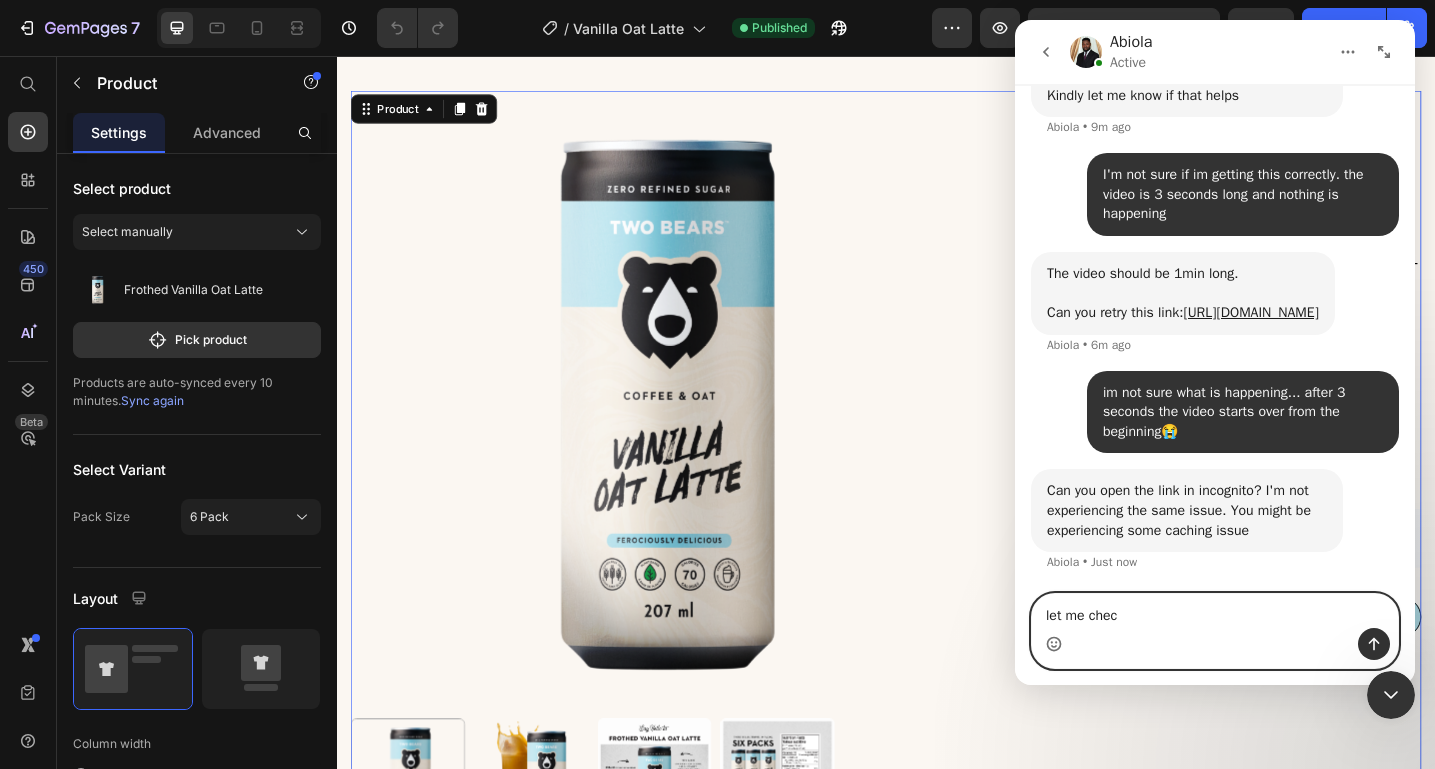 type on "let me check" 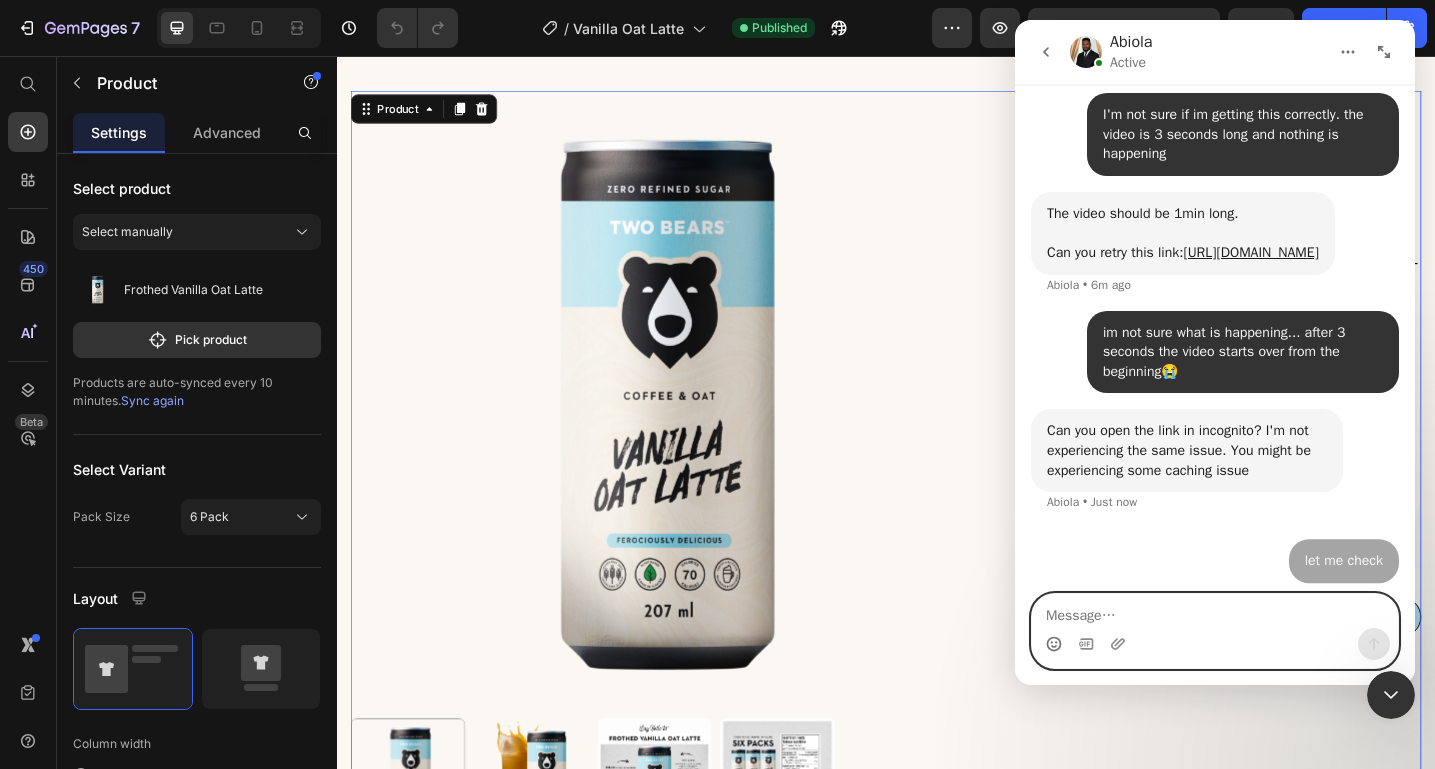 scroll, scrollTop: 2933, scrollLeft: 0, axis: vertical 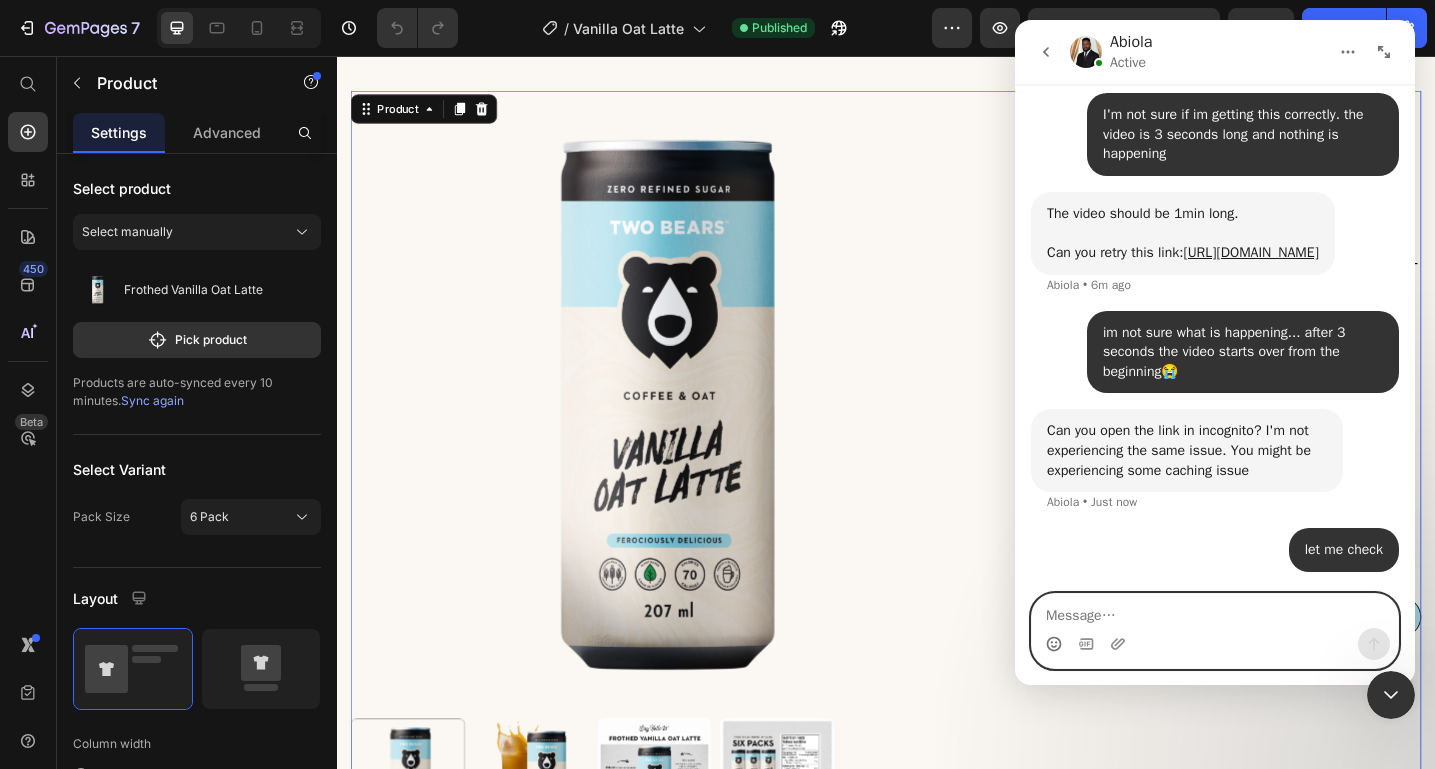 click at bounding box center [1215, 611] 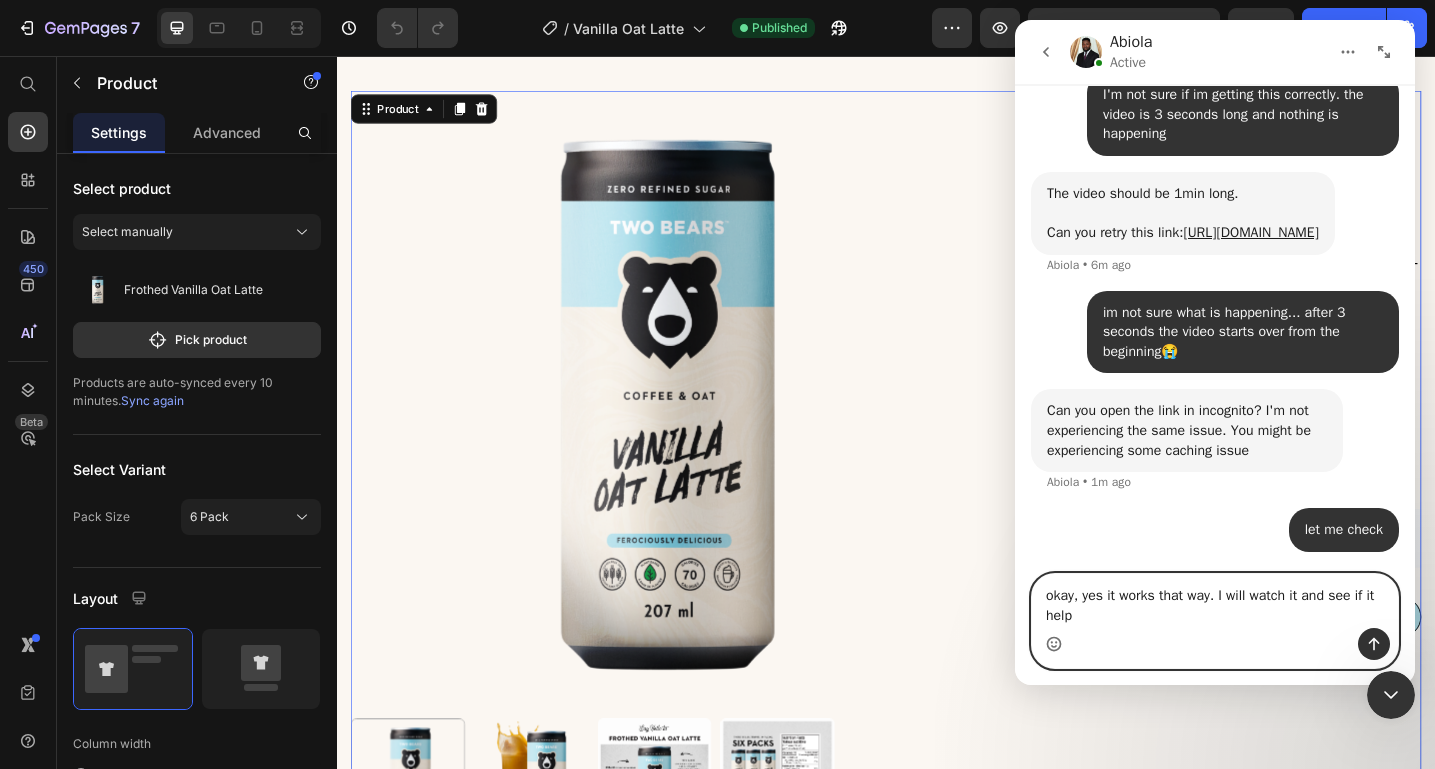 type on "okay, yes it works that way. I will watch it and see if it helps" 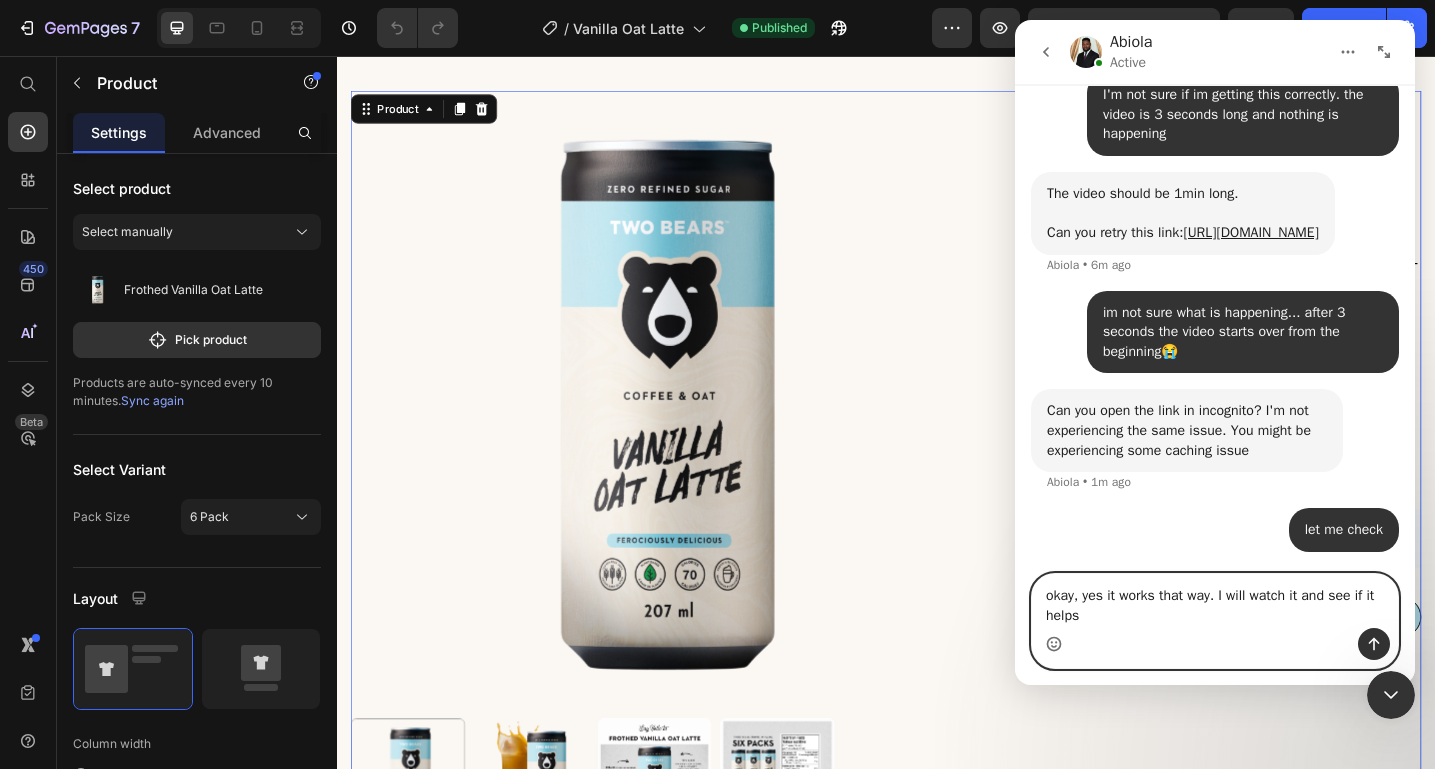 type 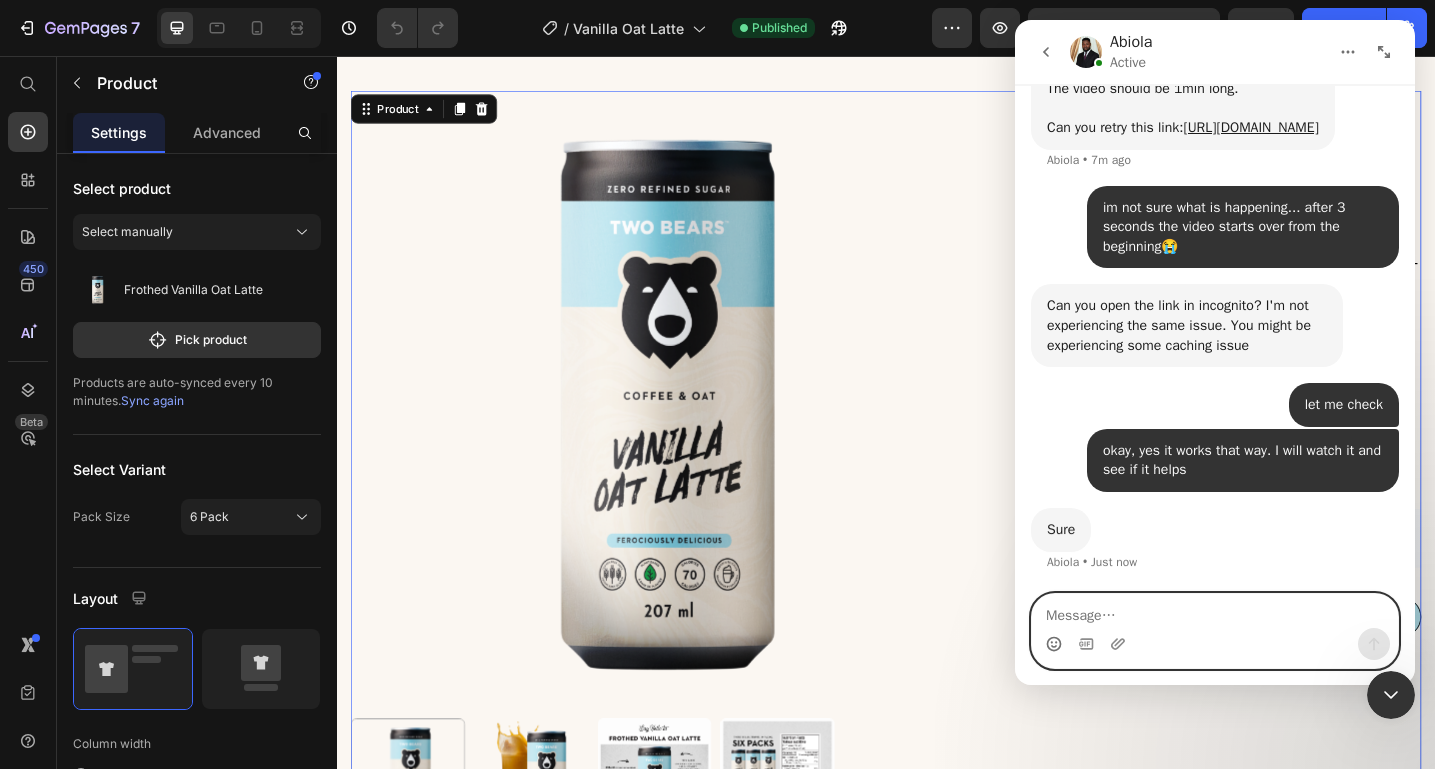 scroll, scrollTop: 3058, scrollLeft: 0, axis: vertical 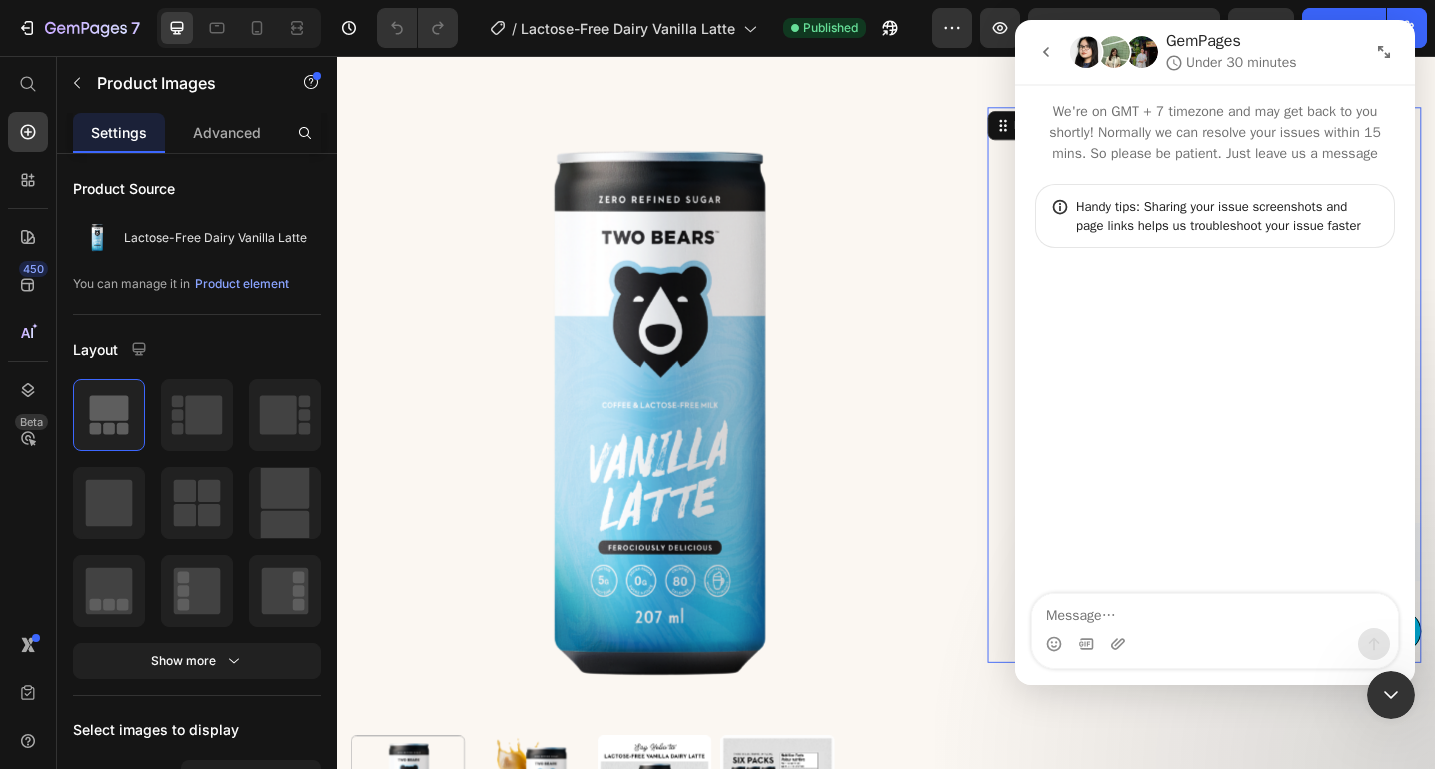 click on "Lactose-Free Dairy Vanilla Latte Product Title Icon Icon Icon Icon Icon Icon List
Drop element here Row Indulge in a Two Bears’ Lactose-Free Dairy Vanilla Latte…or two! Perfect for an anytime-of-day pick-me-up, this creamy lactose-free  coffee beverage with zero sugar added is flash-brewed and packed with 5 grams of protein. Our coffee cans are best served chilled! Text Block $24.00 CAD Product Price
Drop element here Row This product has only default variant Product Variants & Swatches Bold Subscriptions - Version 2 Bold Subscriptions Add to cart Add to Cart Row   0" at bounding box center (1285, 415) 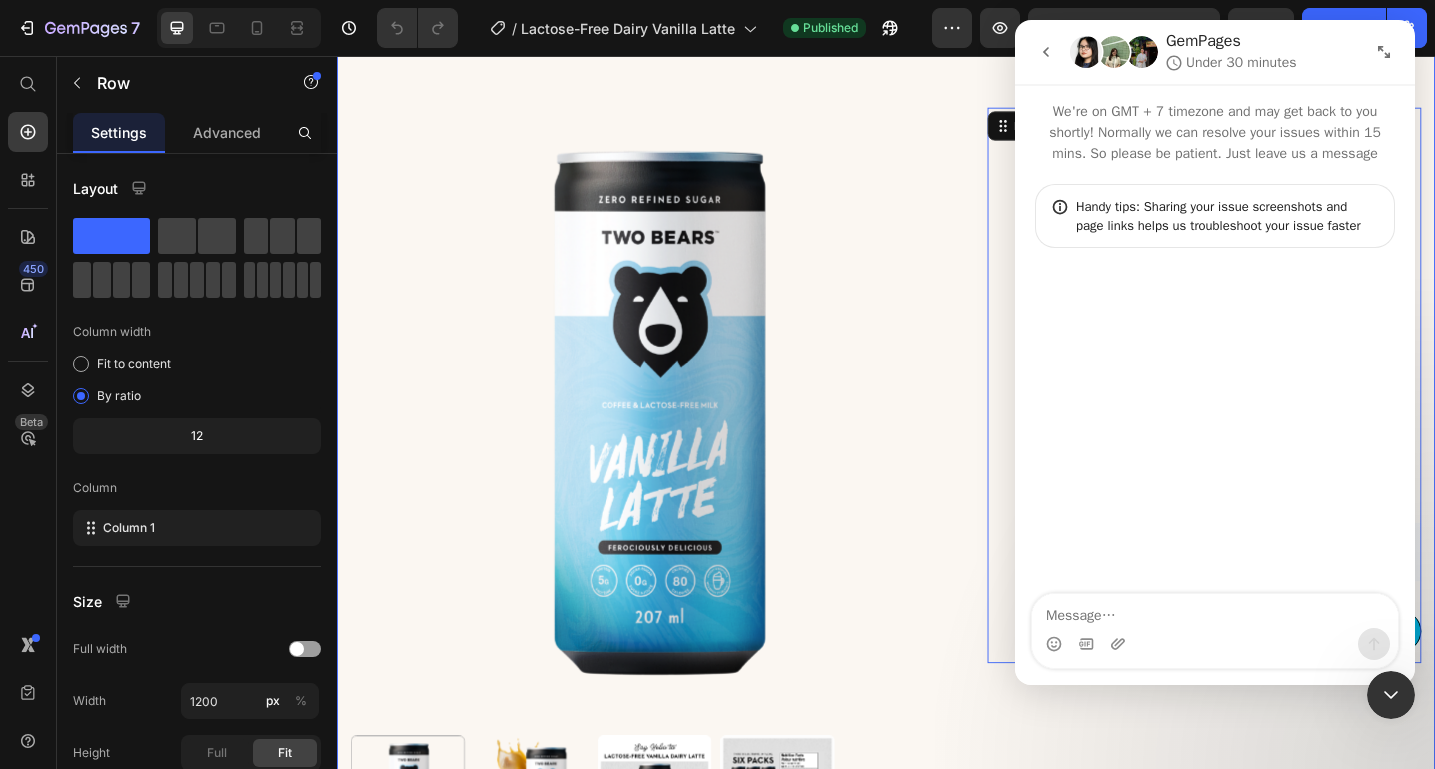 click on "Product Images Lactose-Free Dairy Vanilla Latte Product Title Icon Icon Icon Icon Icon Icon List
Drop element here Row Indulge in a Two Bears’ Lactose-Free Dairy Vanilla Latte…or two! Perfect for an anytime-of-day pick-me-up, this creamy lactose-free  coffee beverage with zero sugar added is flash-brewed and packed with 5 grams of protein. Our coffee cans are best served chilled! Text Block $24.00 CAD Product Price
Drop element here Row This product has only default variant Product Variants & Swatches Bold Subscriptions - Version 2 Bold Subscriptions Add to cart Add to Cart Row   0 Product Section 1" at bounding box center (937, 517) 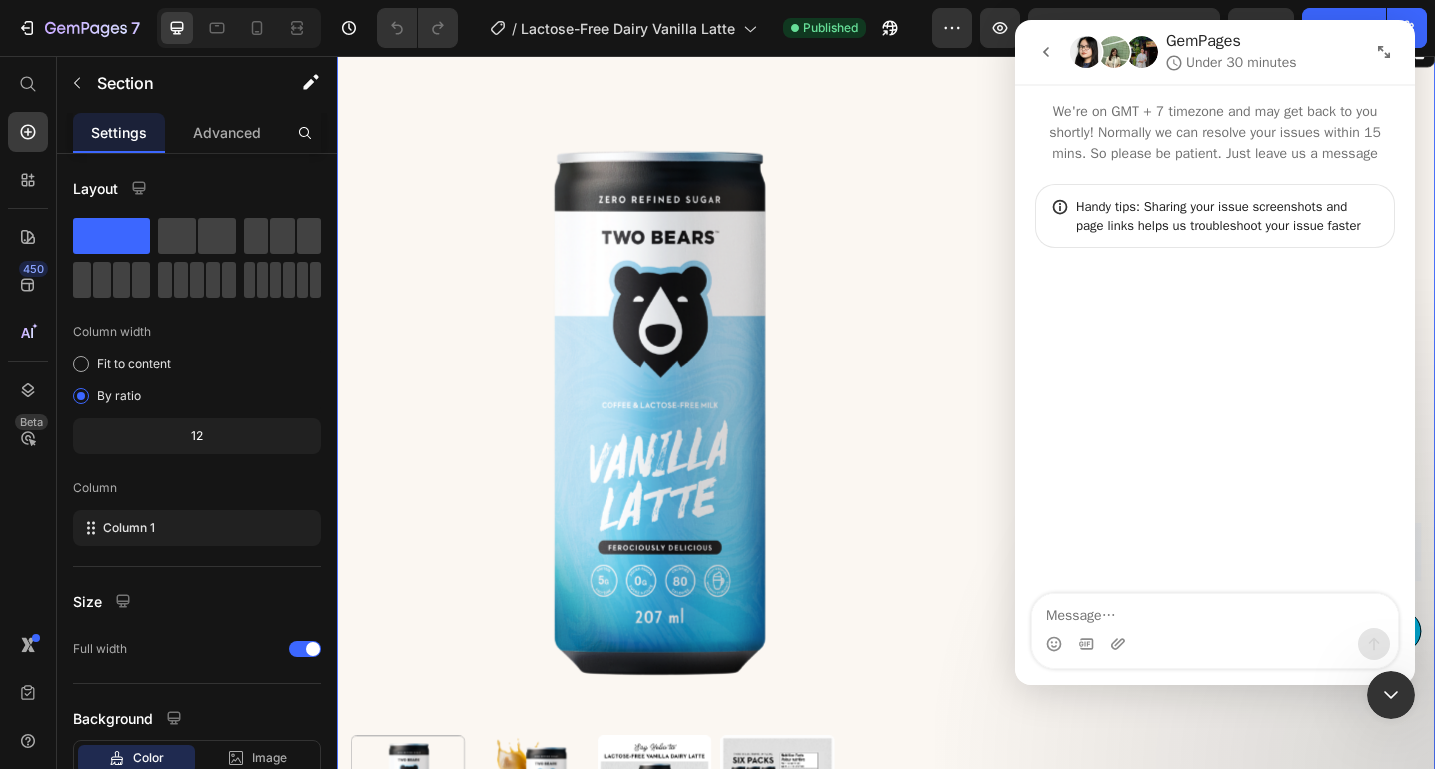 click at bounding box center [1391, 695] 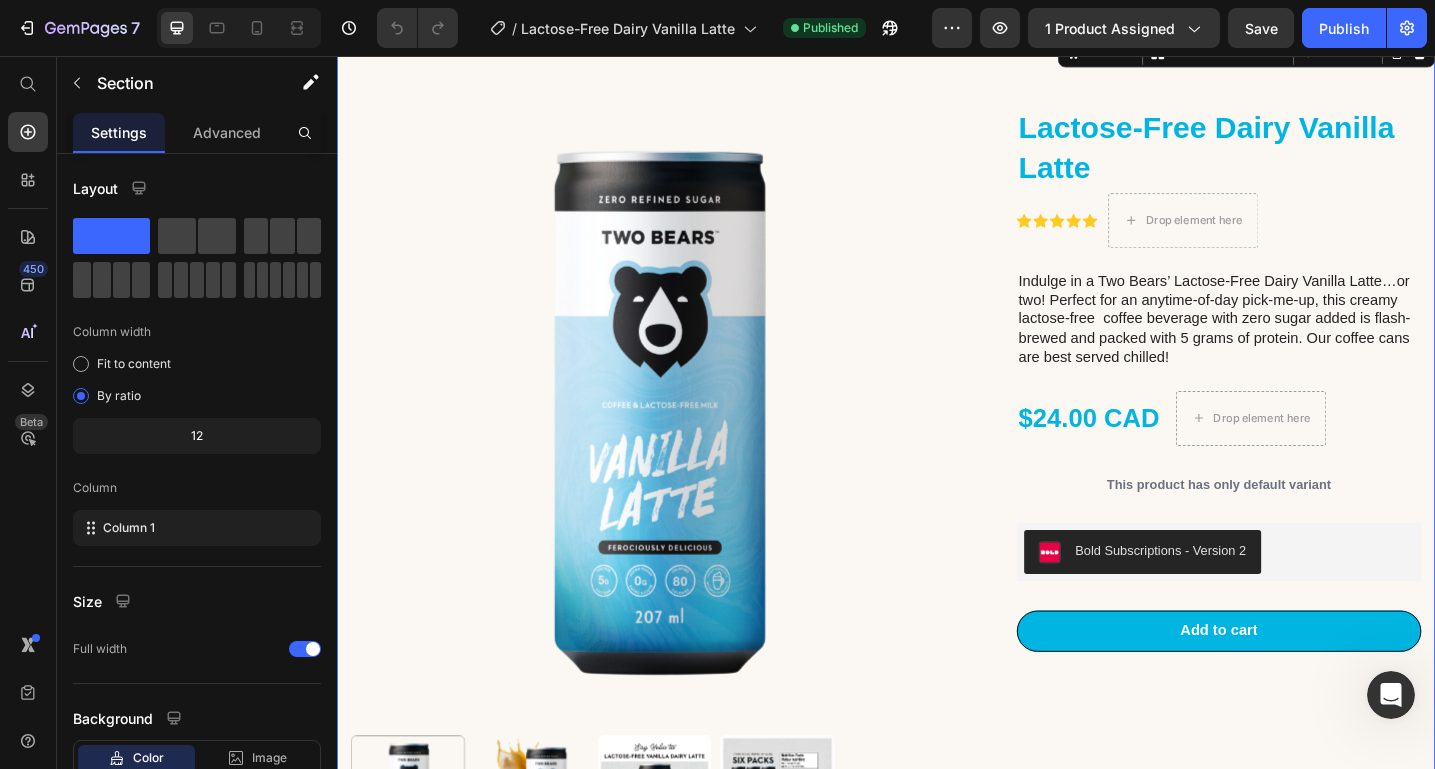 scroll, scrollTop: 0, scrollLeft: 0, axis: both 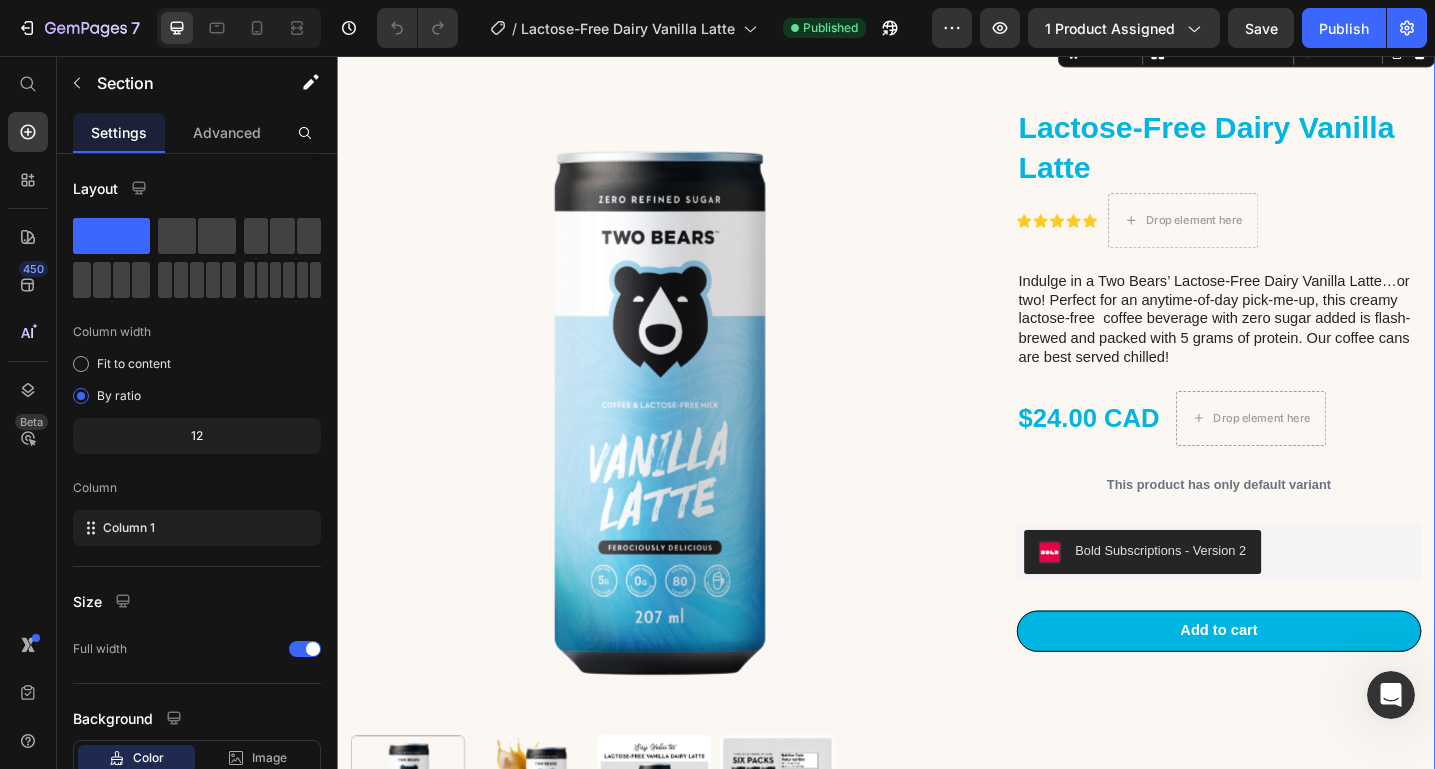 click at bounding box center [1391, 695] 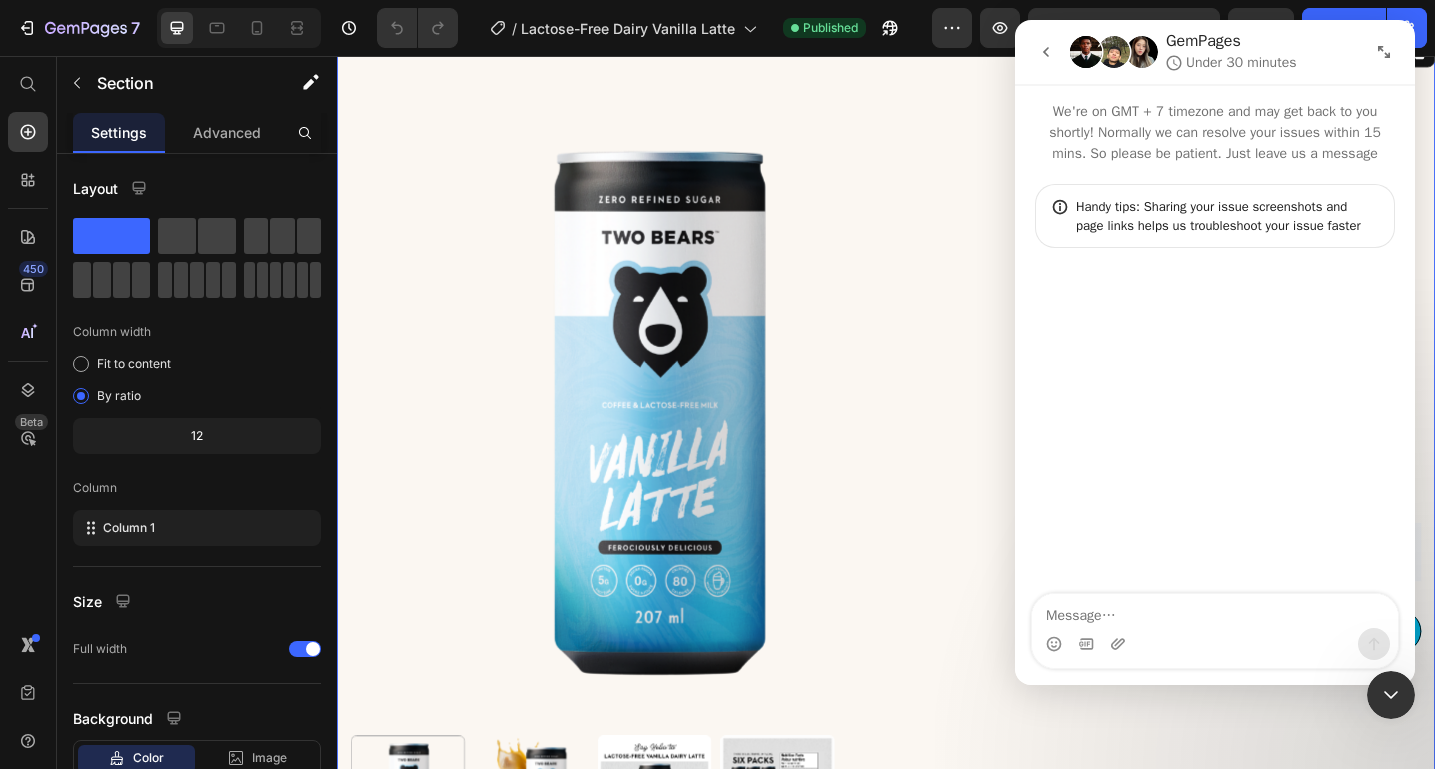 click at bounding box center (1215, 644) 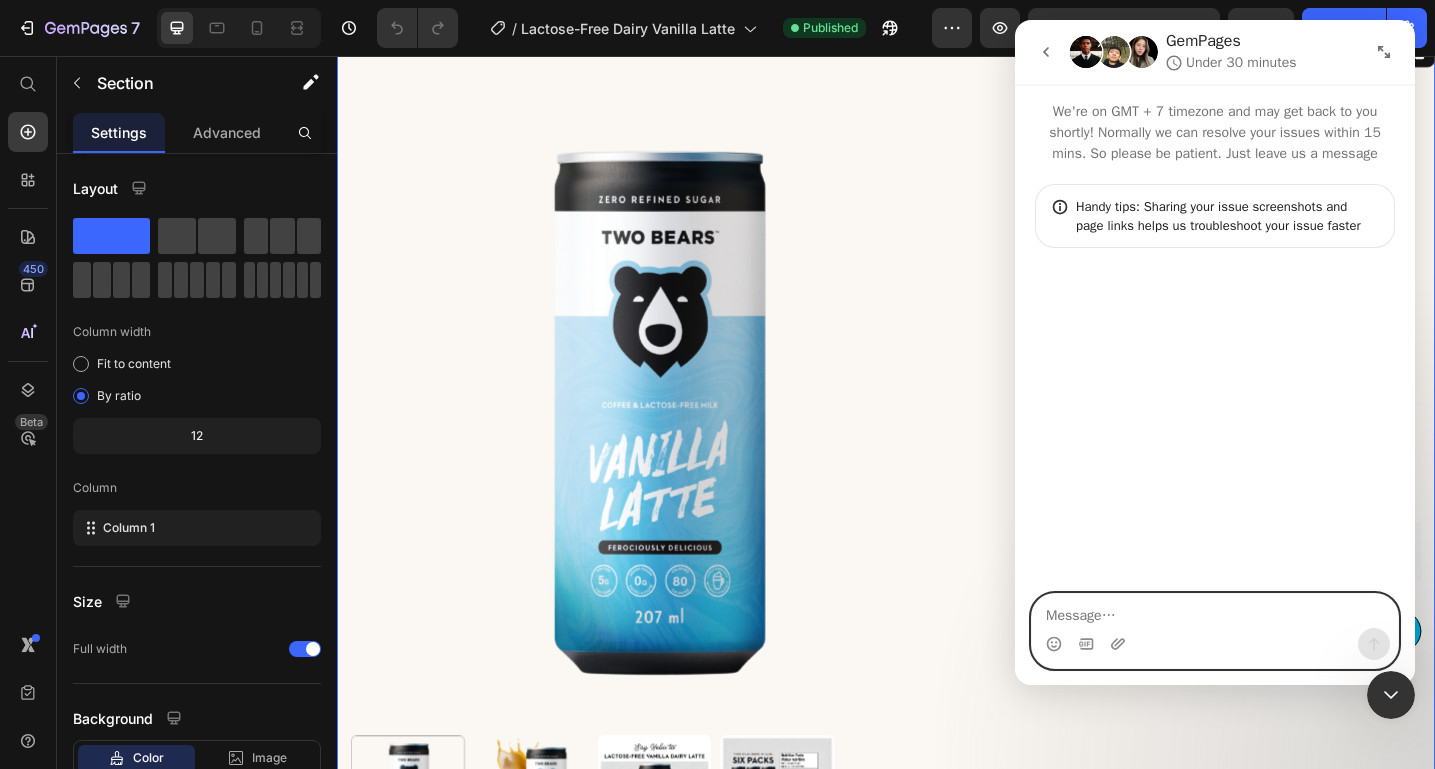 click at bounding box center [1215, 611] 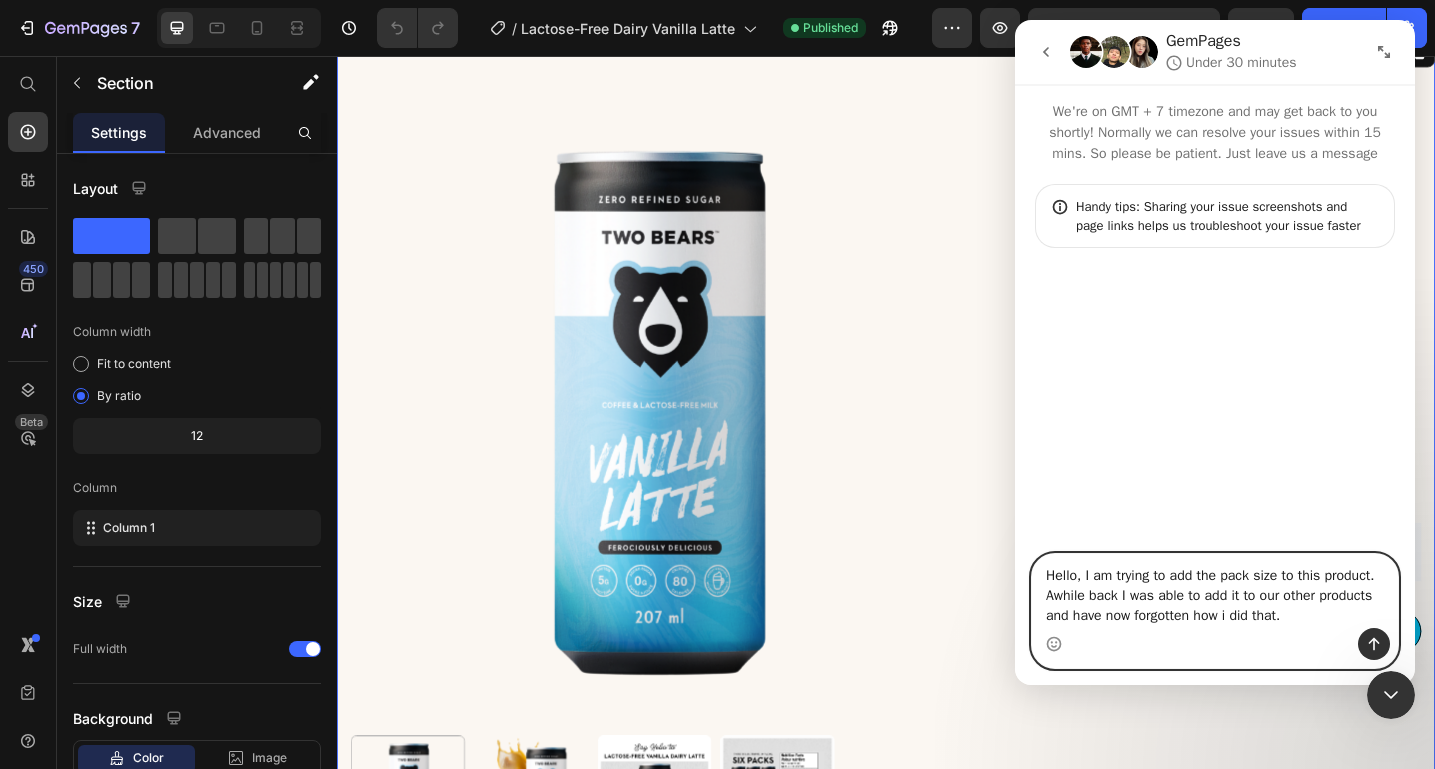 type on "Hello, I am trying to add the pack size to this product. Awhile back I was able to add it to our other products and have now forgotten how i did that." 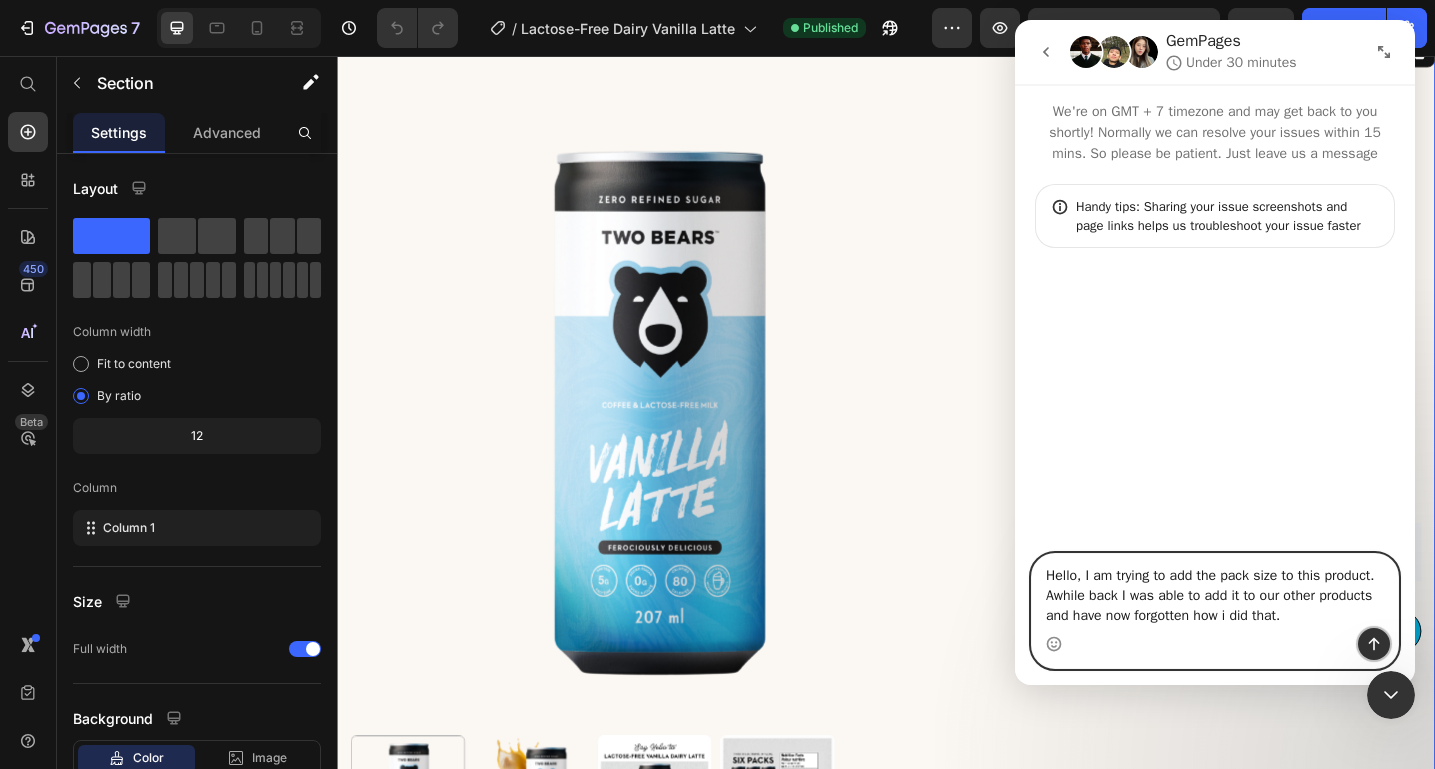 click at bounding box center [1374, 644] 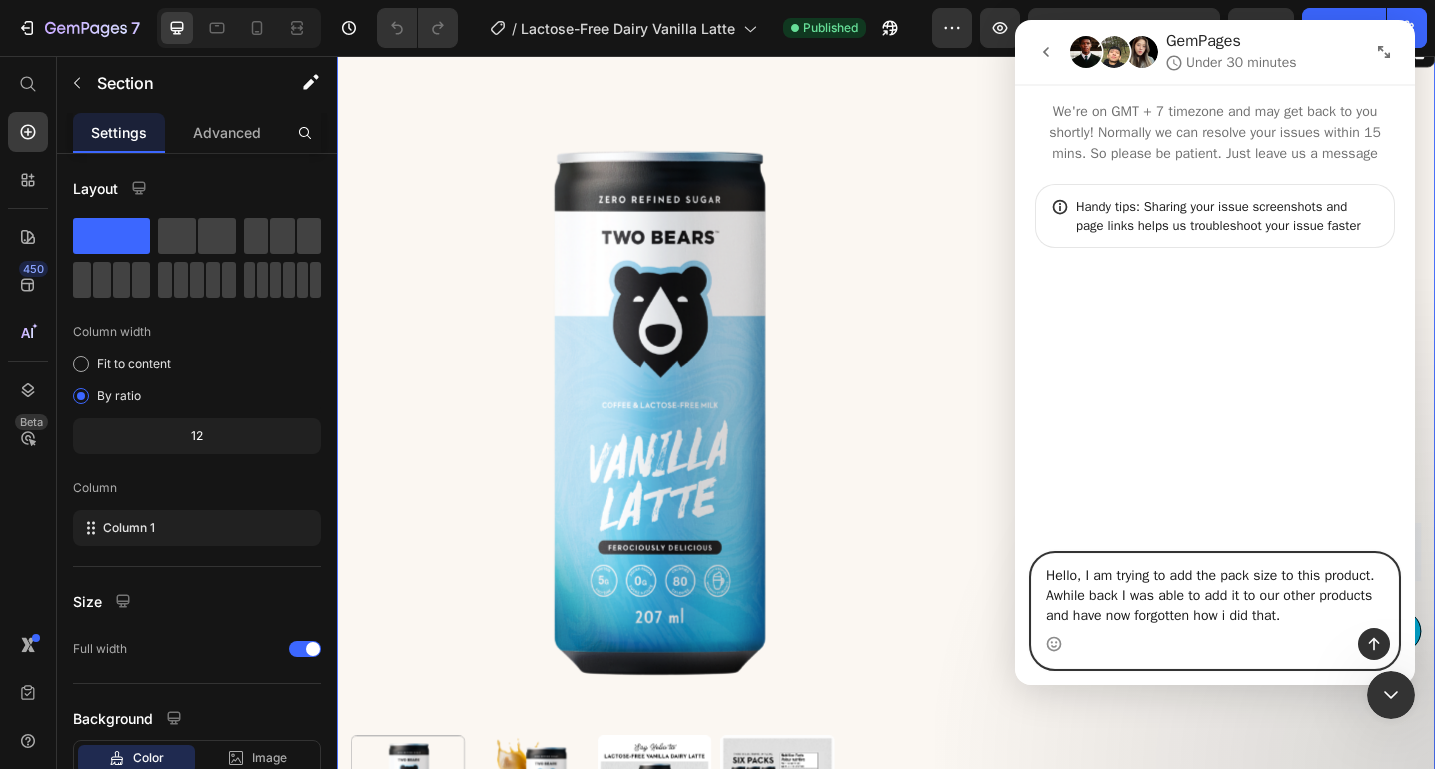 type 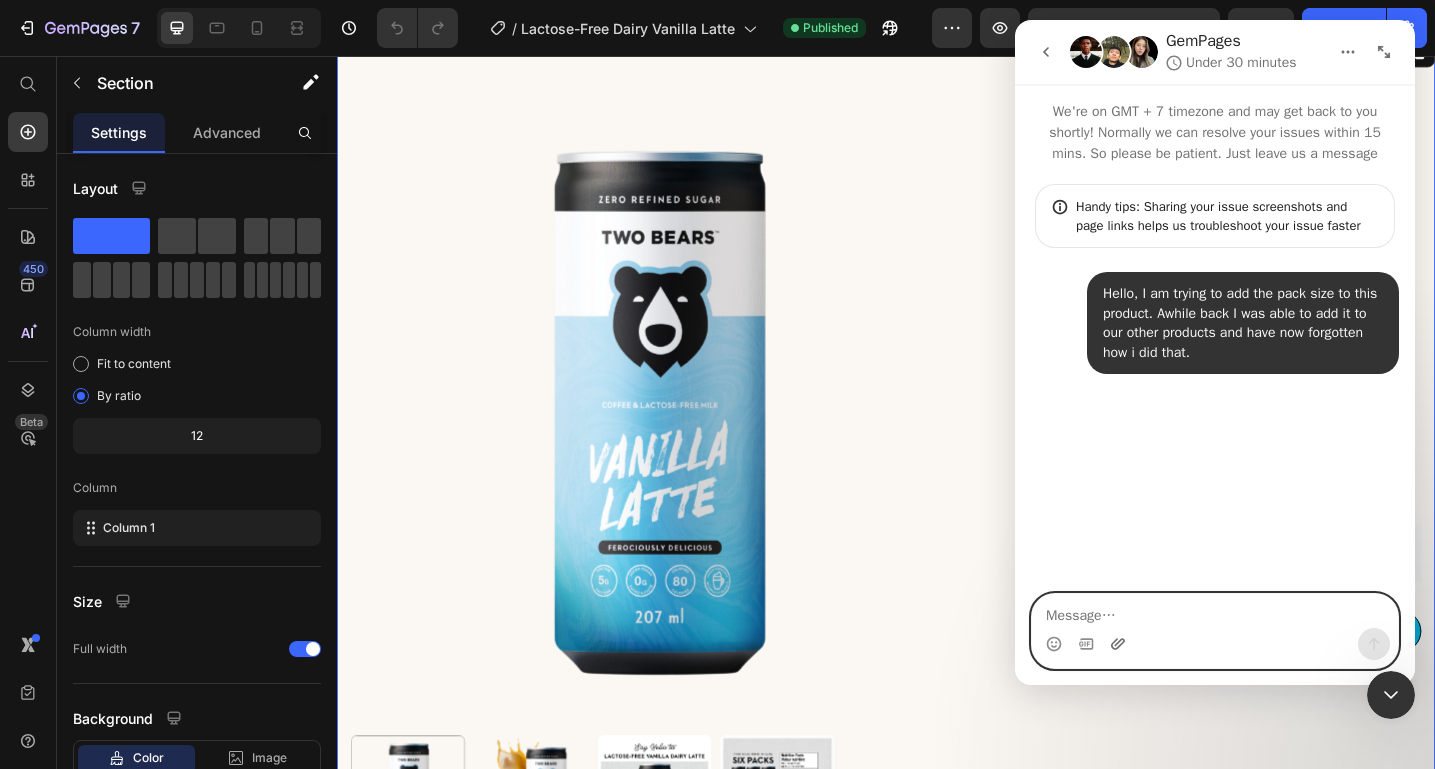 click 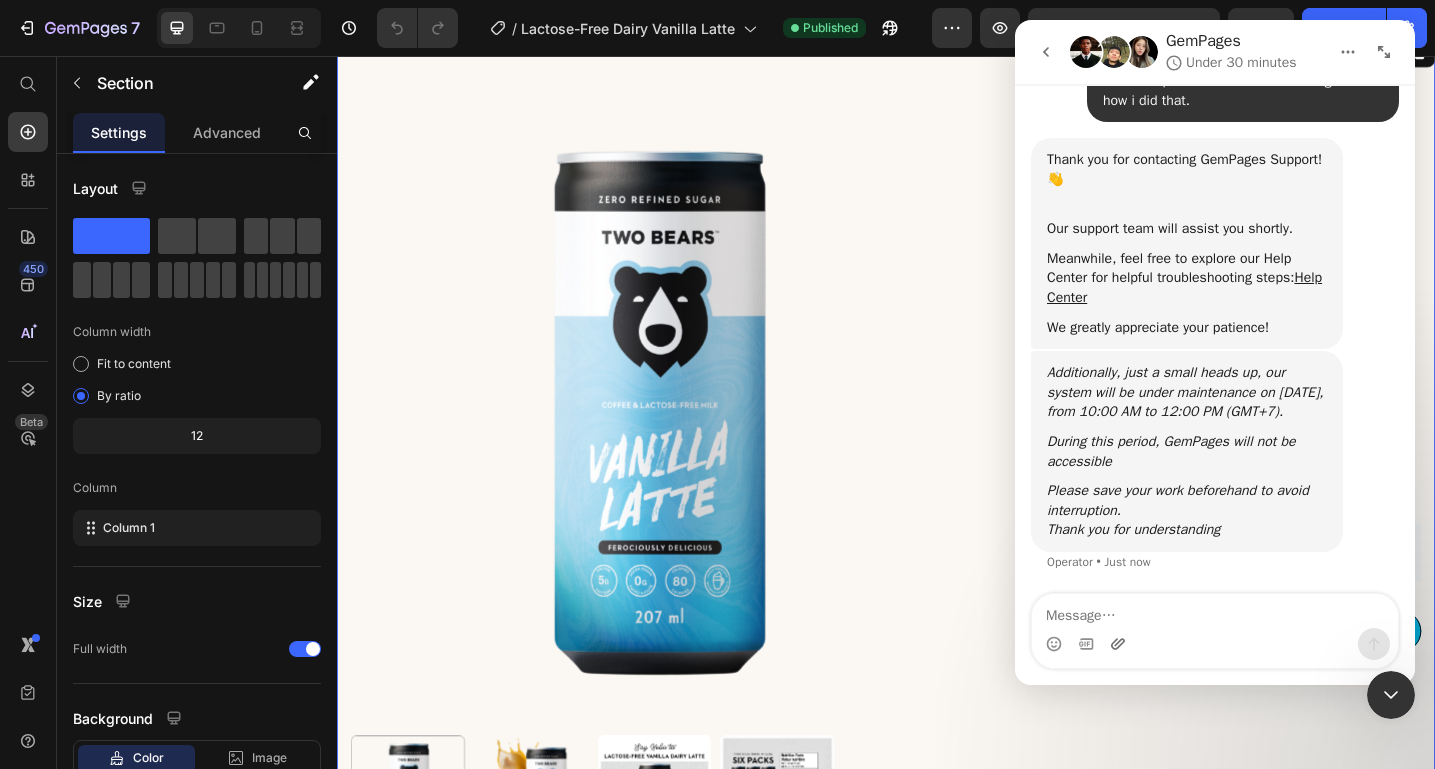 scroll, scrollTop: 271, scrollLeft: 0, axis: vertical 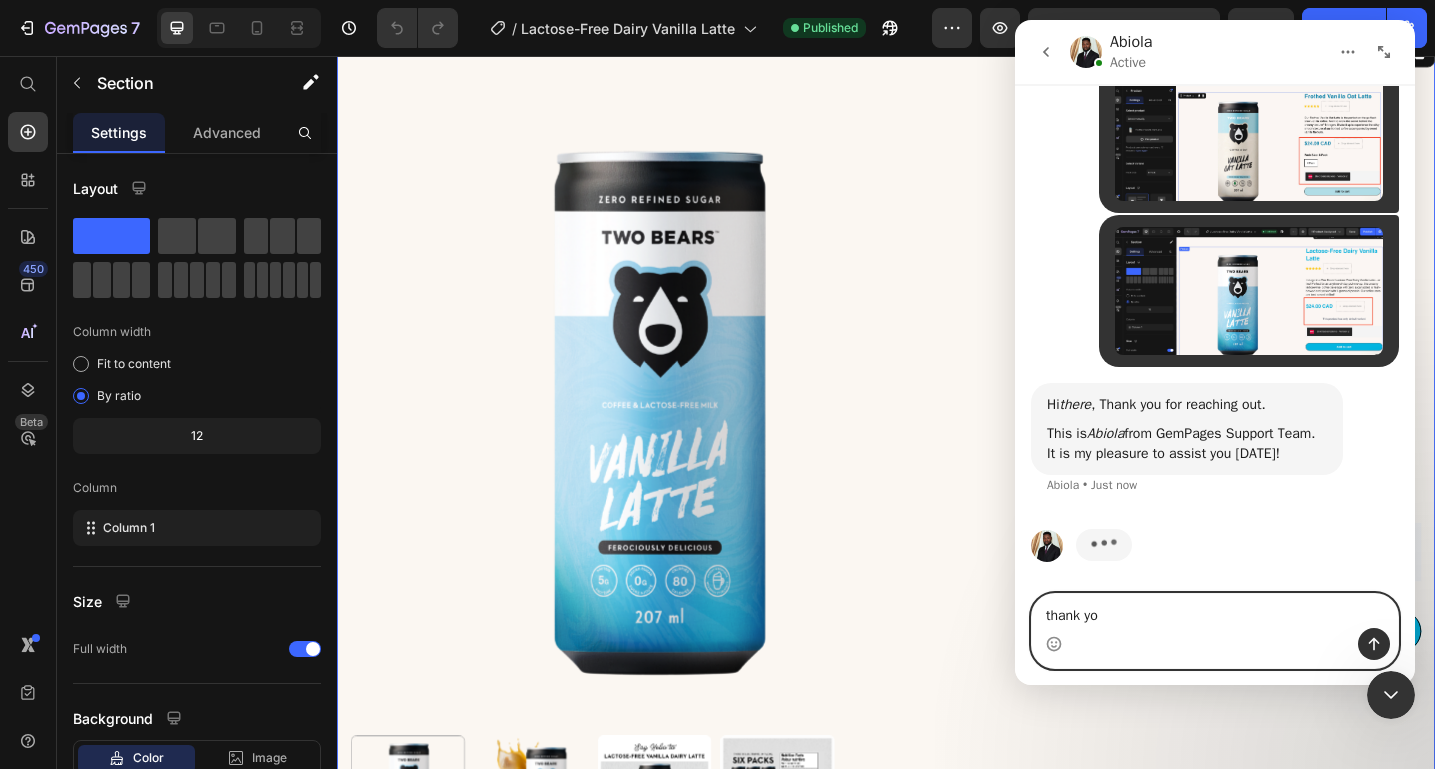 type on "thank you" 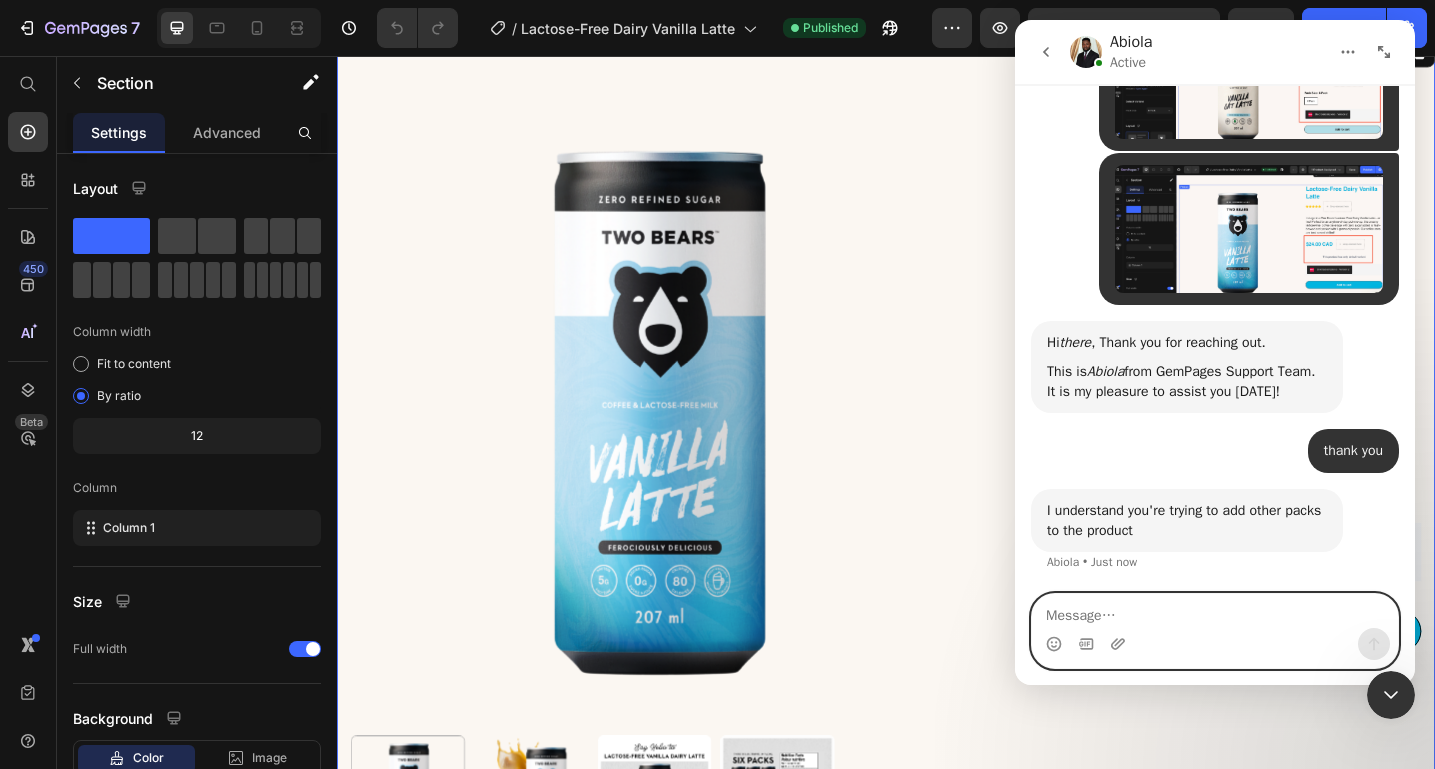 scroll, scrollTop: 837, scrollLeft: 0, axis: vertical 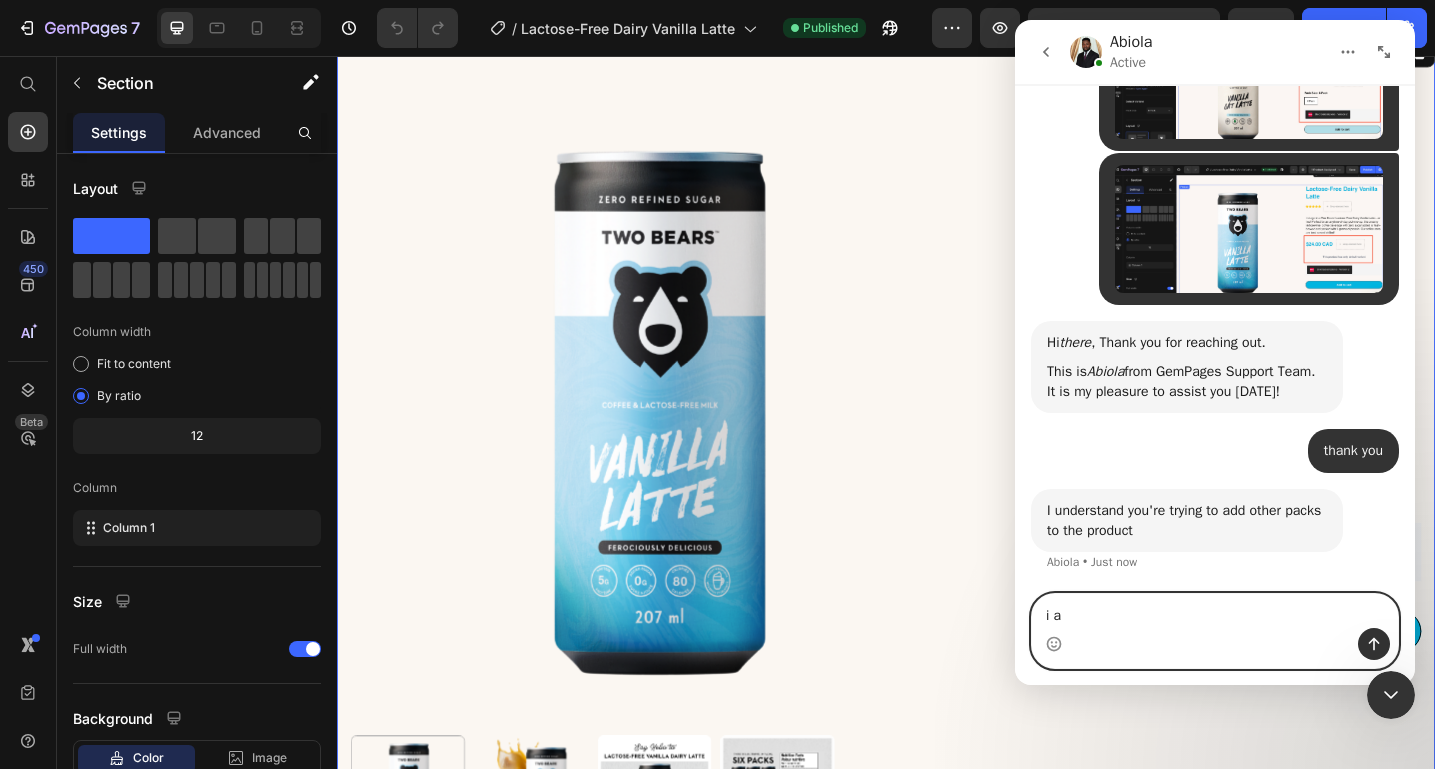 type on "i am" 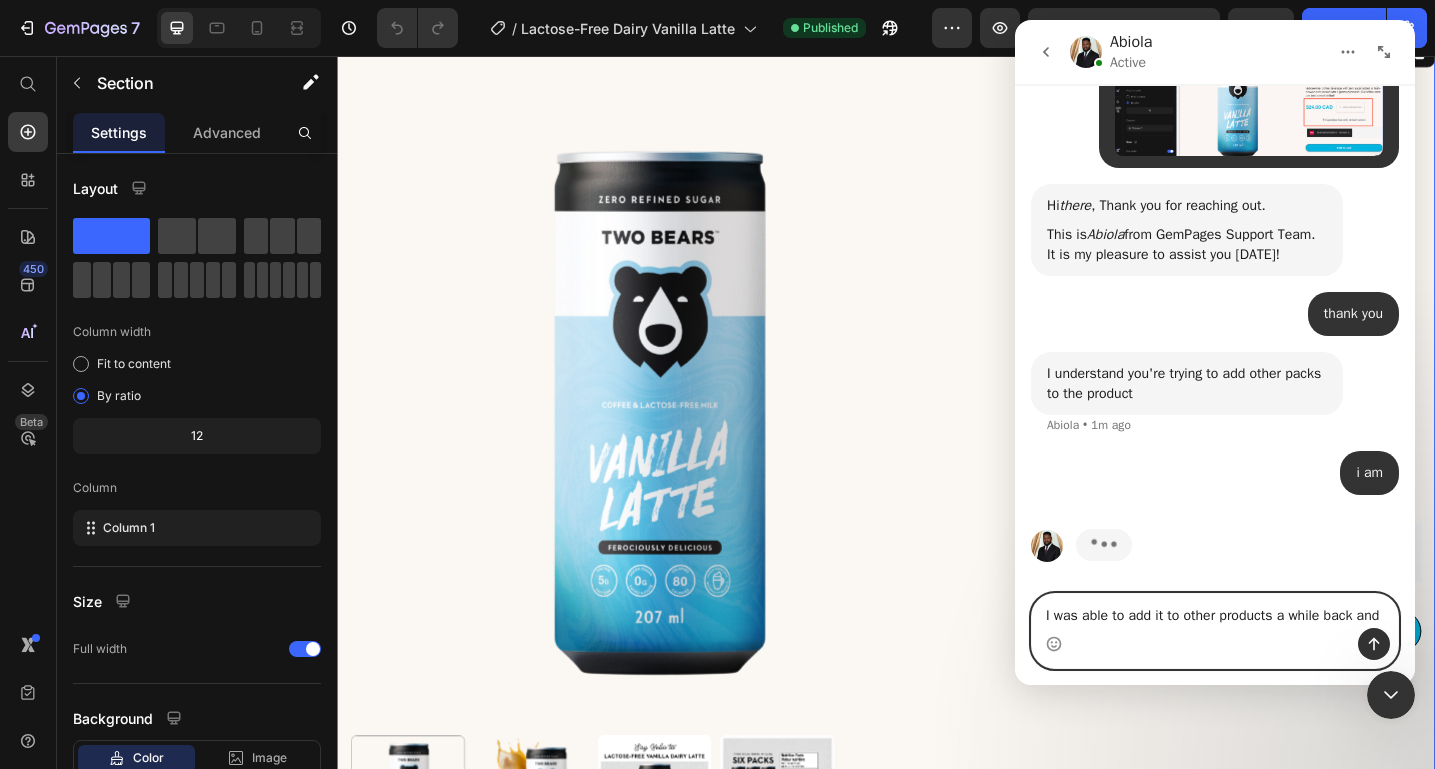 scroll, scrollTop: 993, scrollLeft: 0, axis: vertical 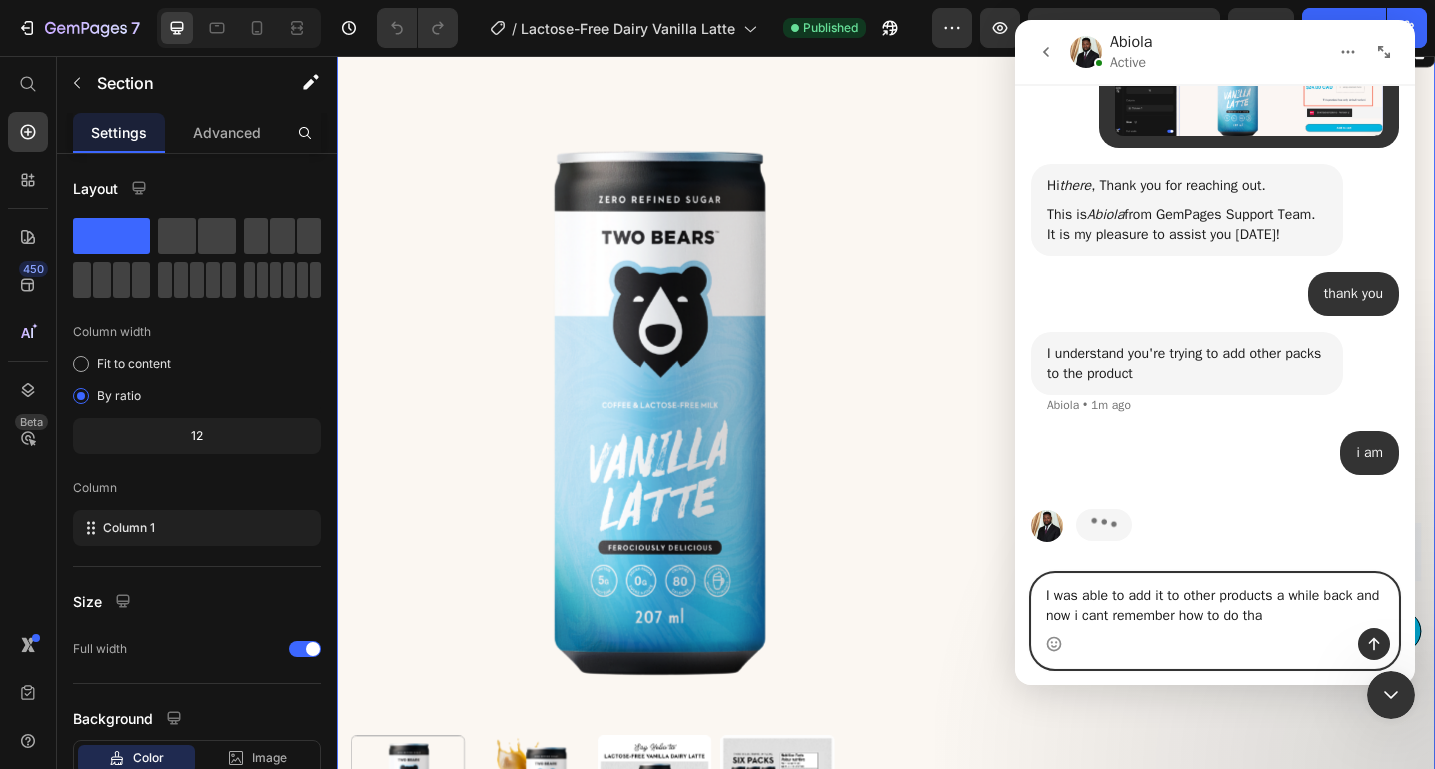type on "I was able to add it to other products a while back and now i cant remember how to do that" 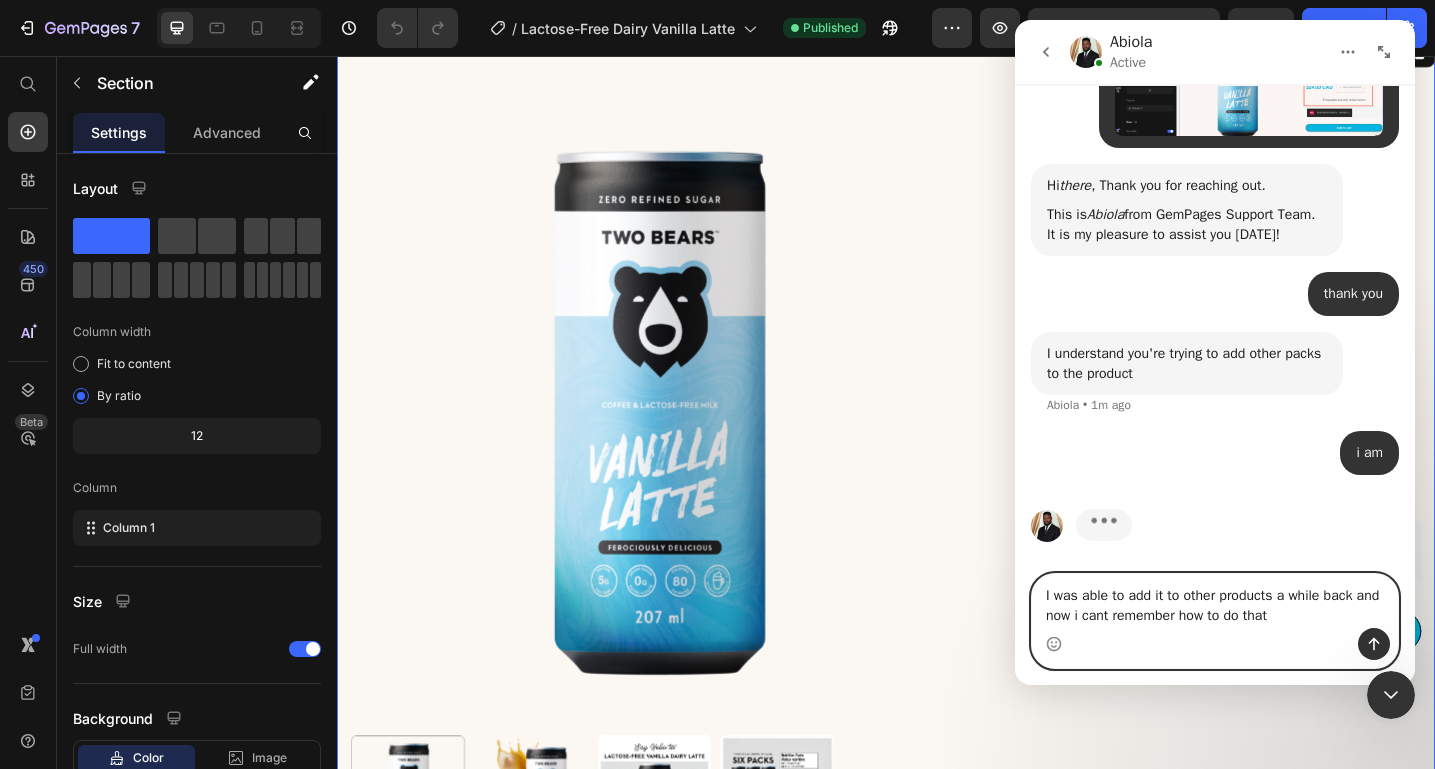 type 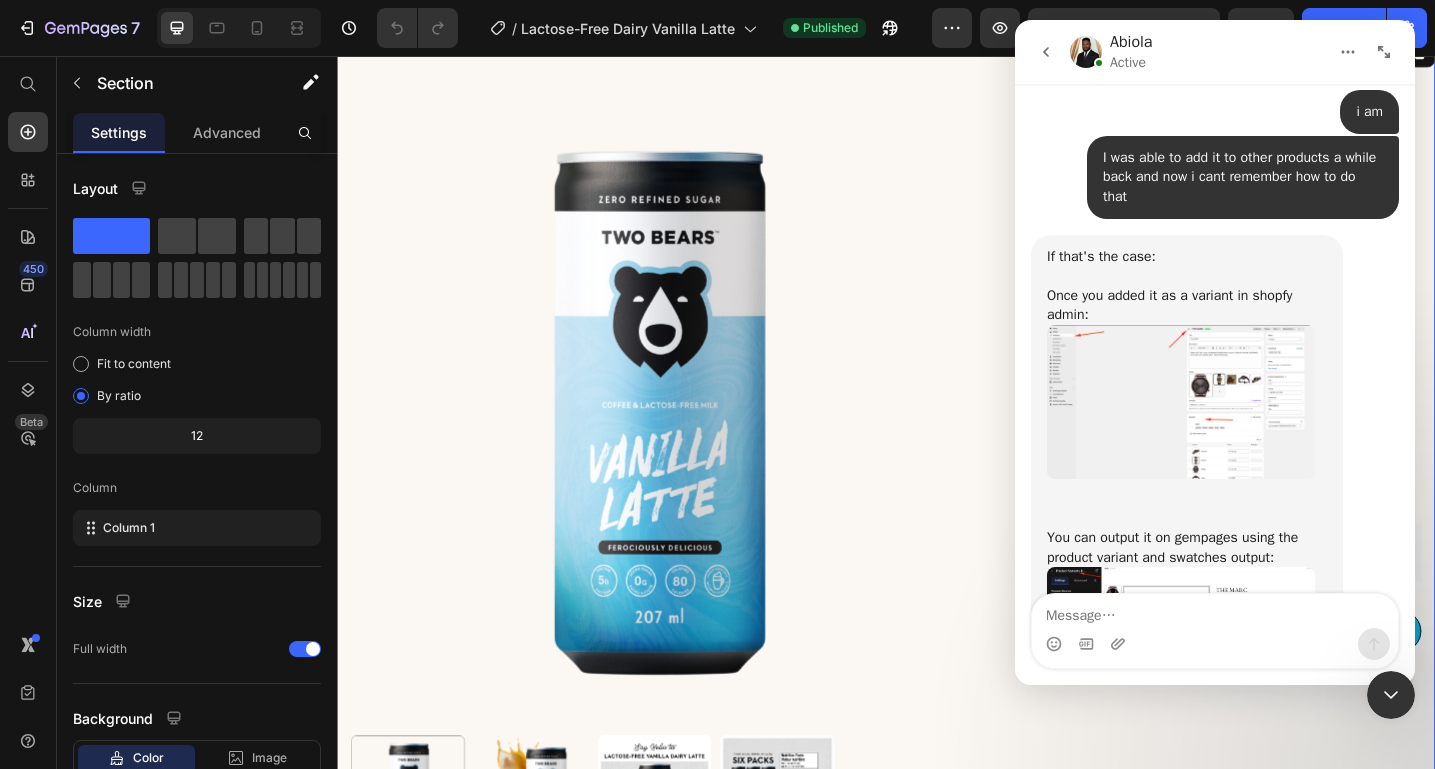 scroll, scrollTop: 1294, scrollLeft: 0, axis: vertical 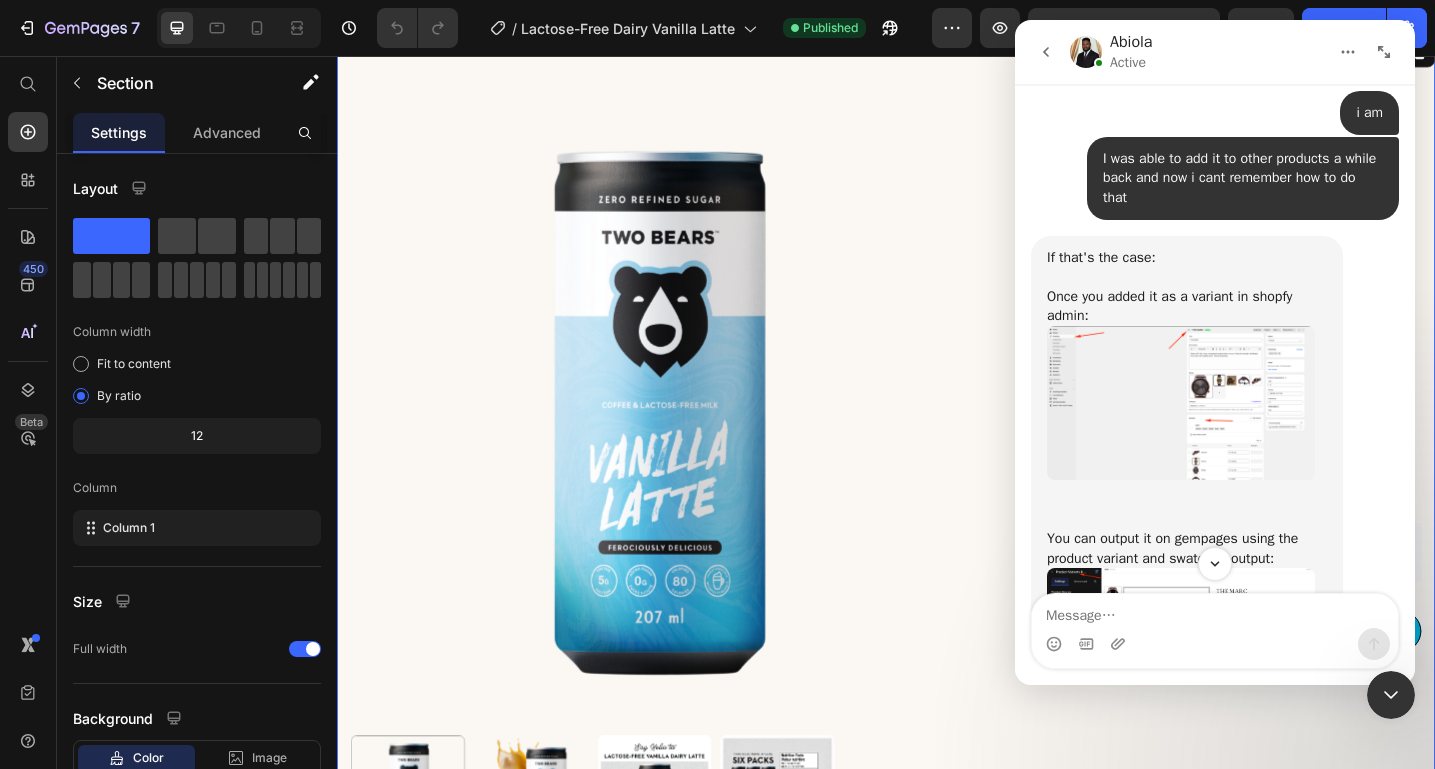 click at bounding box center (1181, 403) 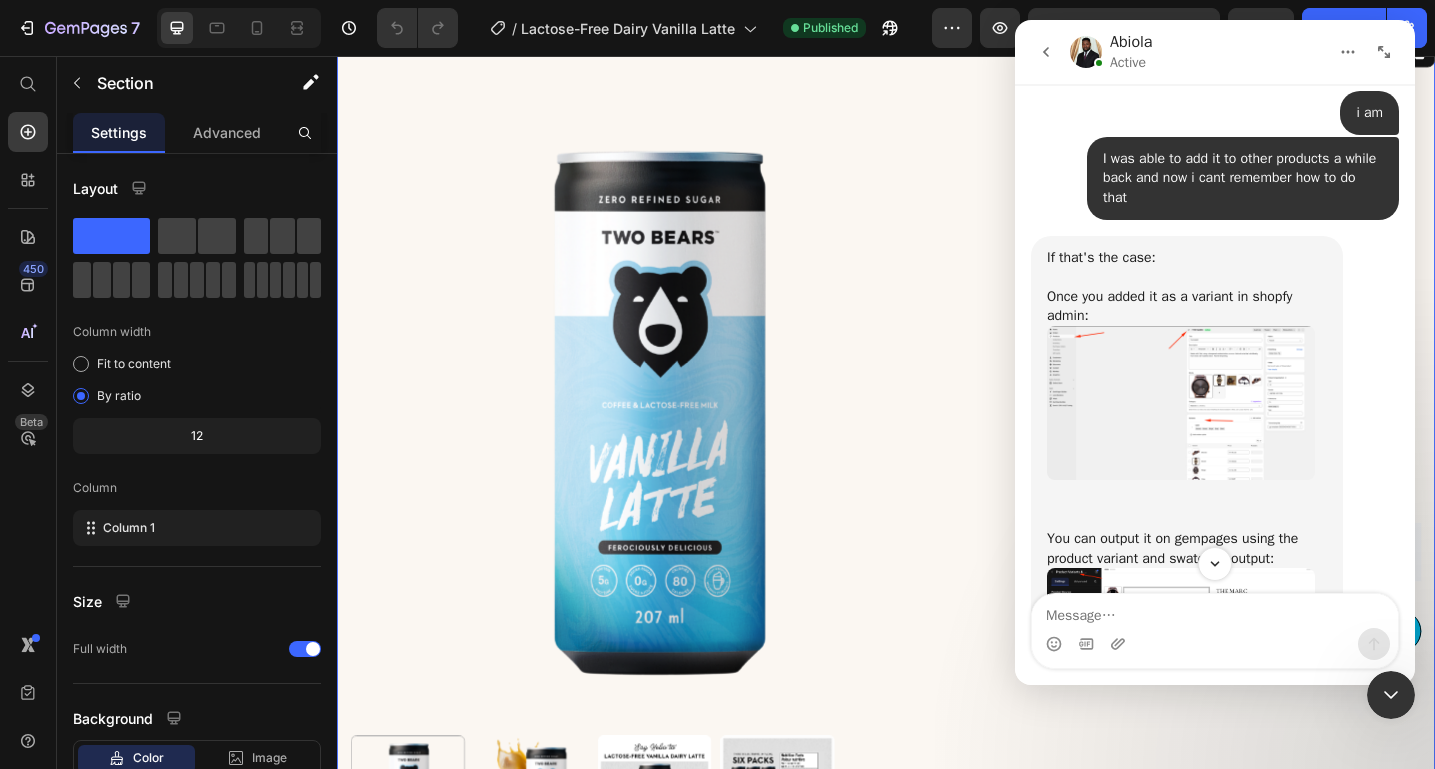 scroll, scrollTop: 0, scrollLeft: 0, axis: both 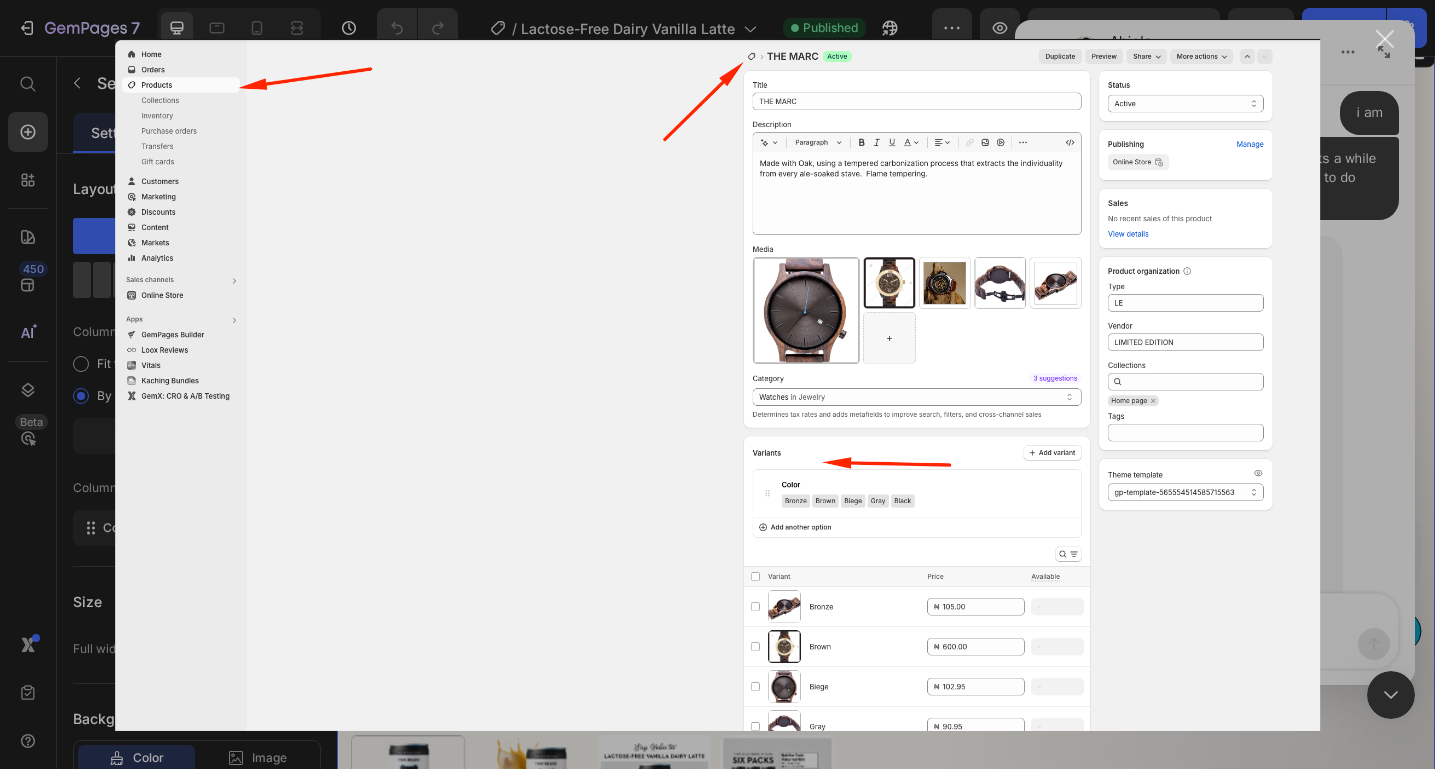 click at bounding box center [717, 384] 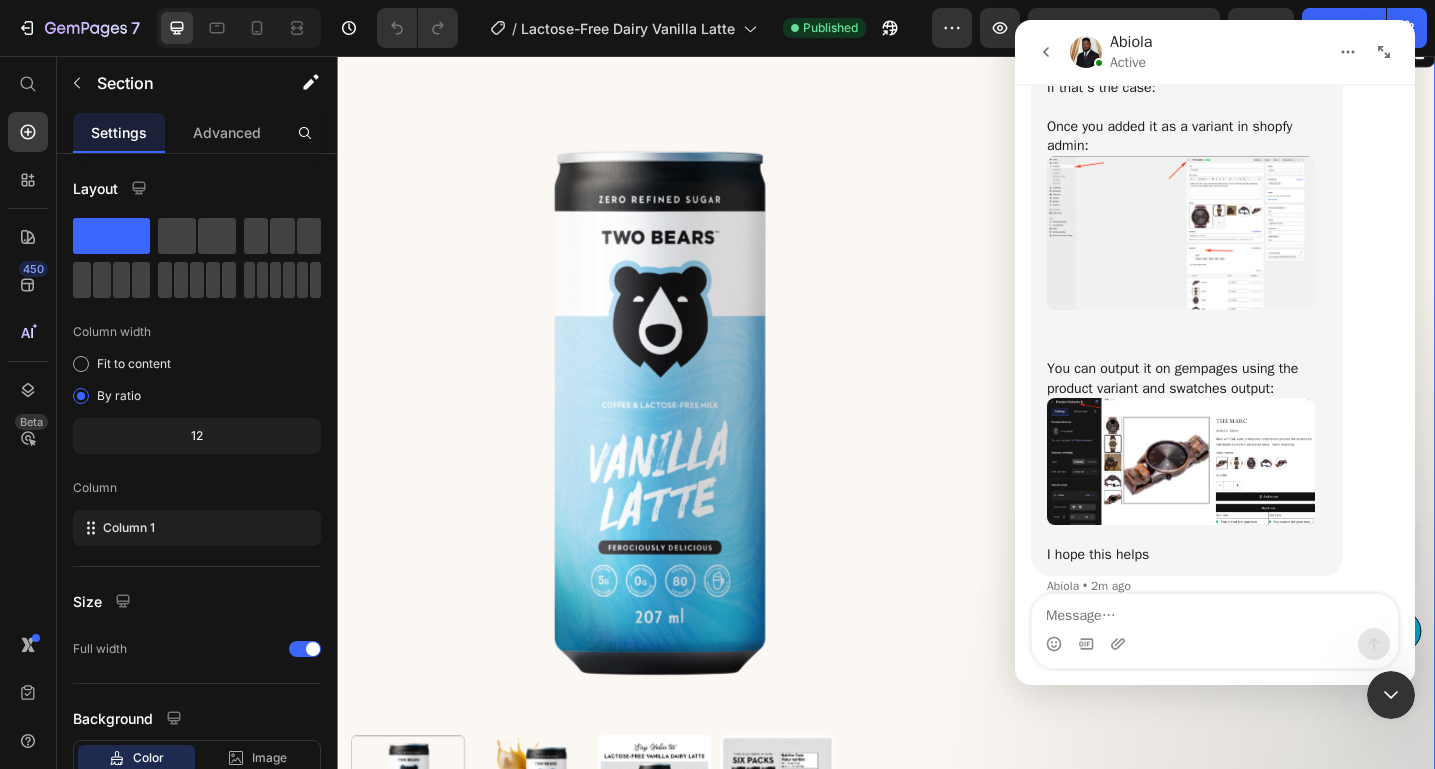 scroll, scrollTop: 1508, scrollLeft: 0, axis: vertical 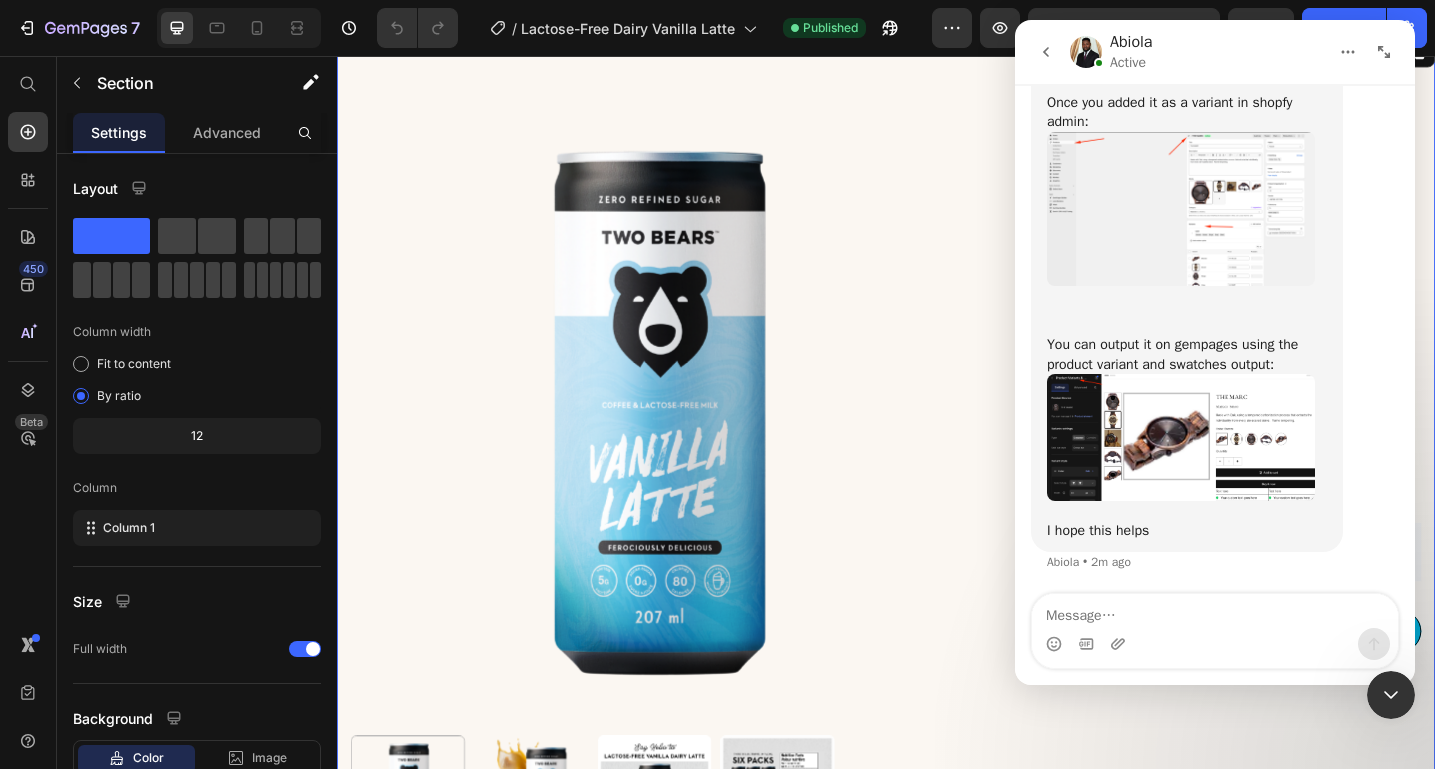 click at bounding box center (1181, 437) 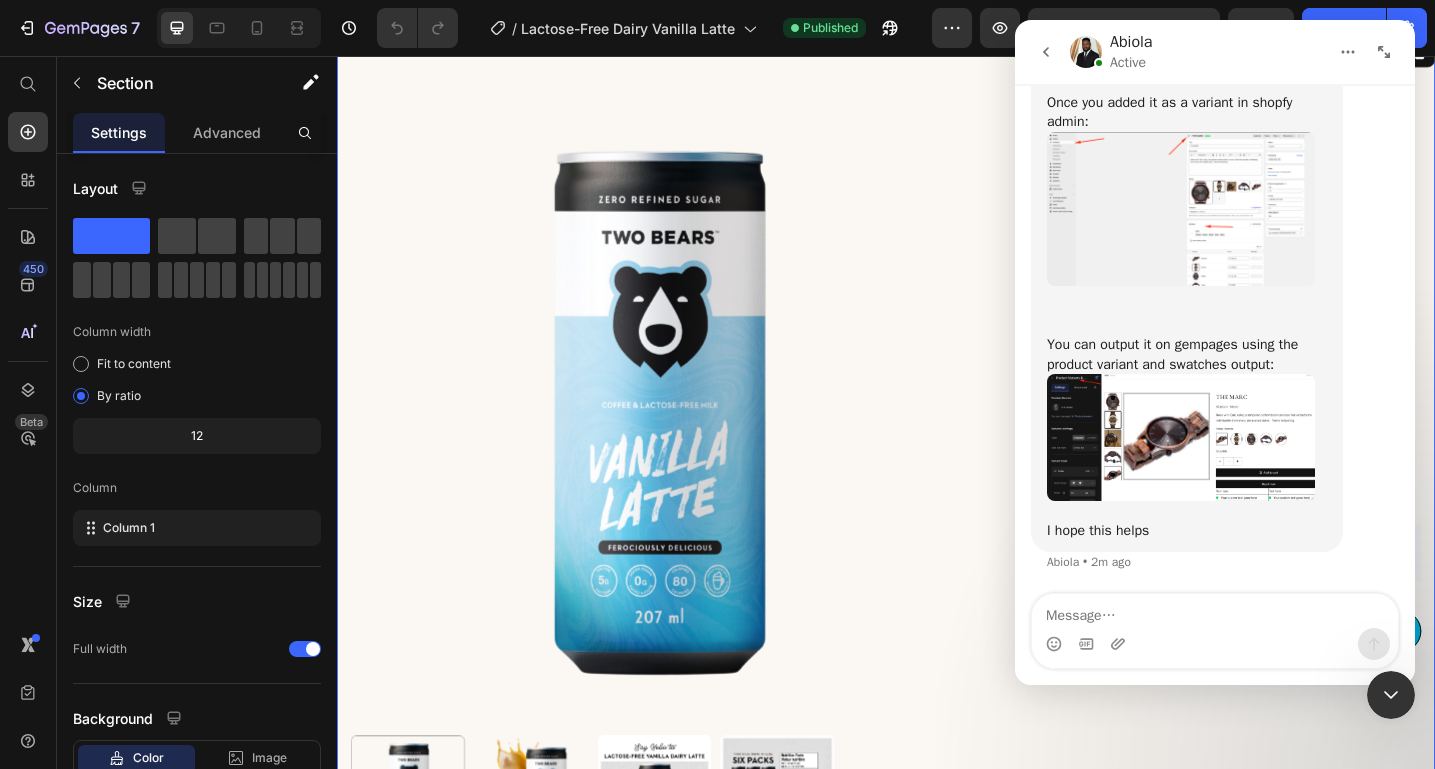 scroll, scrollTop: 0, scrollLeft: 0, axis: both 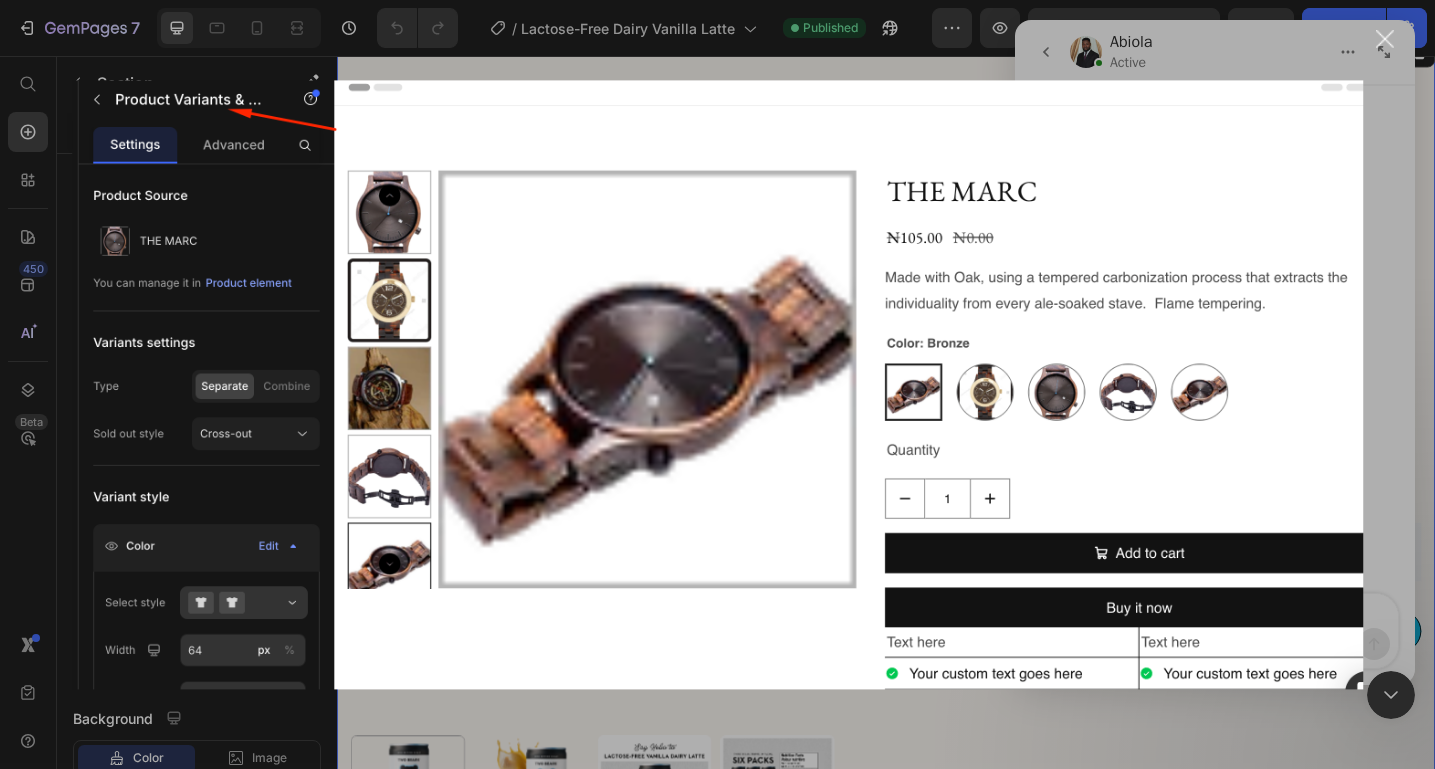 click at bounding box center (1385, 39) 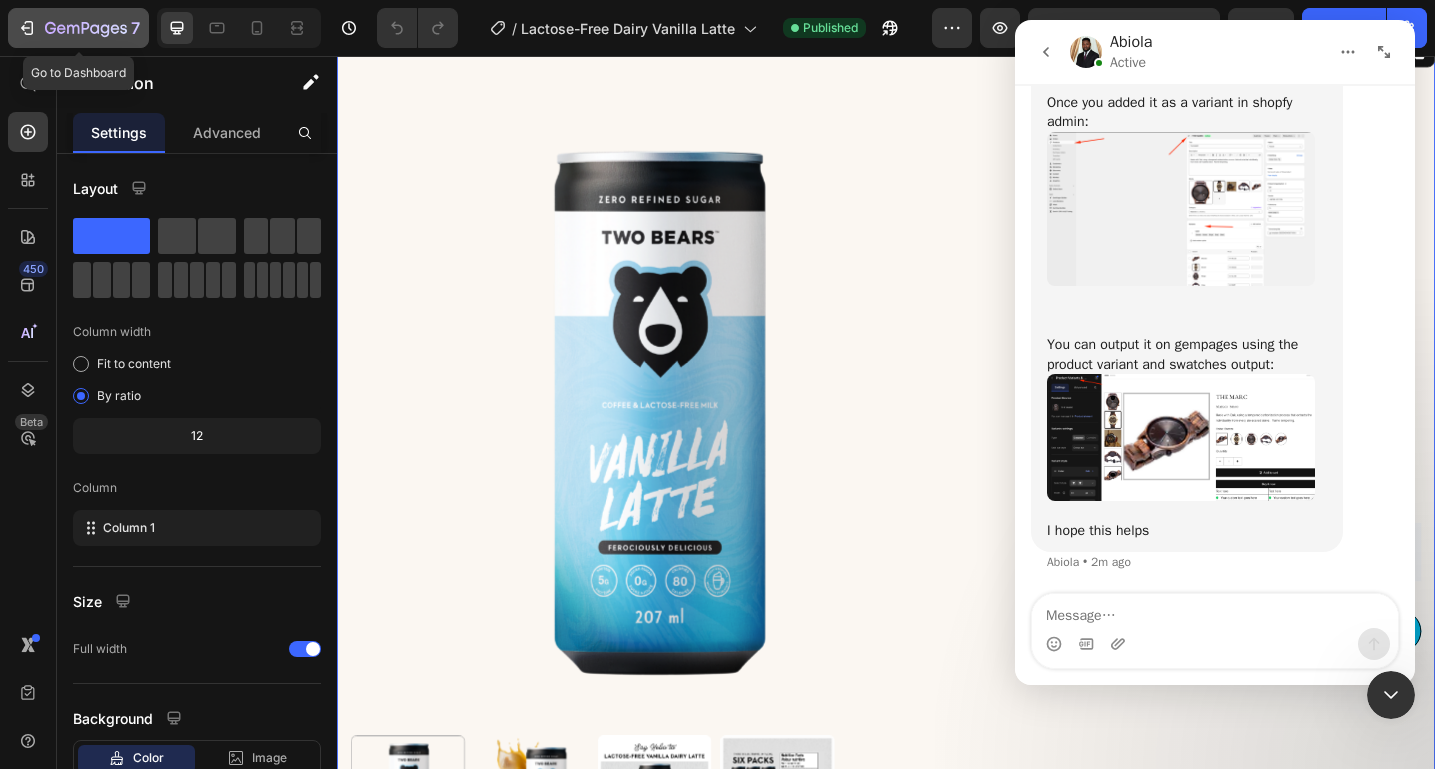 click on "7" at bounding box center (78, 28) 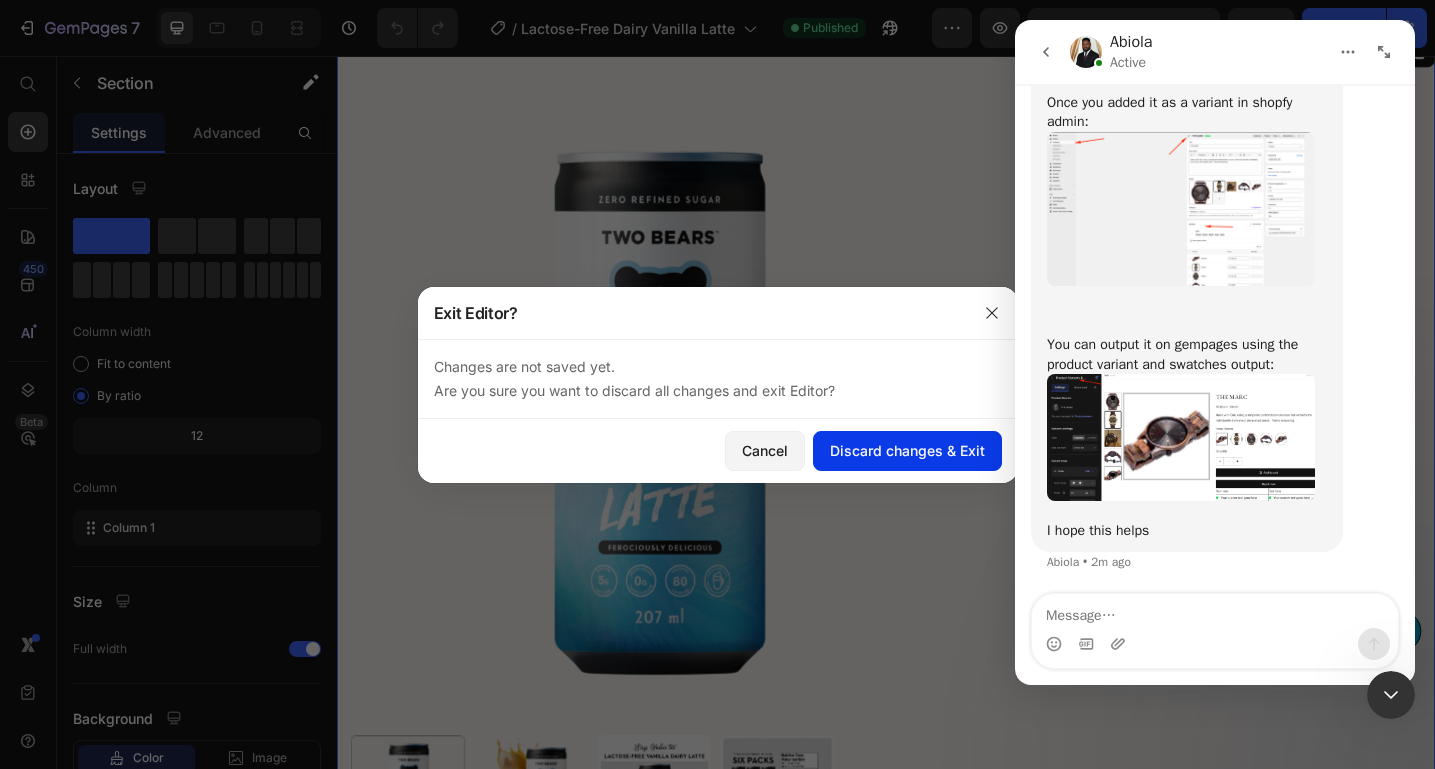 click on "Discard changes & Exit" at bounding box center [907, 450] 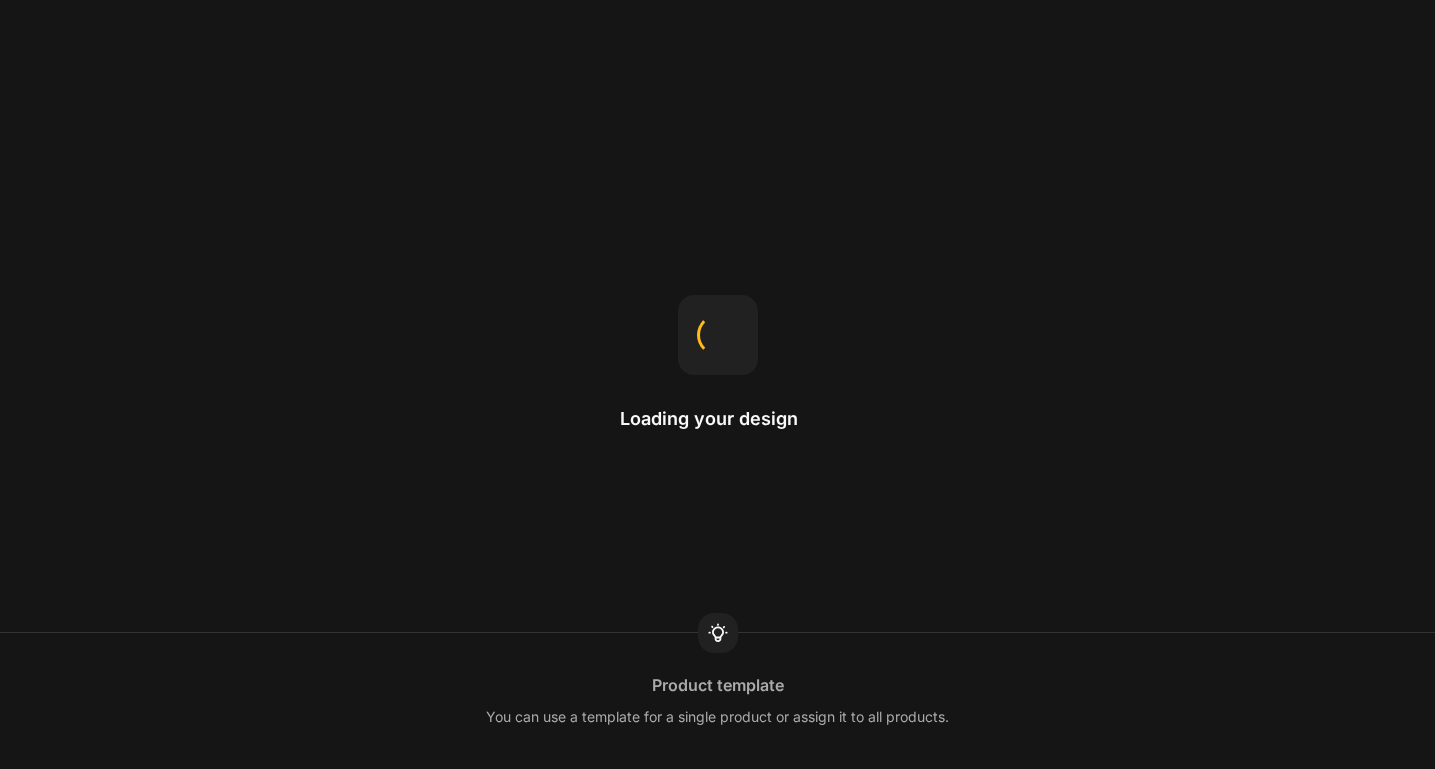 scroll, scrollTop: 0, scrollLeft: 0, axis: both 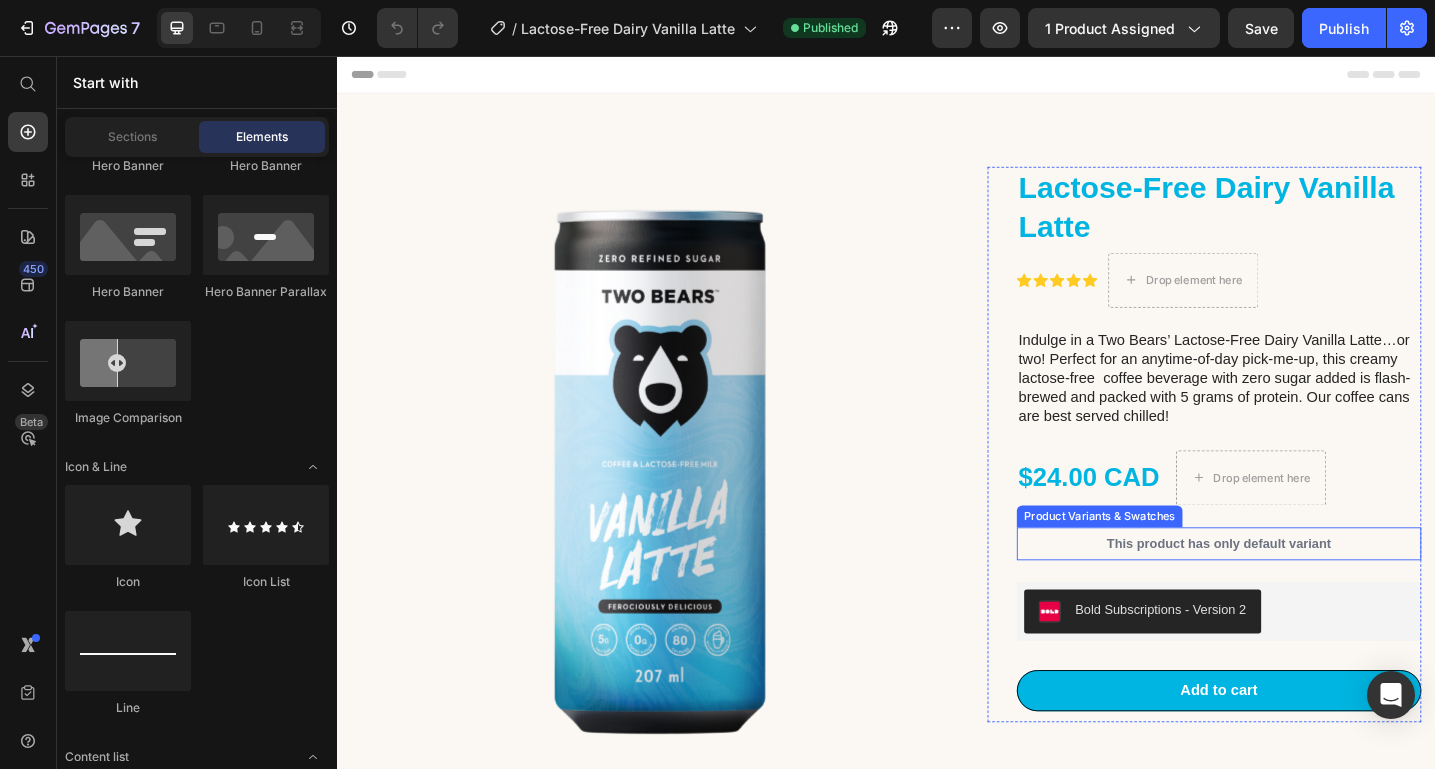 click on "This product has only default variant" at bounding box center [1301, 589] 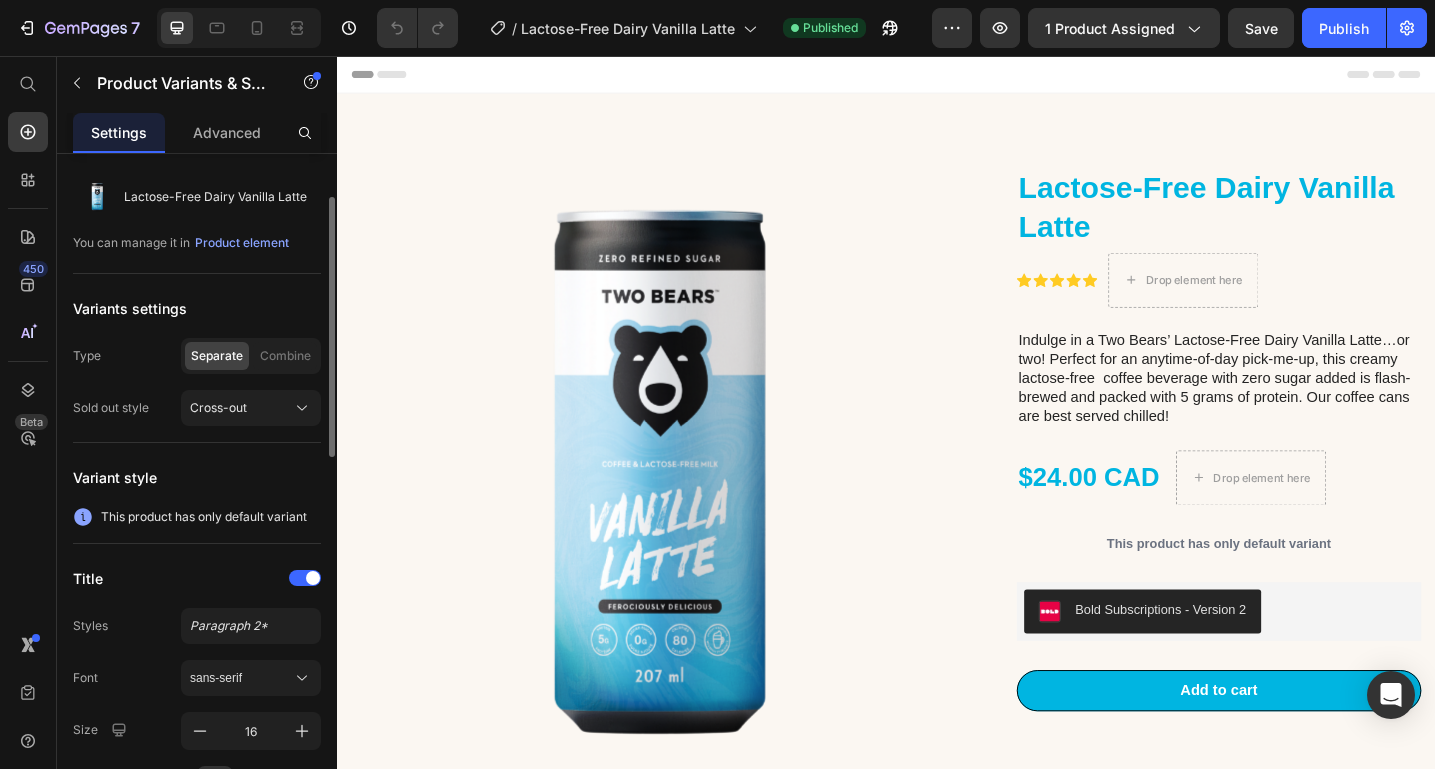 scroll, scrollTop: 74, scrollLeft: 0, axis: vertical 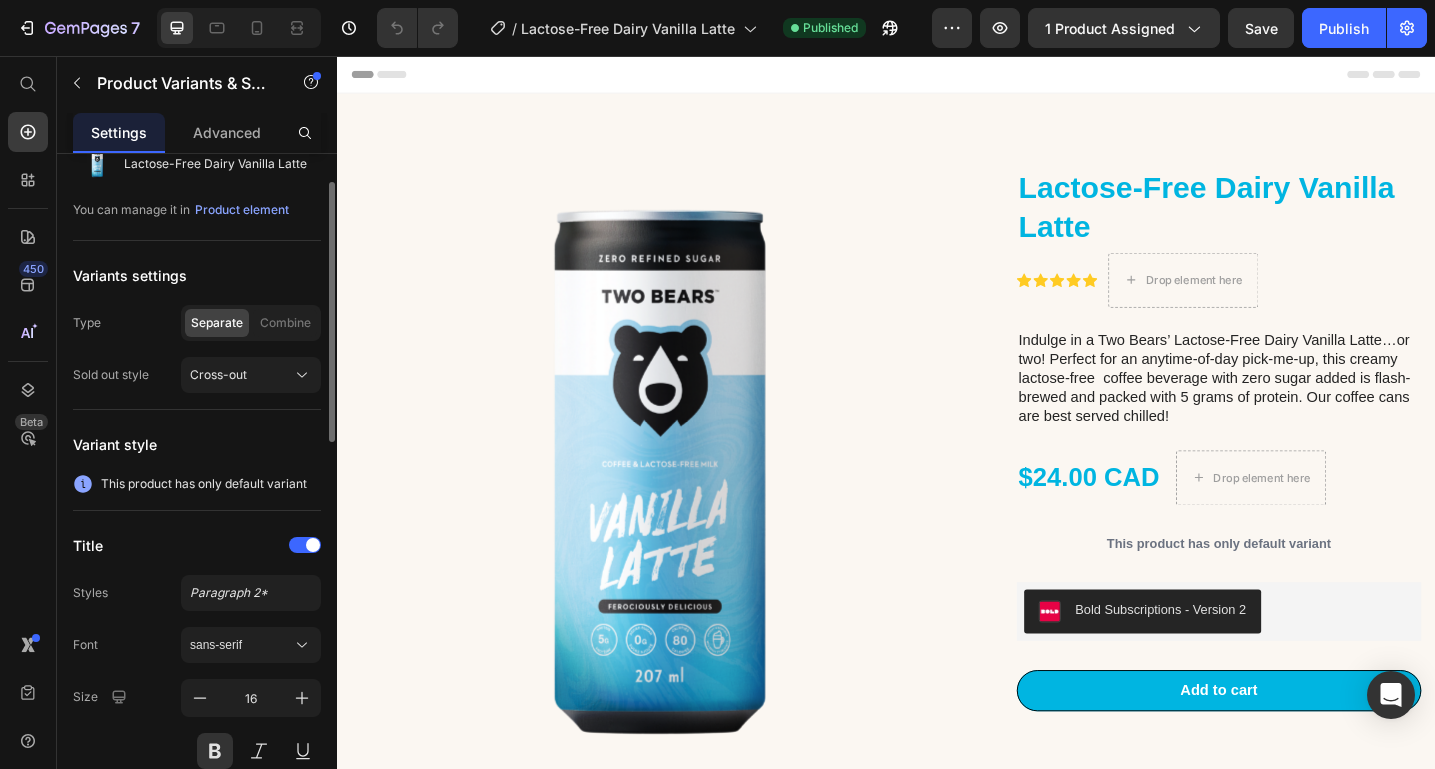 click on "Type" at bounding box center (87, 323) 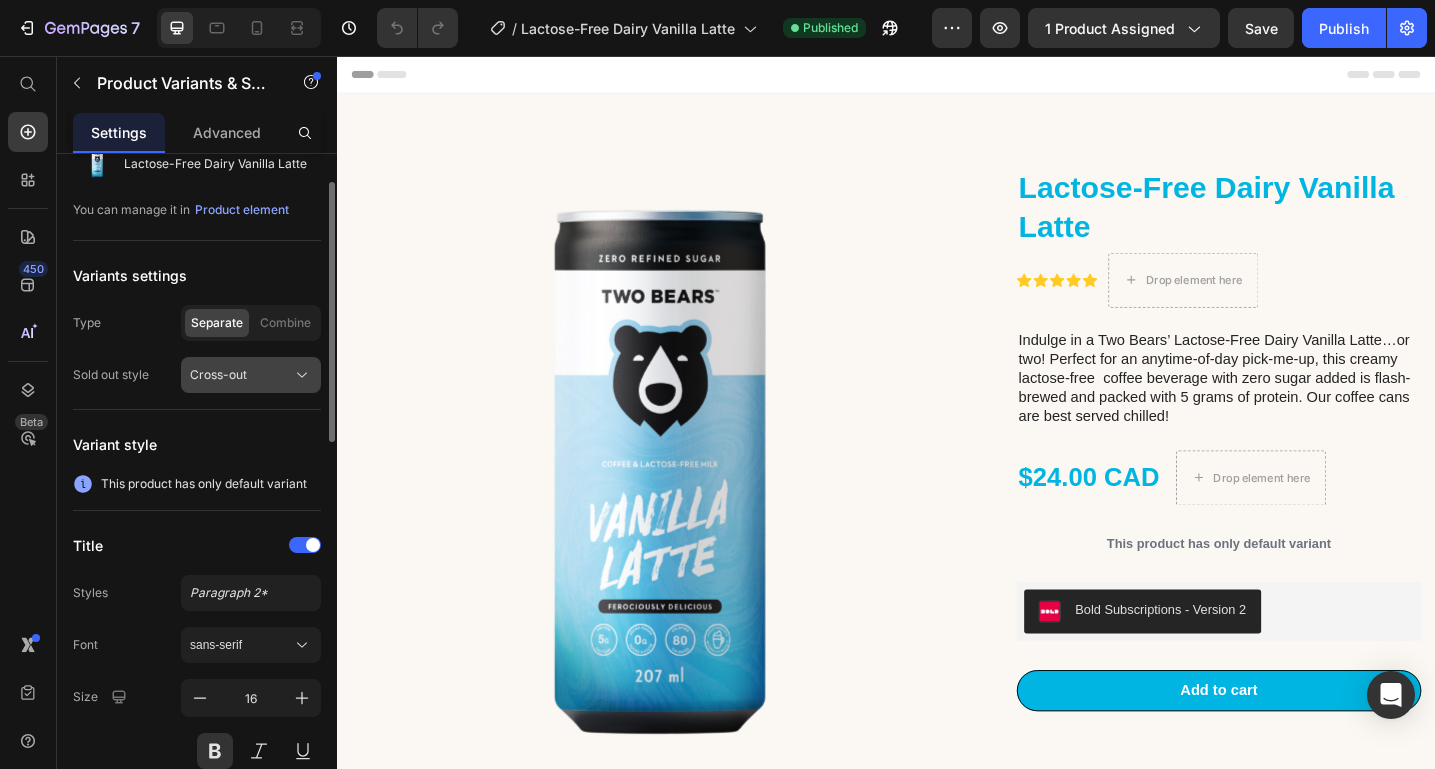 click on "Cross-out" 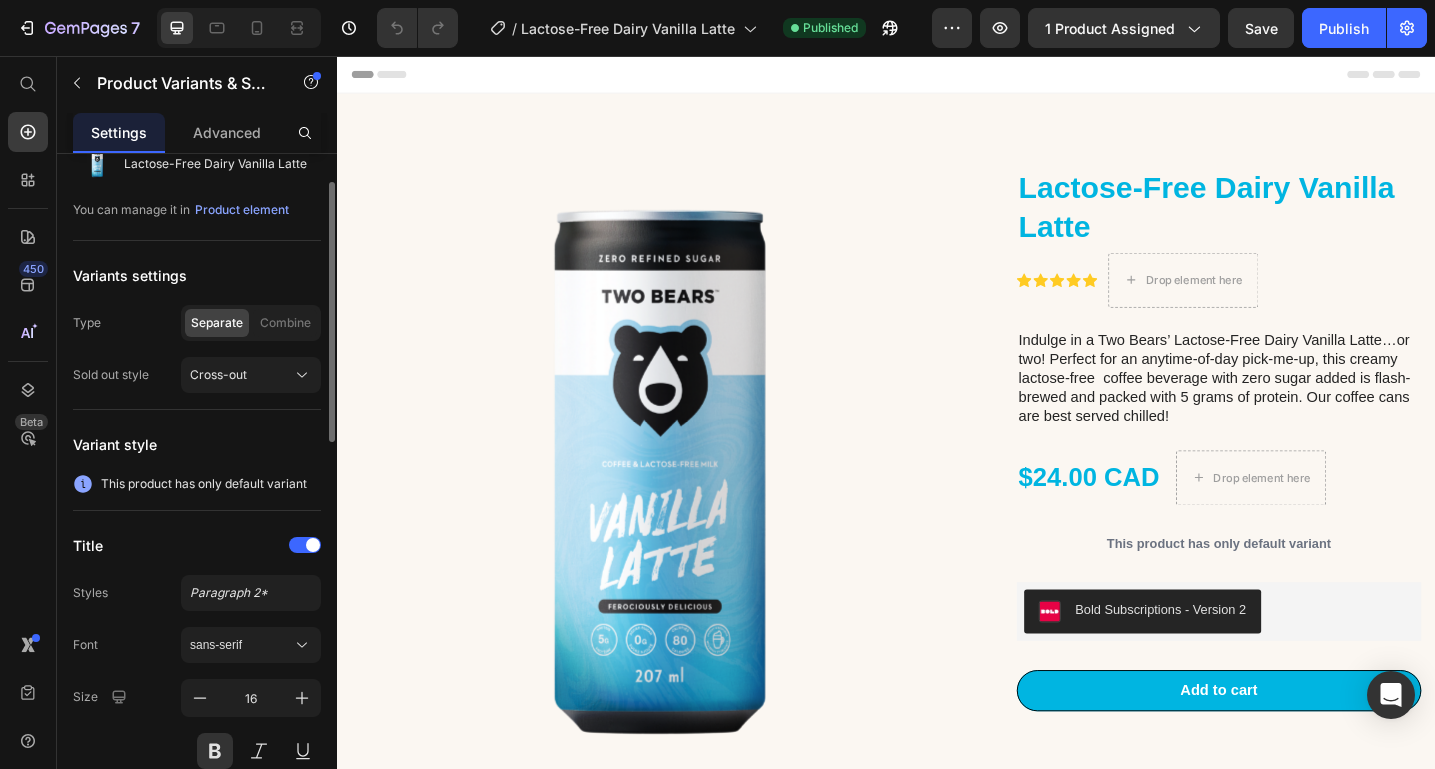 click on "Variants settings" at bounding box center (197, 275) 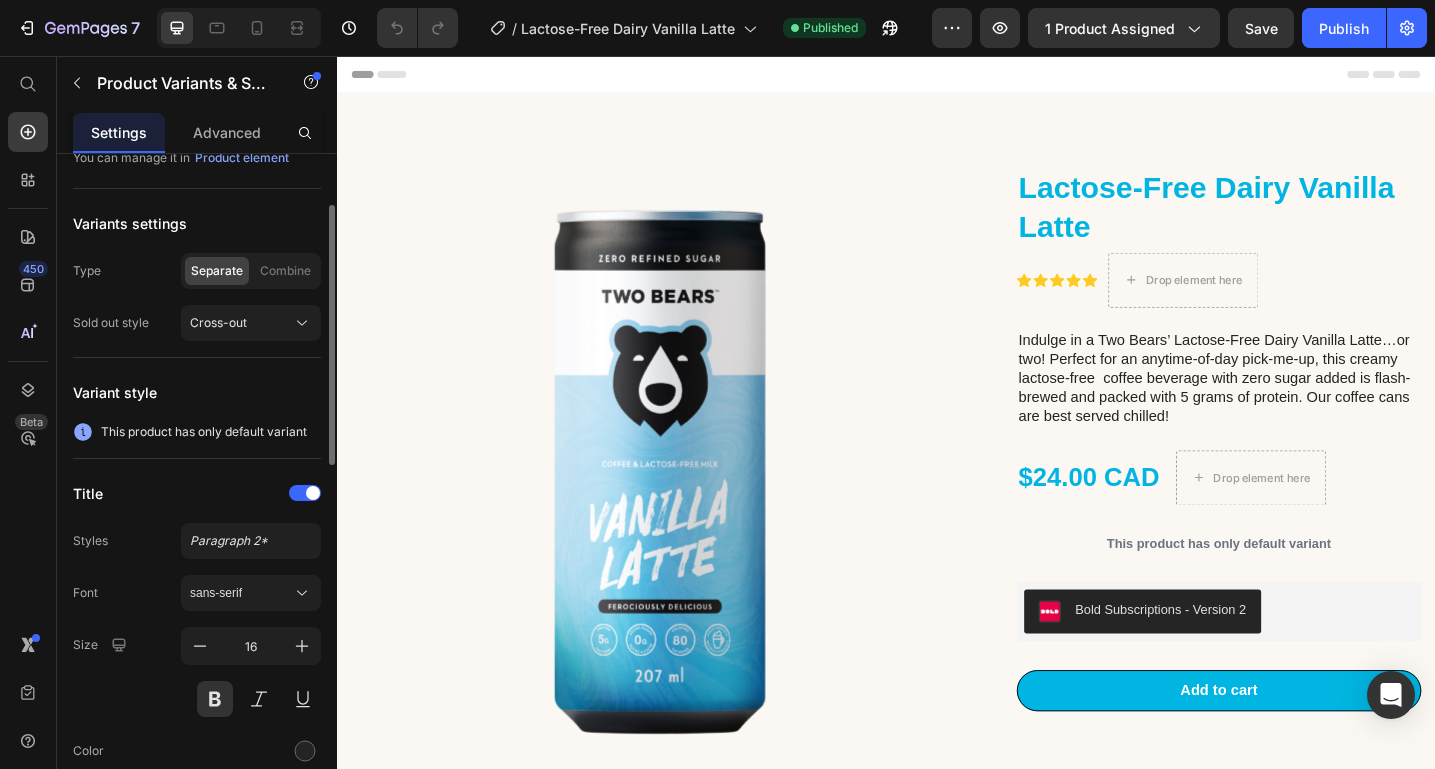scroll, scrollTop: 128, scrollLeft: 0, axis: vertical 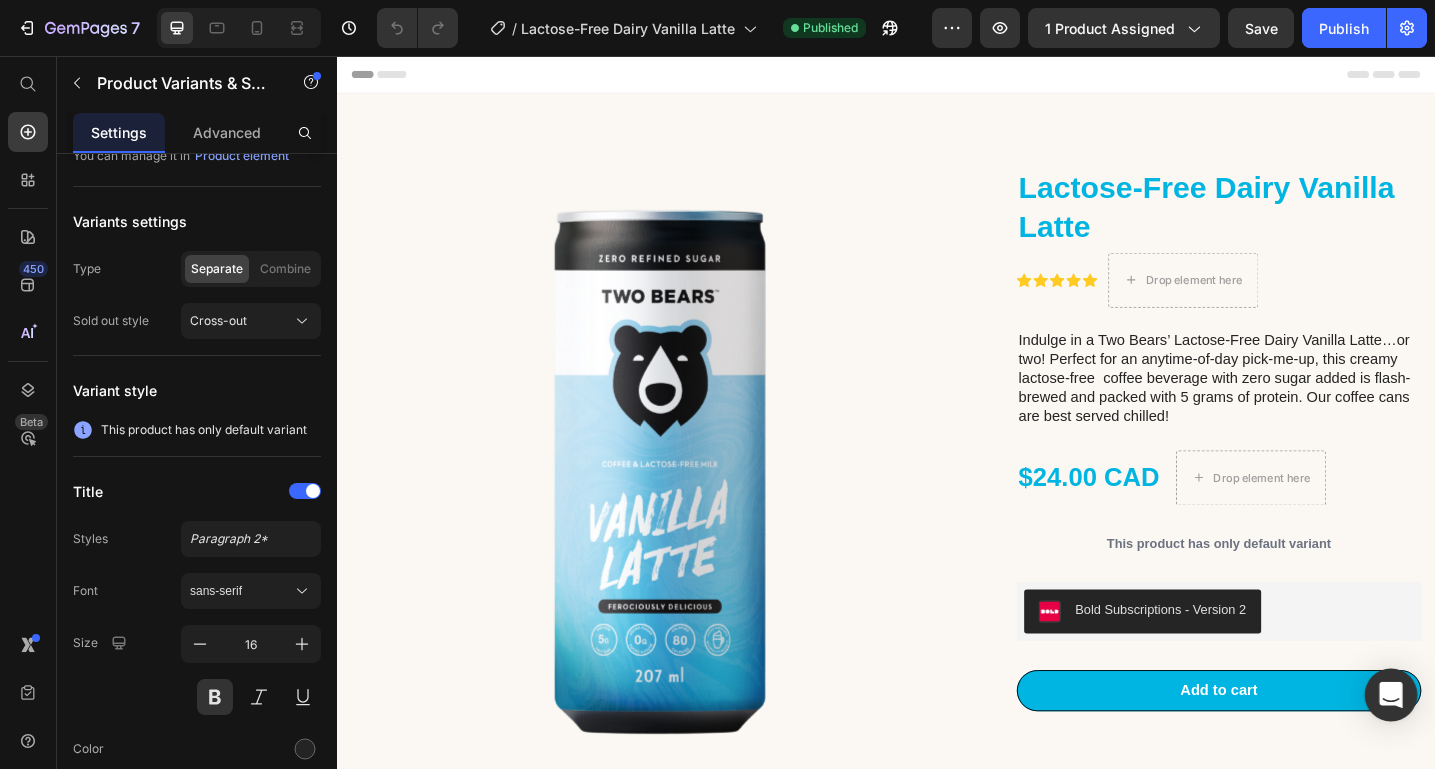 click at bounding box center [1391, 695] 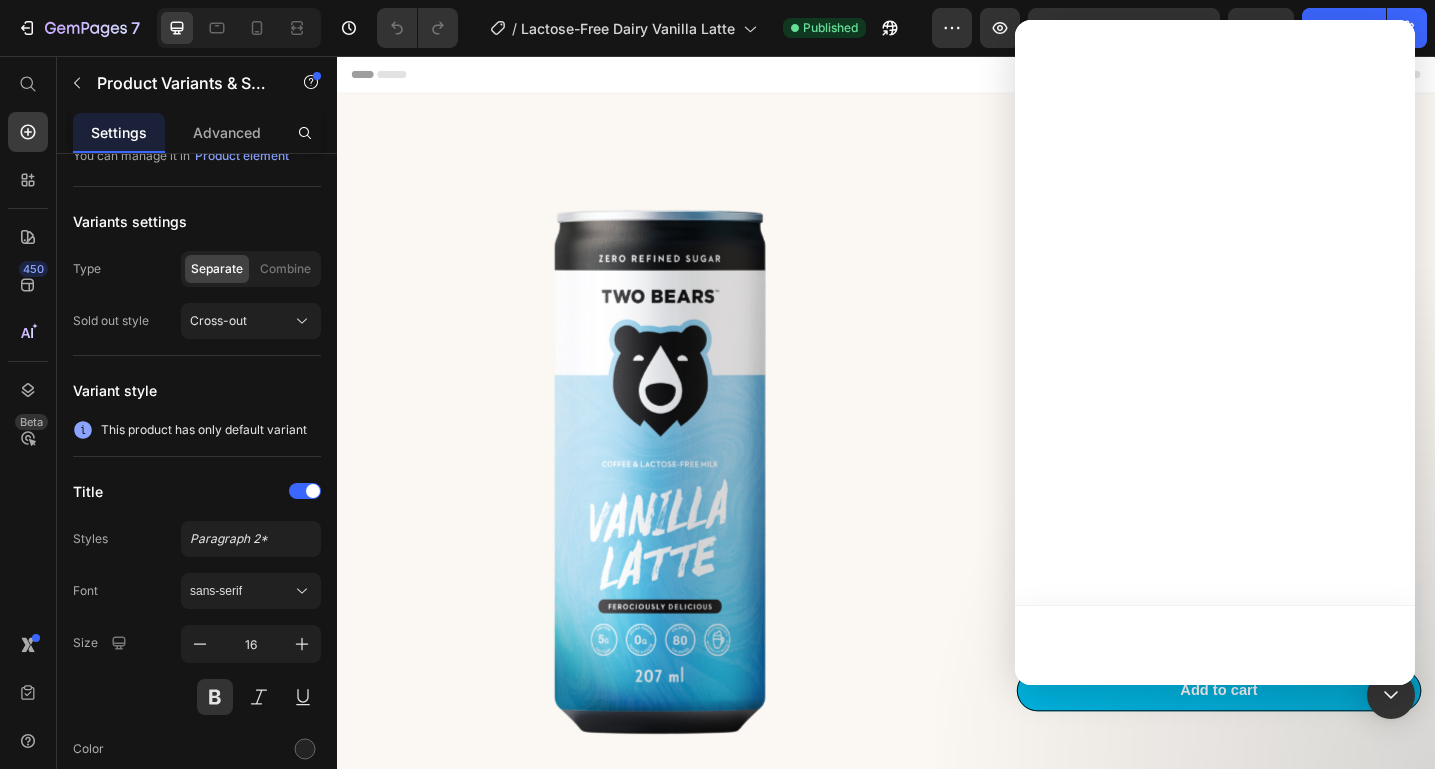 click at bounding box center [1215, 352] 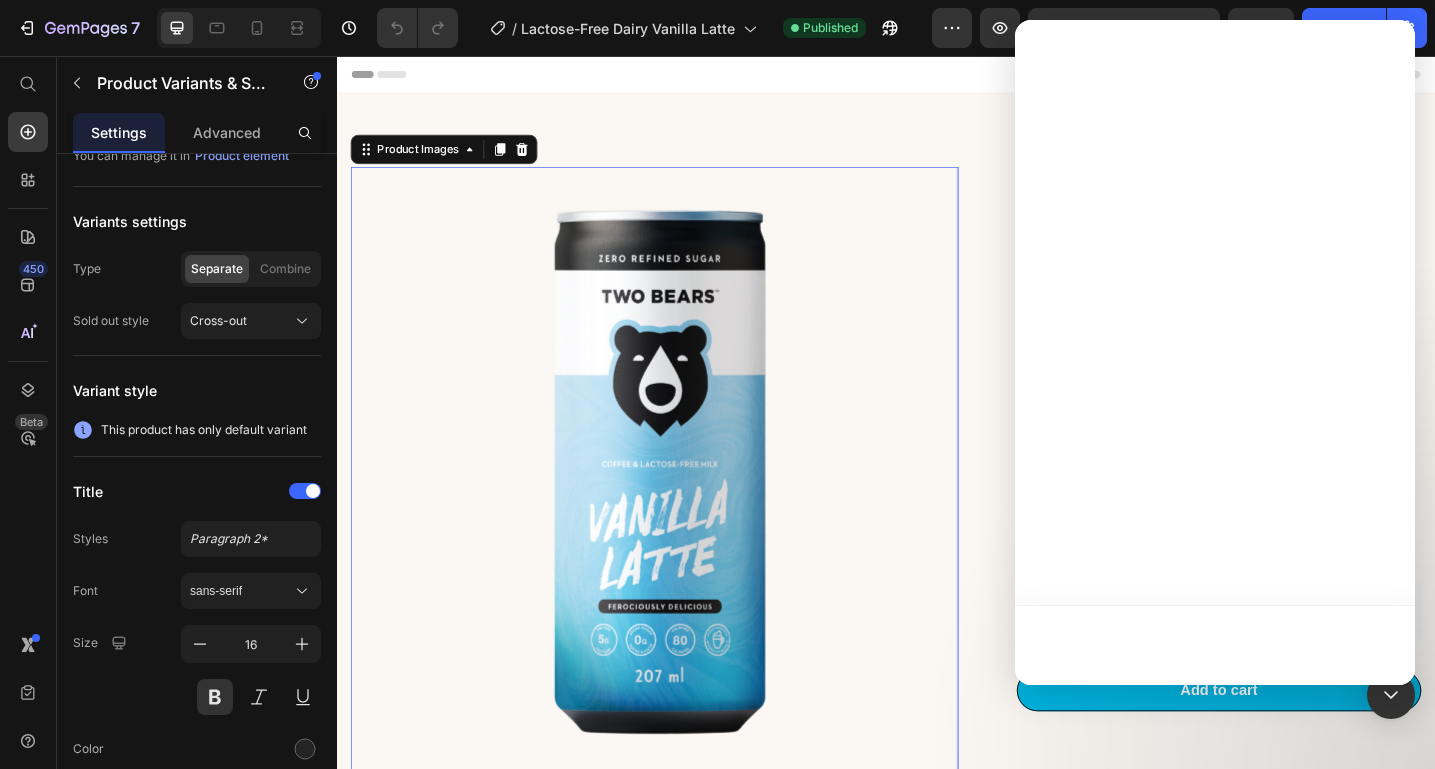 scroll, scrollTop: 0, scrollLeft: 0, axis: both 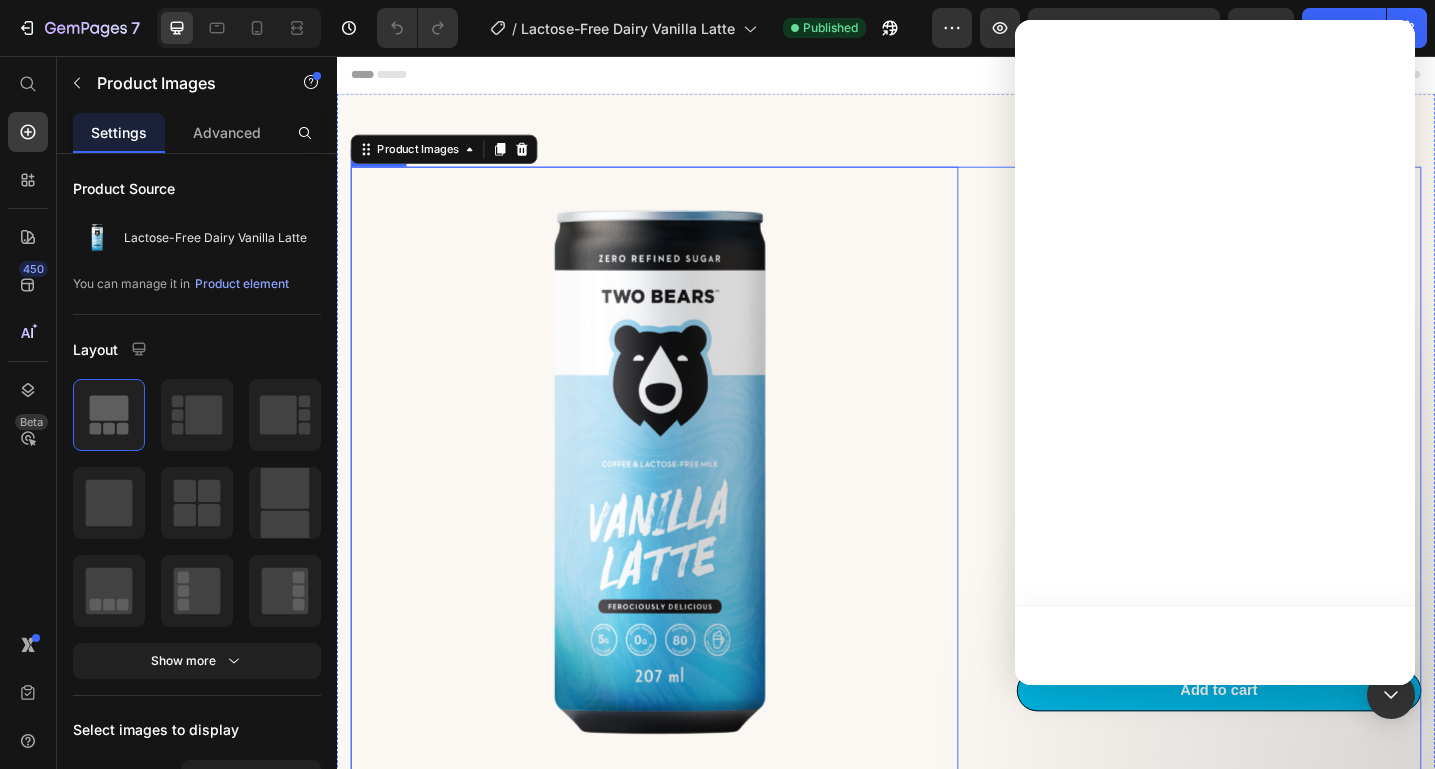 click on "Lactose-Free Dairy Vanilla Latte Product Title Icon Icon Icon Icon Icon Icon List
Drop element here Row Indulge in a Two Bears’ Lactose-Free Dairy Vanilla Latte…or two! Perfect for an anytime-of-day pick-me-up, this creamy lactose-free  coffee beverage with zero sugar added is flash-brewed and packed with 5 grams of protein. Our coffee cans are best served chilled! Text Block $24.00 CAD Product Price
Drop element here Row This product has only default variant Product Variants & Swatches Bold Subscriptions - Version 2 Bold Subscriptions Add to cart Add to Cart Row" at bounding box center (1285, 590) 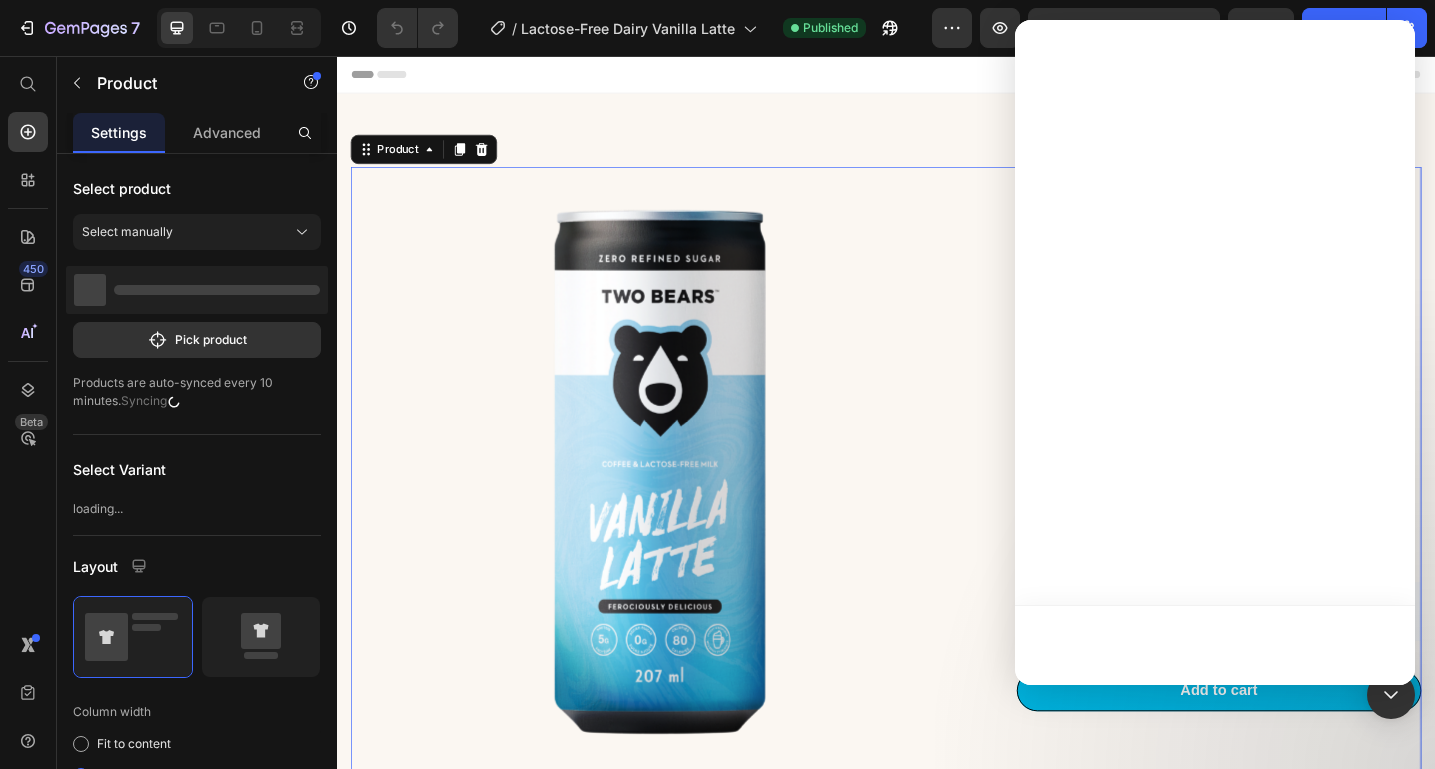 click on "Product Images Lactose-Free Dairy Vanilla Latte Product Title Icon Icon Icon Icon Icon Icon List
Drop element here Row Indulge in a Two Bears’ Lactose-Free Dairy Vanilla Latte…or two! Perfect for an anytime-of-day pick-me-up, this creamy lactose-free  coffee beverage with zero sugar added is flash-brewed and packed with 5 grams of protein. Our coffee cans are best served chilled! Text Block $24.00 CAD Product Price
Drop element here Row This product has only default variant Product Variants & Swatches Bold Subscriptions - Version 2 Bold Subscriptions Add to cart Add to Cart Row Product   16" at bounding box center (937, 590) 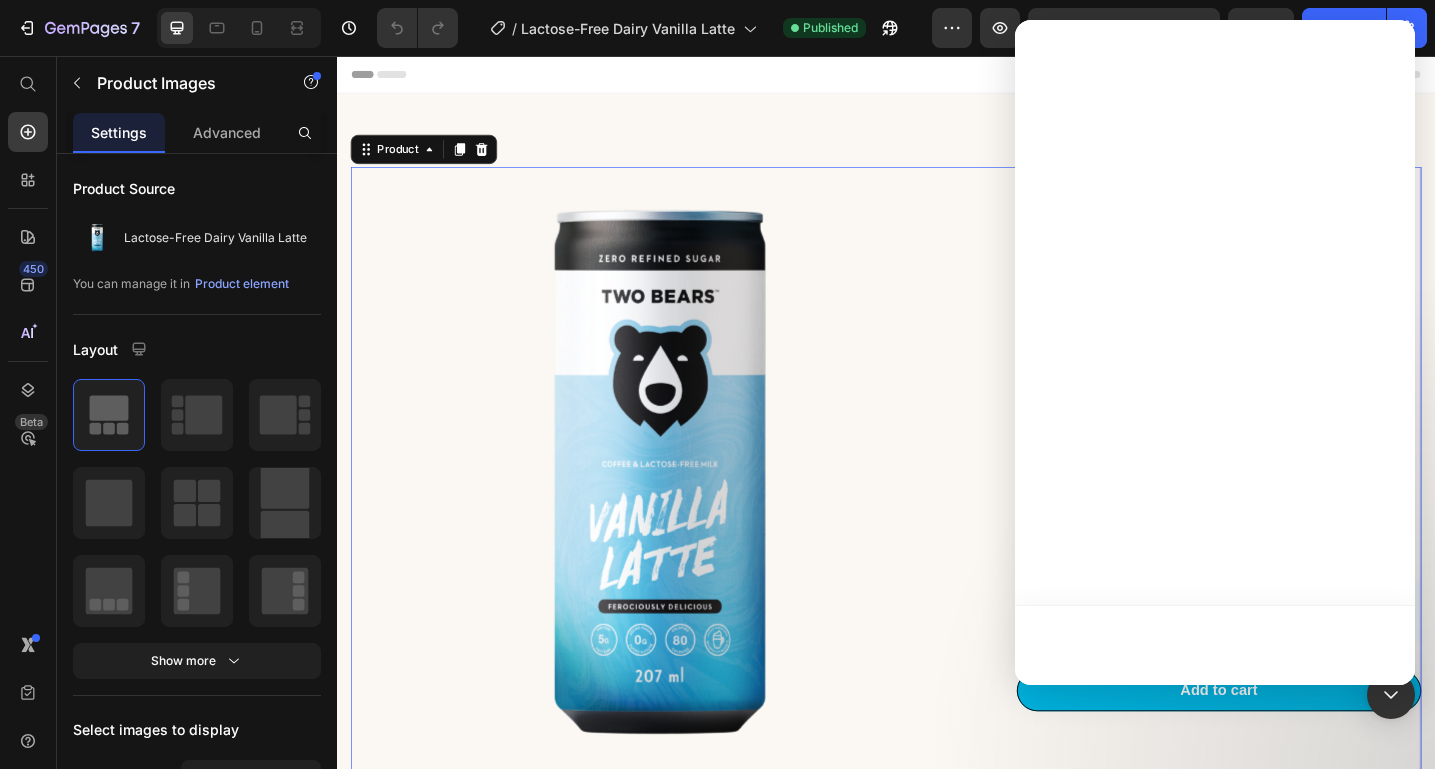 click at bounding box center (684, 509) 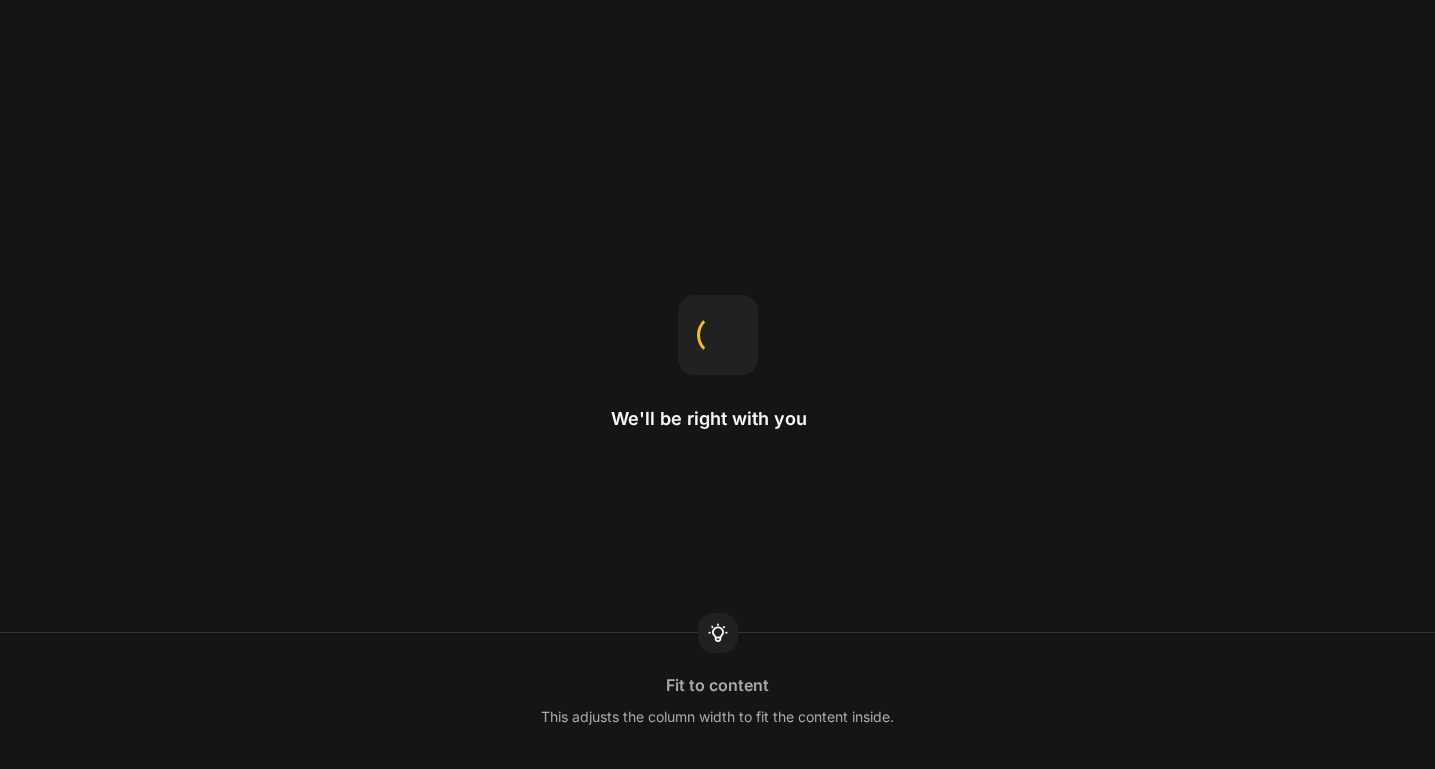 scroll, scrollTop: 0, scrollLeft: 0, axis: both 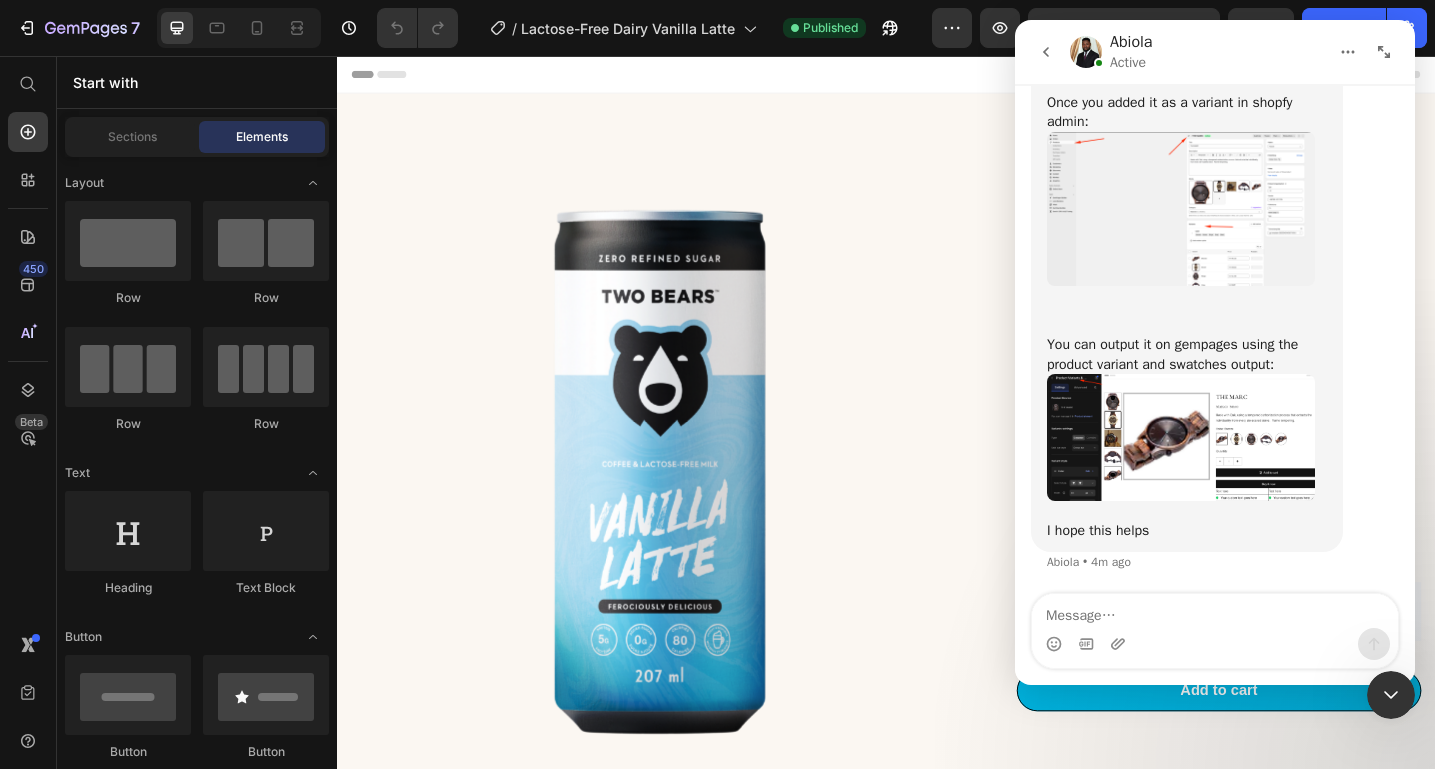 click at bounding box center [1215, 611] 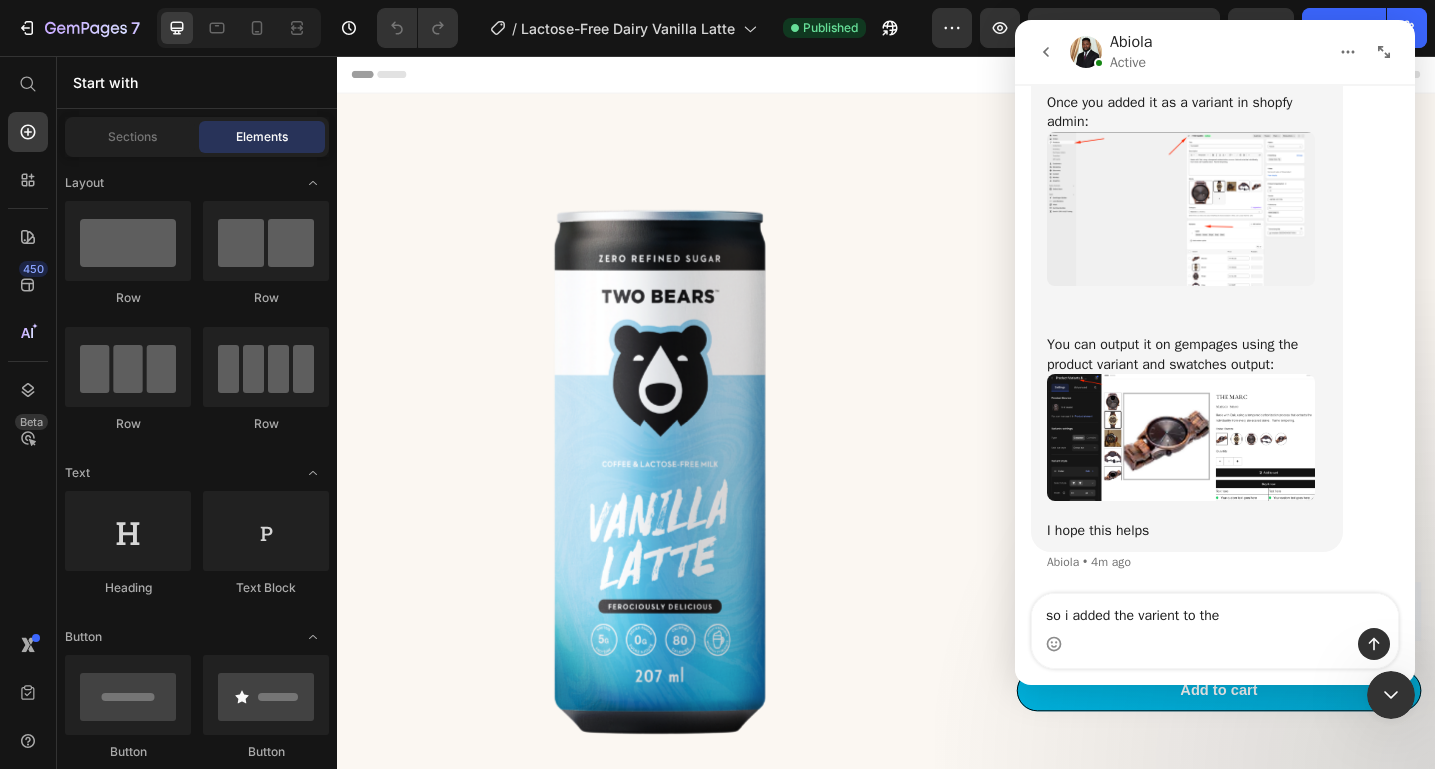 click on "so i added the varient to the" at bounding box center (1215, 611) 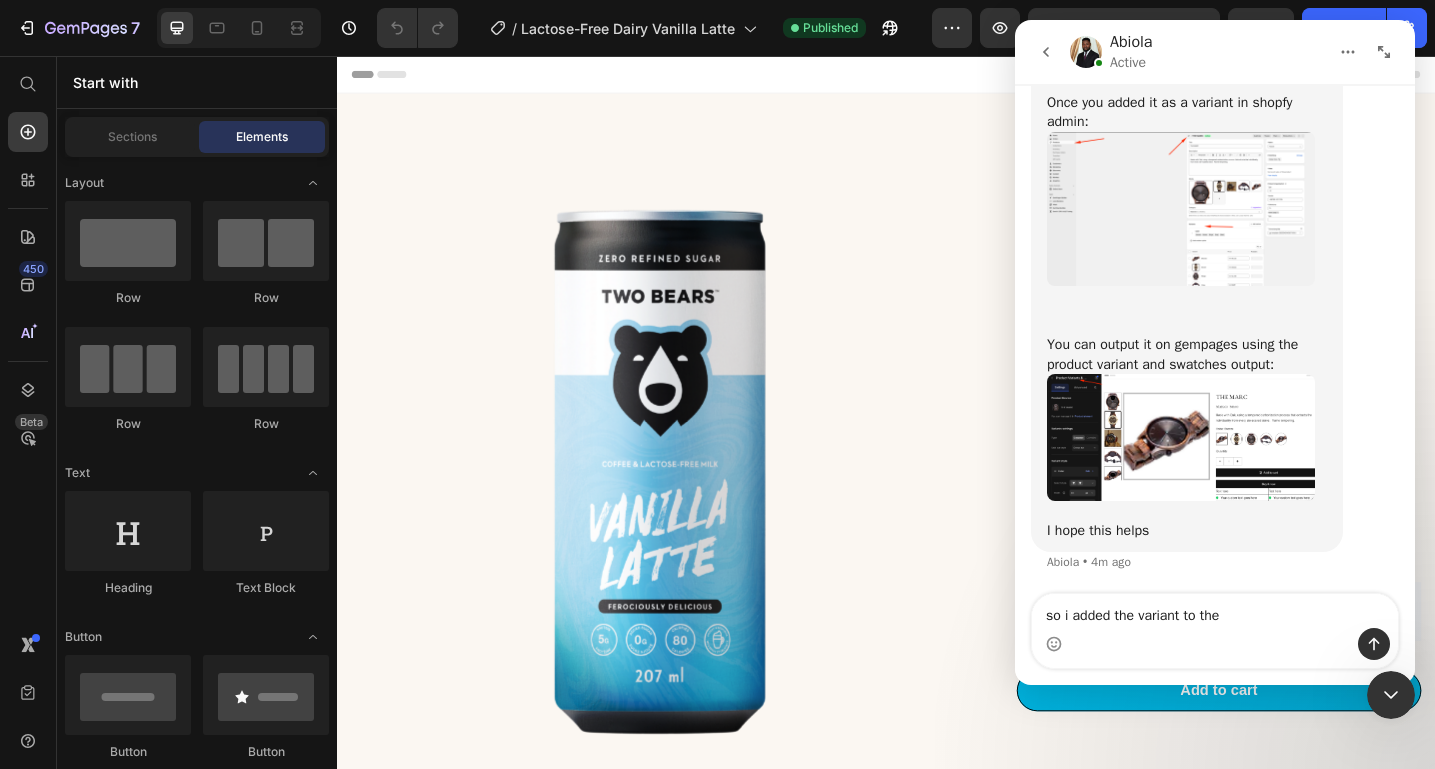 click at bounding box center (1181, 437) 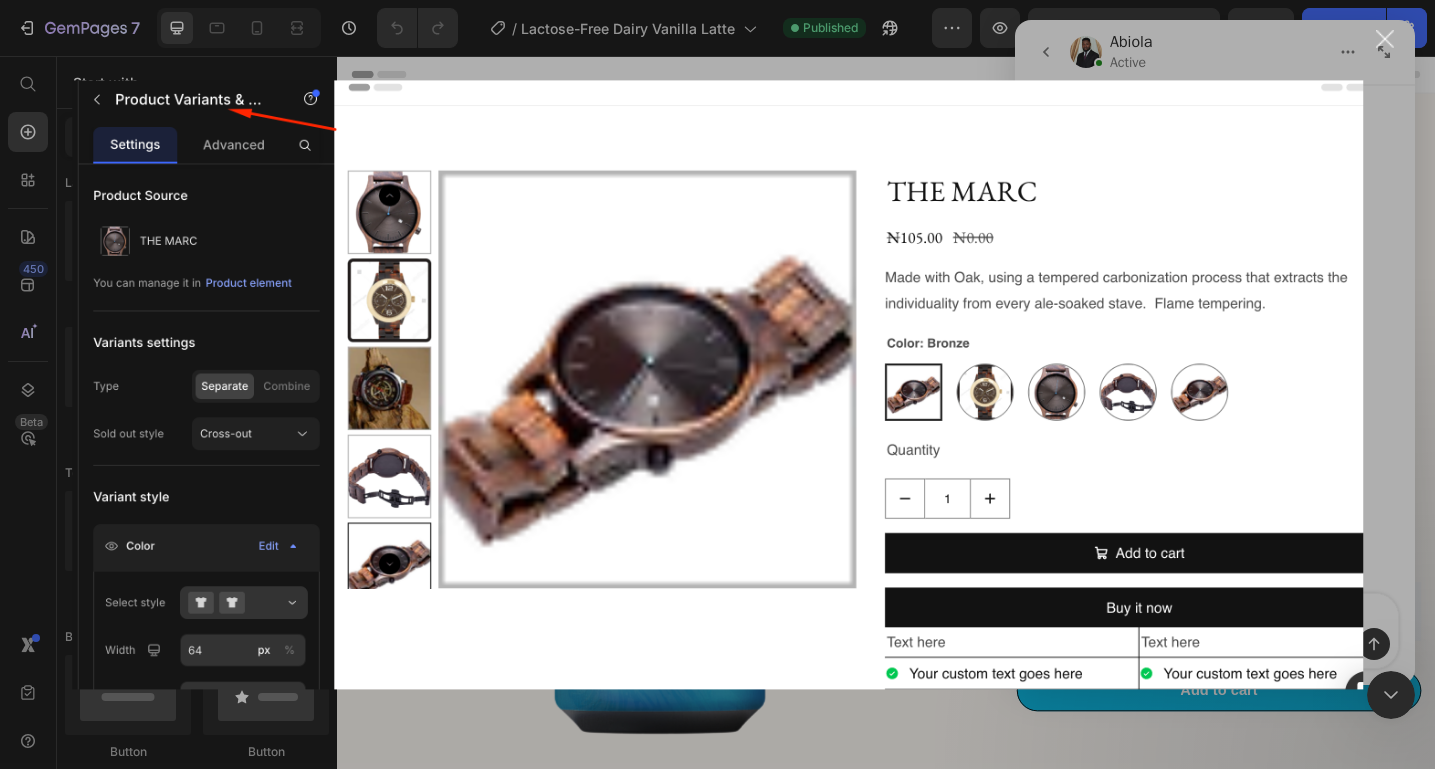 scroll, scrollTop: 0, scrollLeft: 0, axis: both 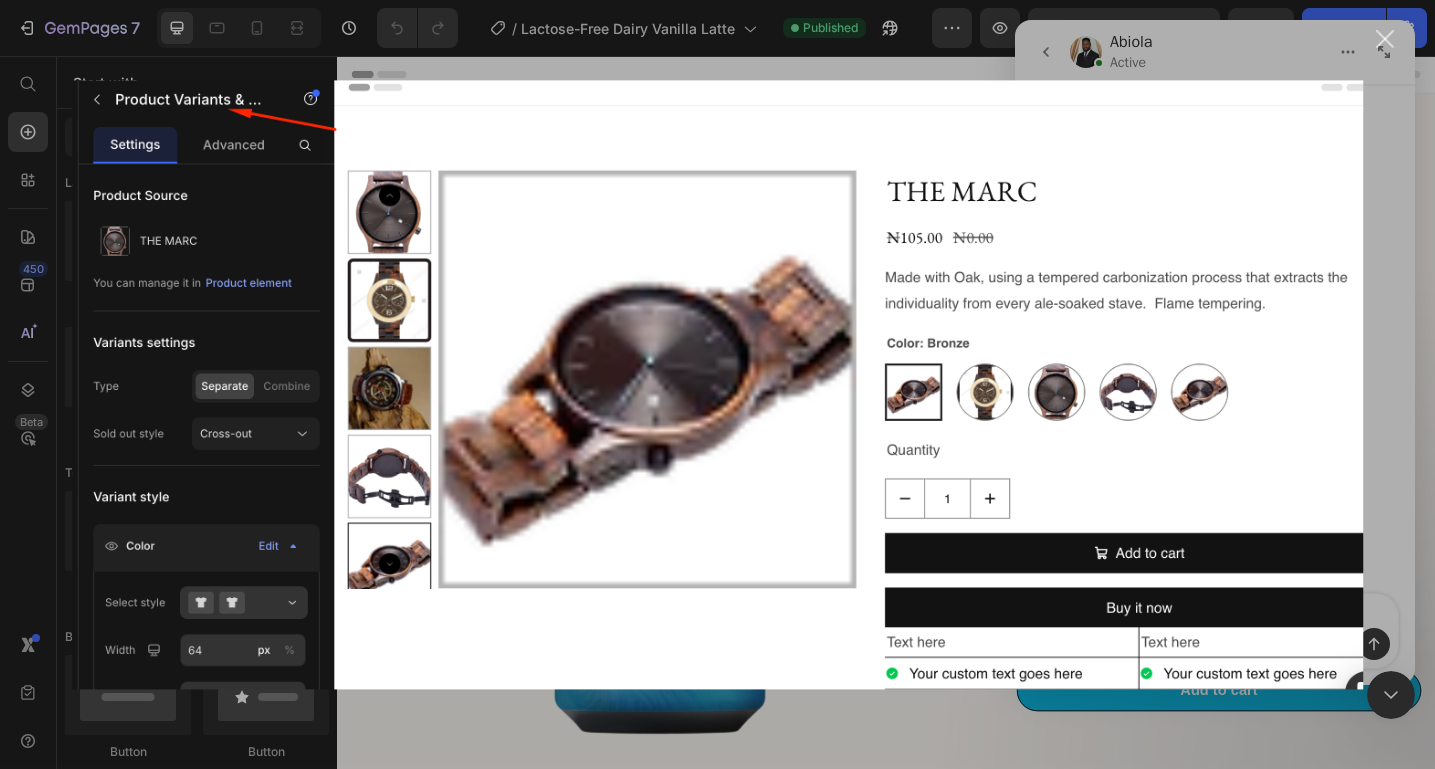 click at bounding box center (1385, 39) 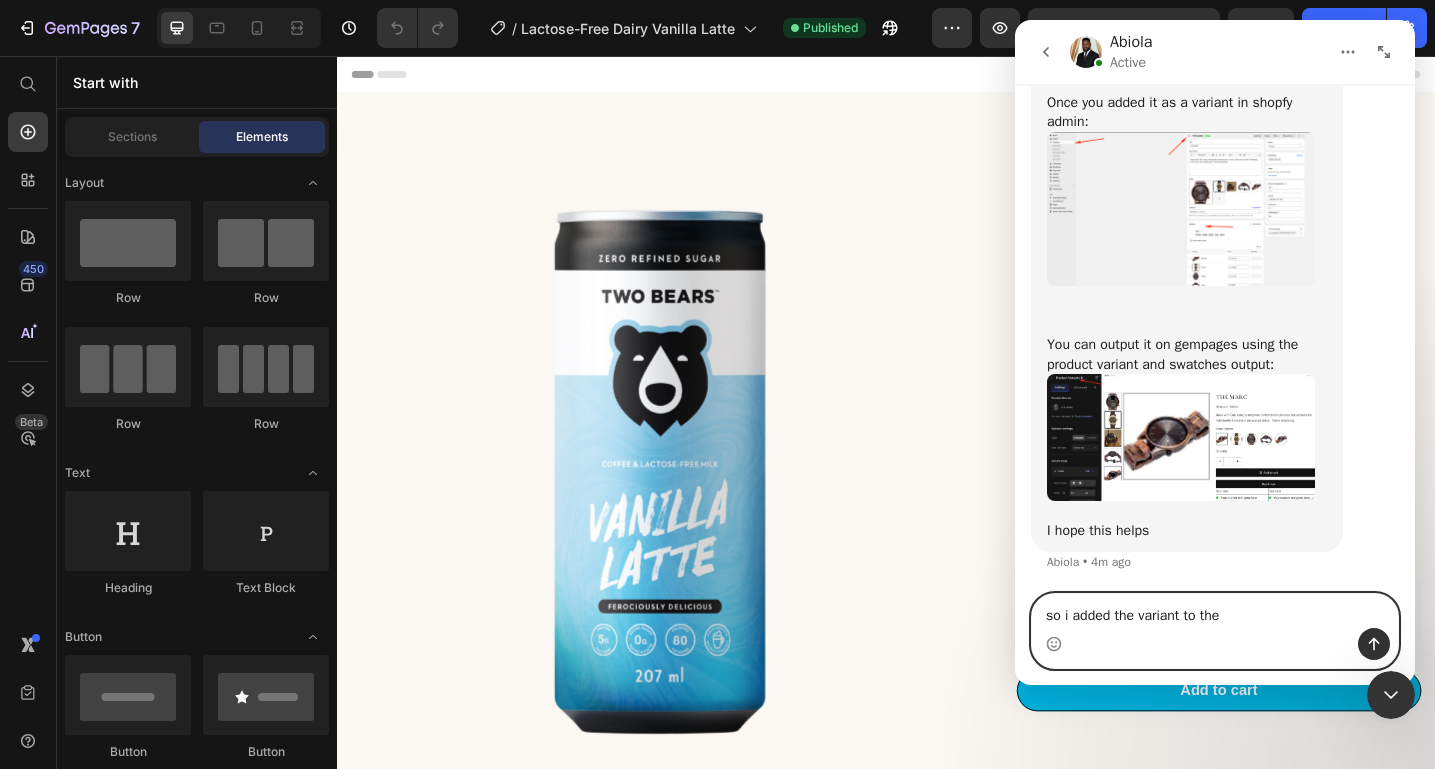 click on "so i added the variant to the" at bounding box center (1215, 611) 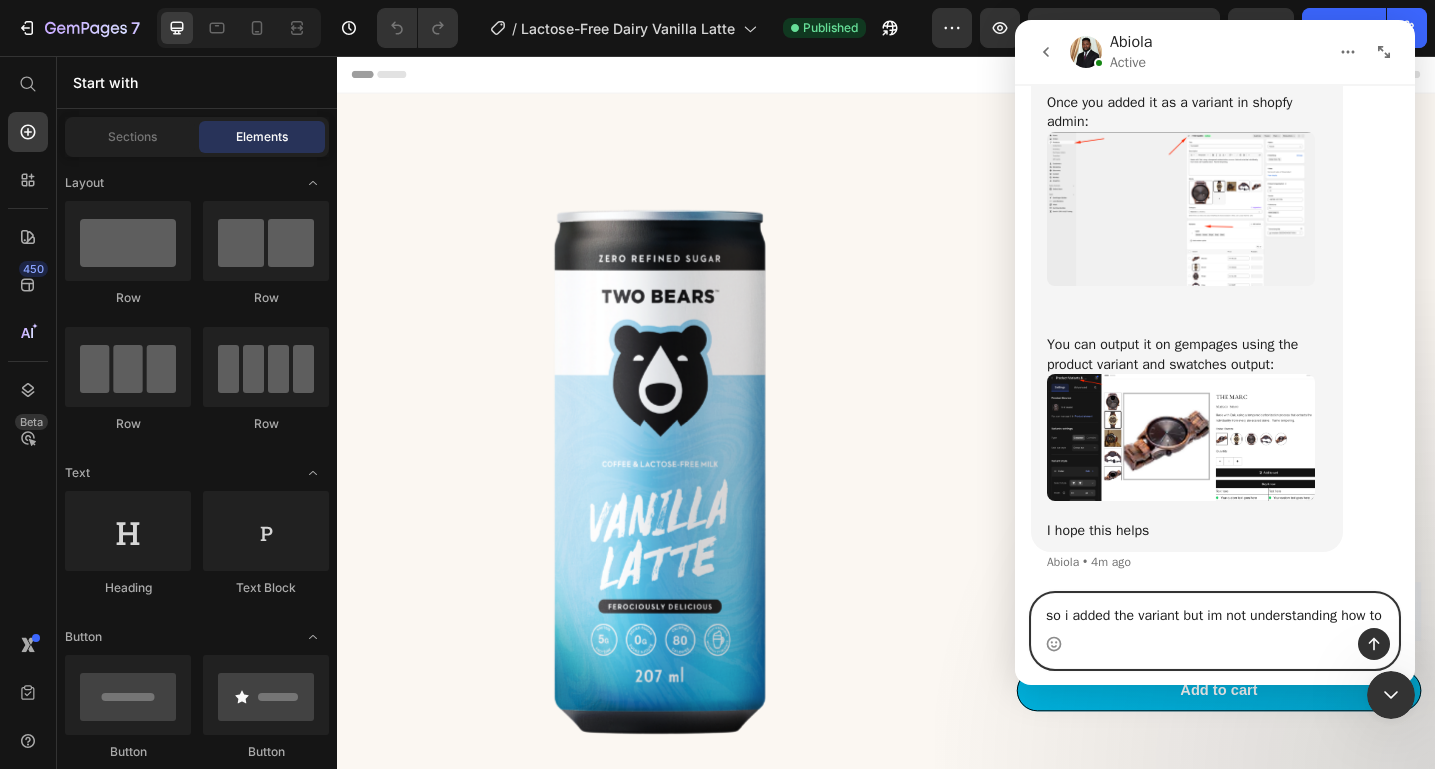 scroll, scrollTop: 1528, scrollLeft: 0, axis: vertical 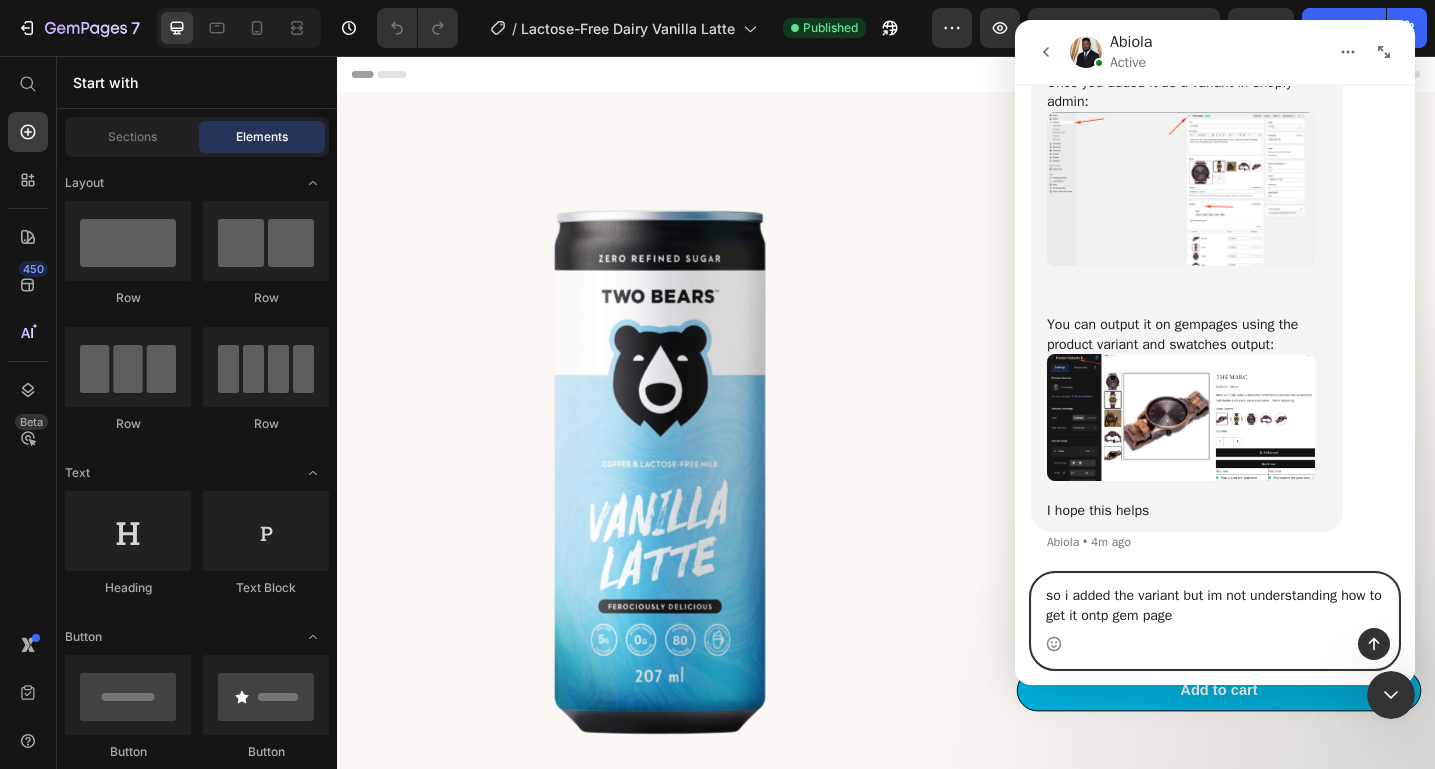 type on "so i added the variant but im not understanding how to get it ontp gem pages" 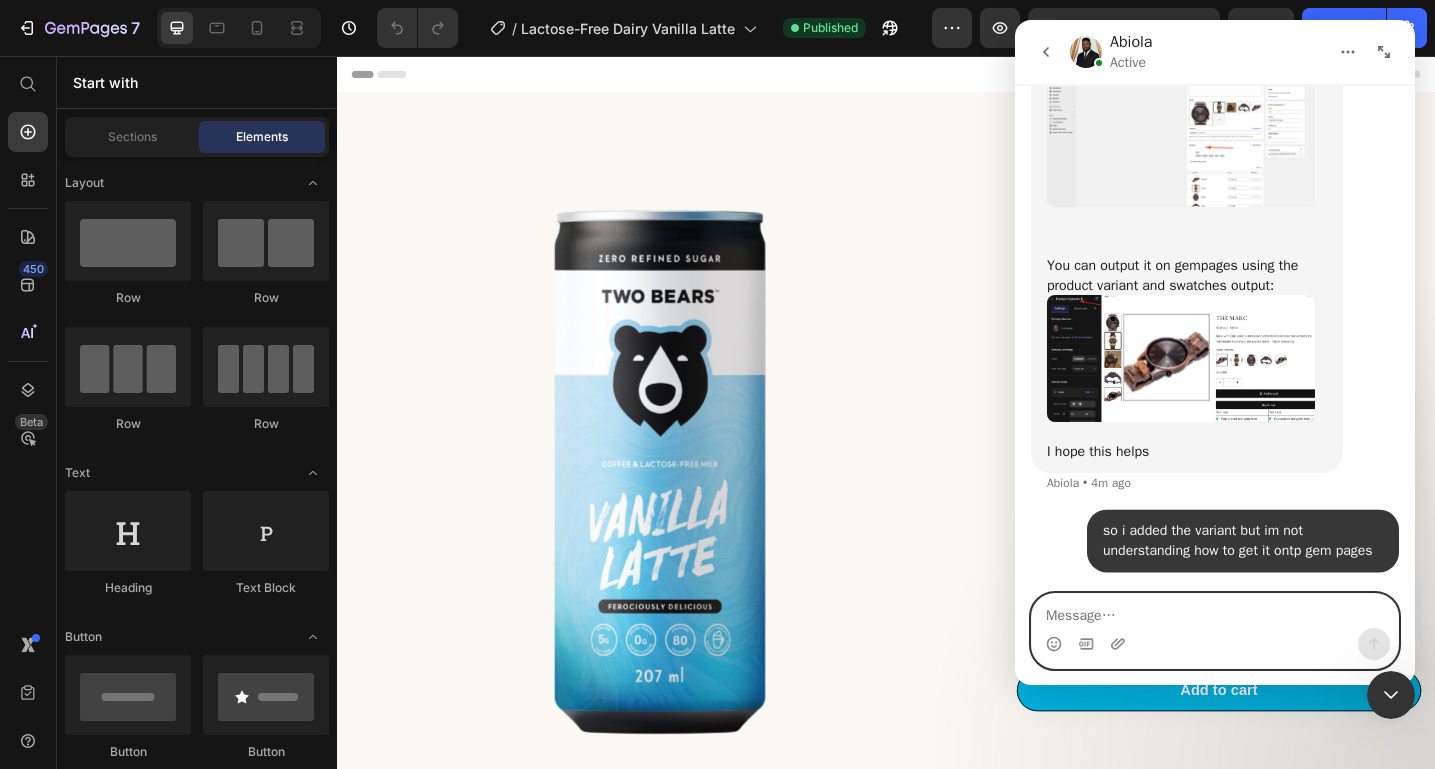 scroll, scrollTop: 1606, scrollLeft: 0, axis: vertical 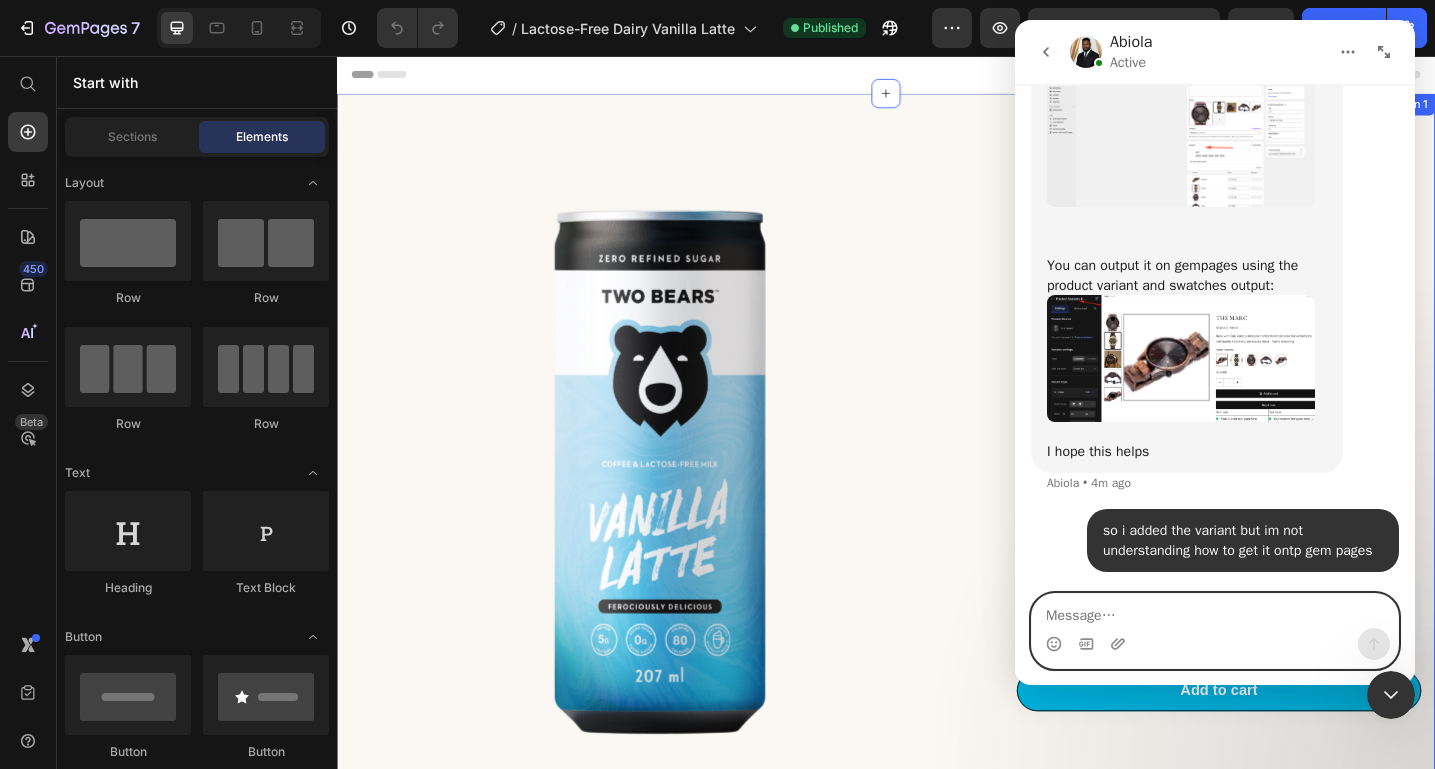 type 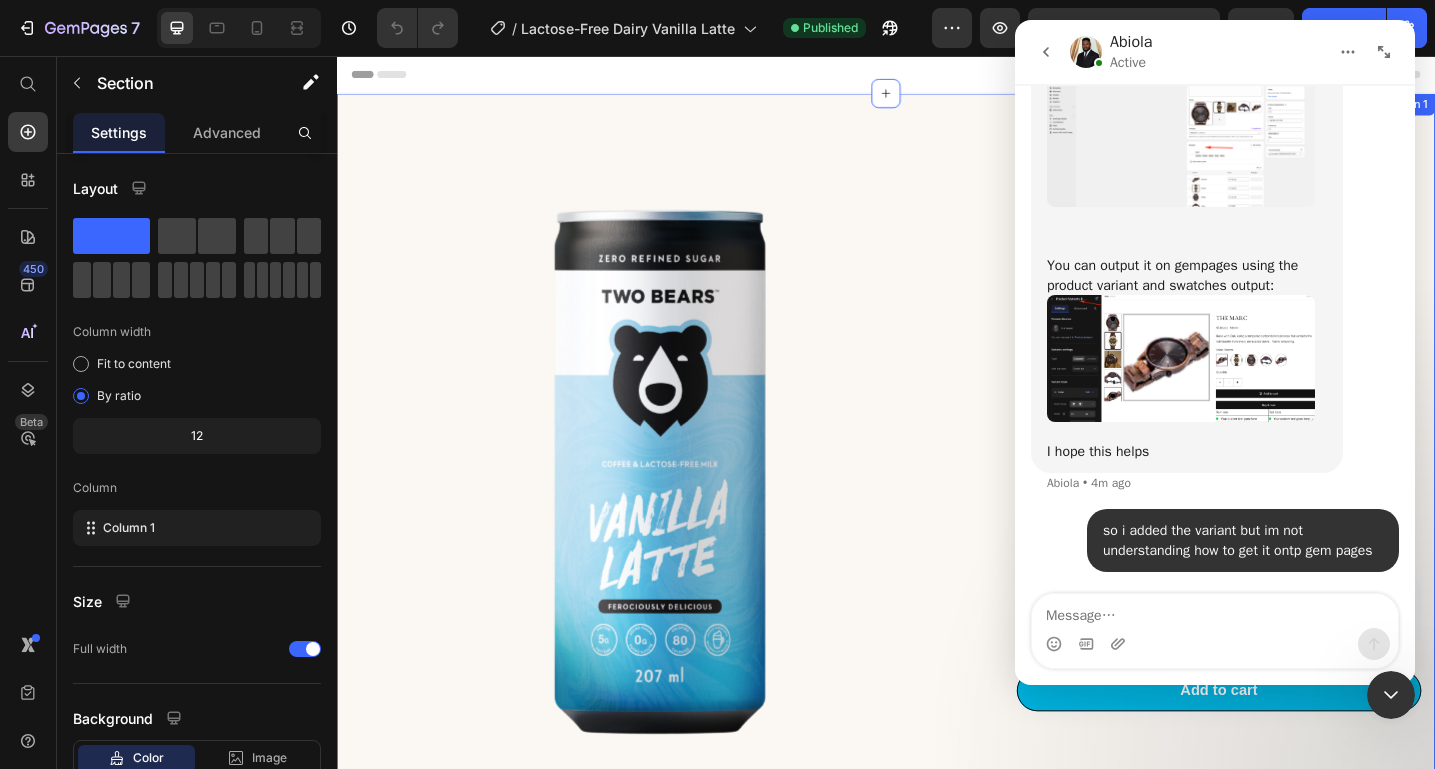 click on "Product Images Lactose-Free Dairy Vanilla Latte Product Title Icon Icon Icon Icon Icon Icon List
Drop element here Row Indulge in a Two Bears’ Lactose-Free Dairy Vanilla Latte…or two! Perfect for an anytime-of-day pick-me-up, this creamy lactose-free  coffee beverage with zero sugar added is flash-brewed and packed with 5 grams of protein. Our coffee cans are best served chilled! Text Block $24.00 CAD Product Price
Drop element here Row This product has only default variant Product Variants & Swatches Bold Subscriptions - Version 2 Bold Subscriptions Add to cart Add to Cart Row Product Section 1" at bounding box center (937, 582) 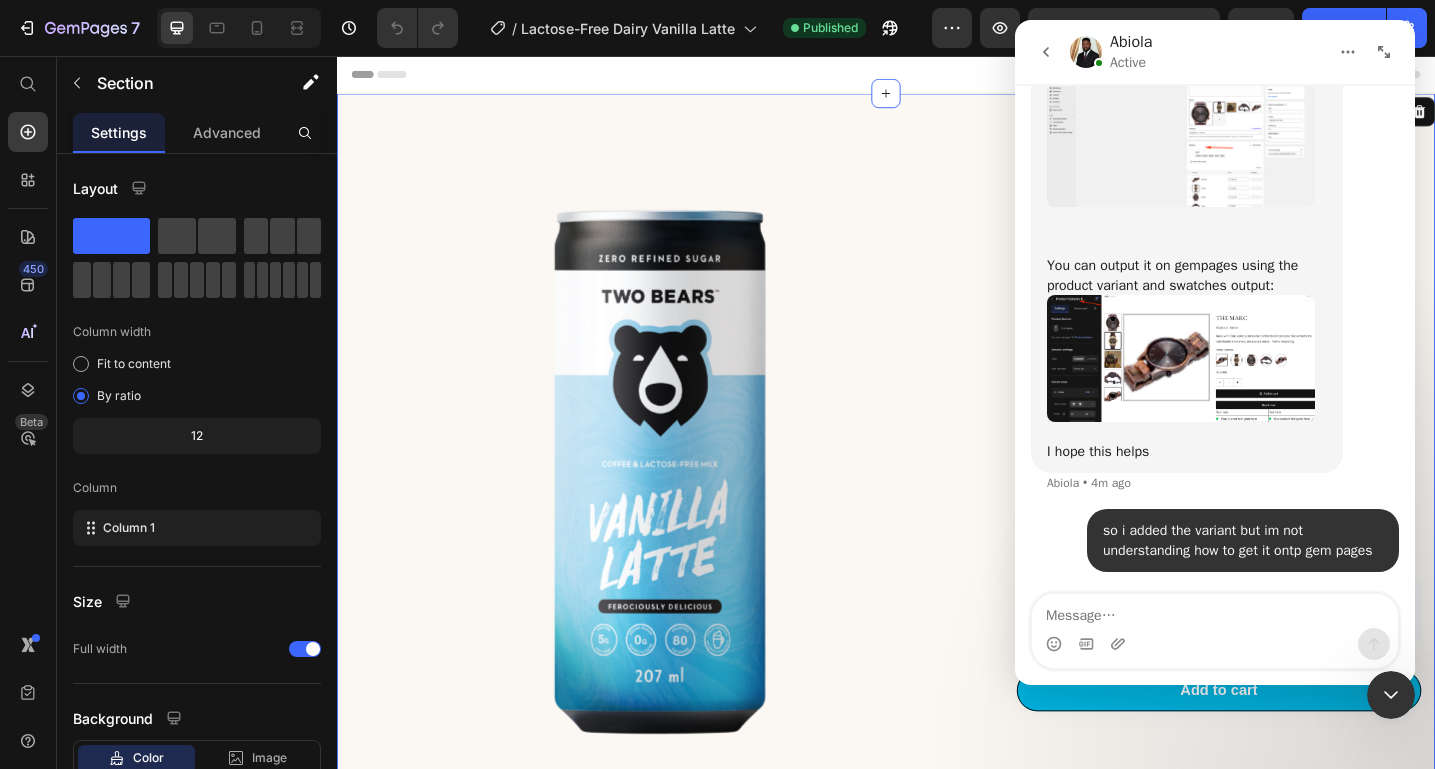 click 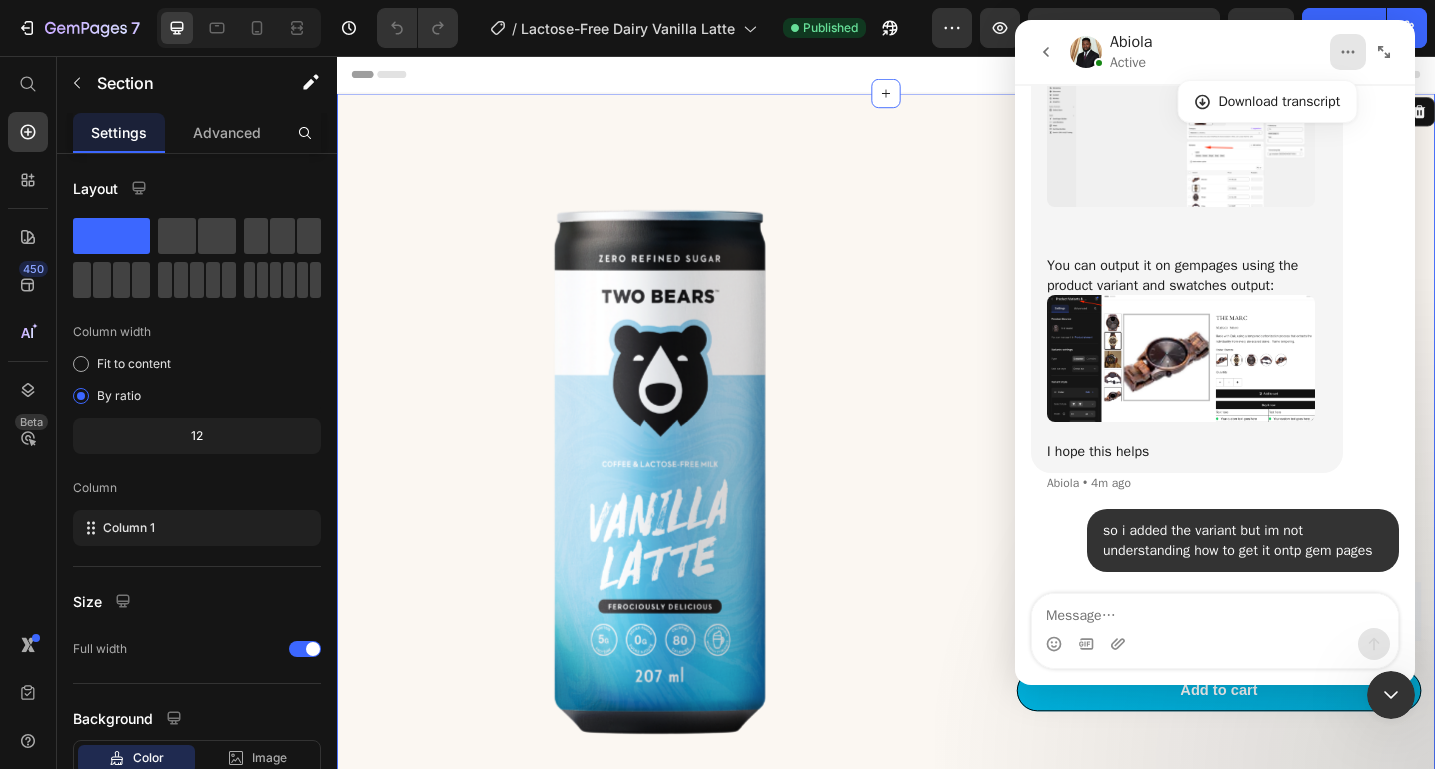 click 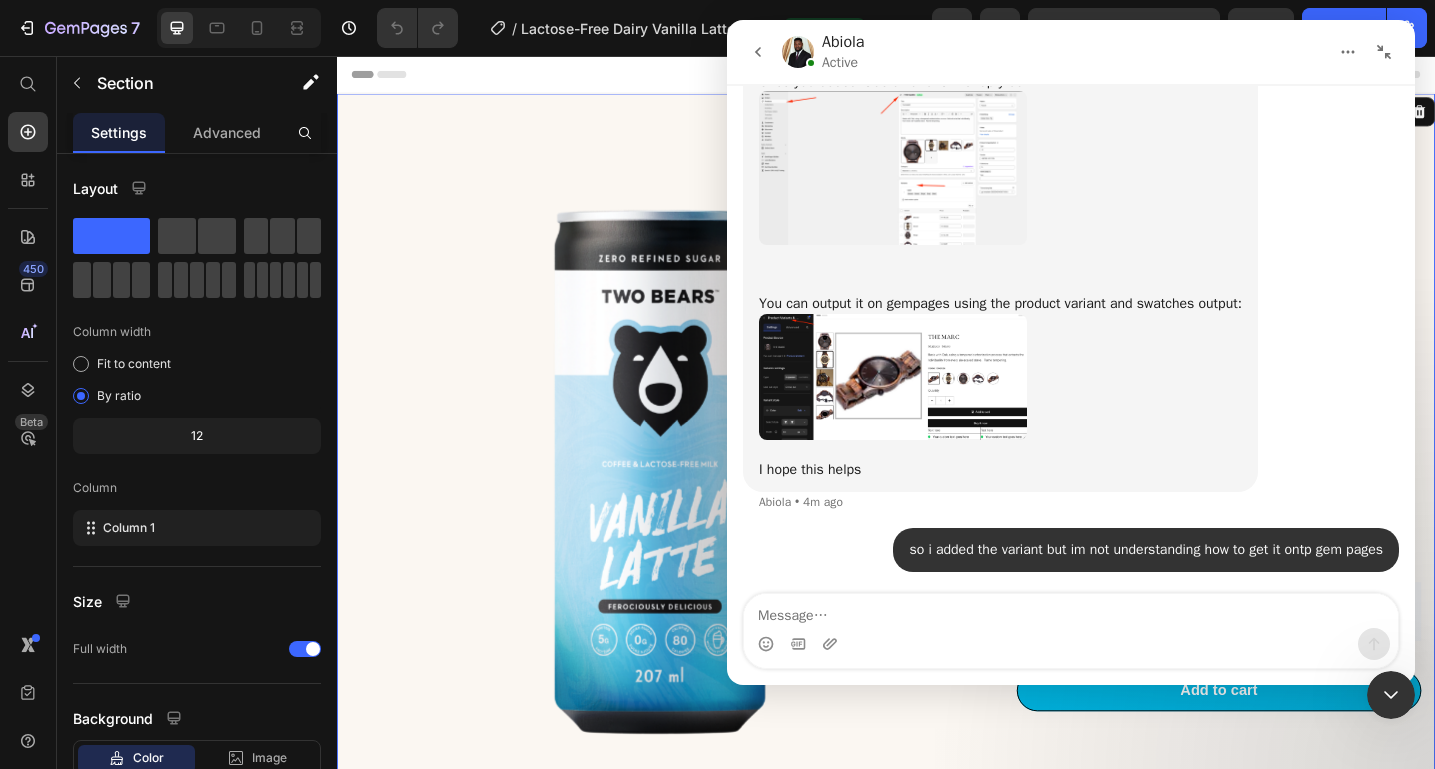click 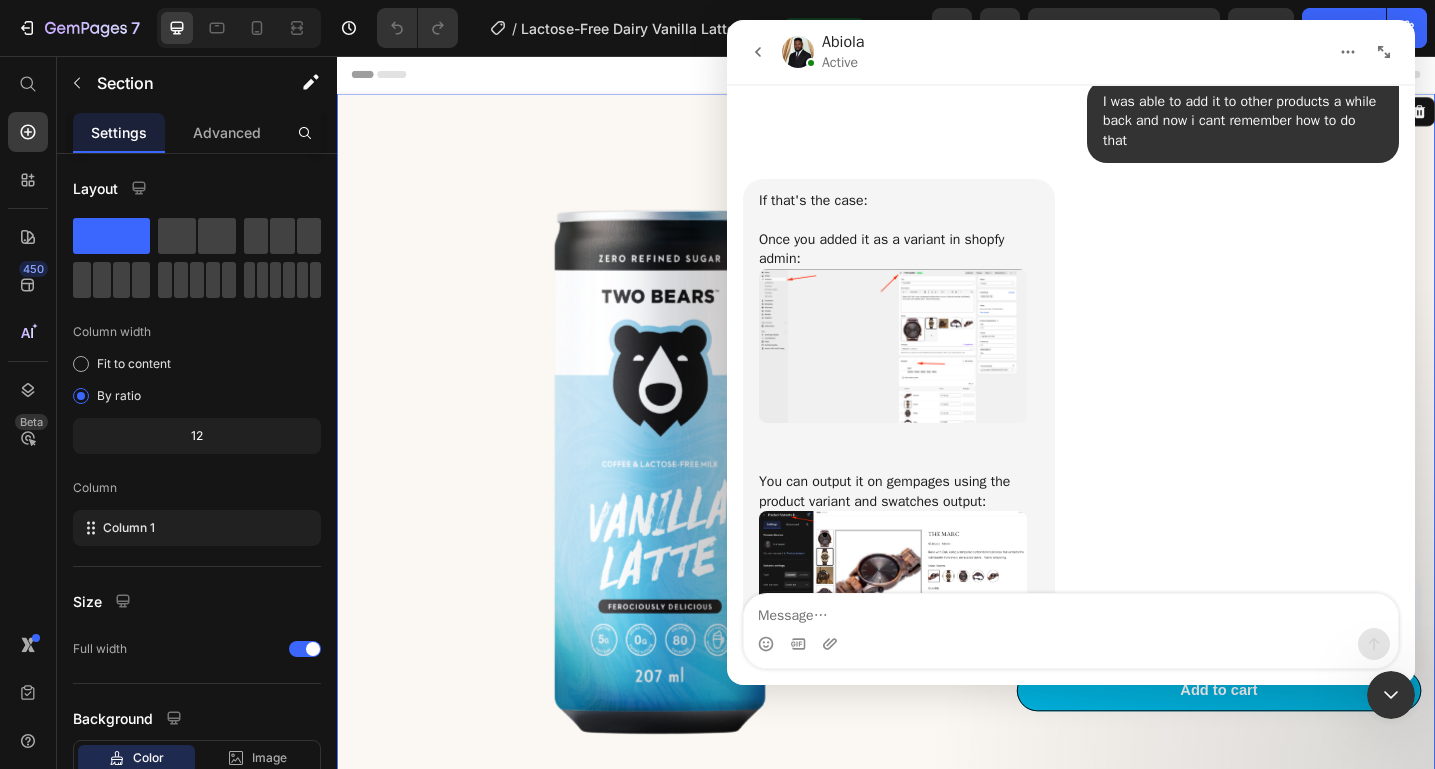 scroll, scrollTop: 1606, scrollLeft: 0, axis: vertical 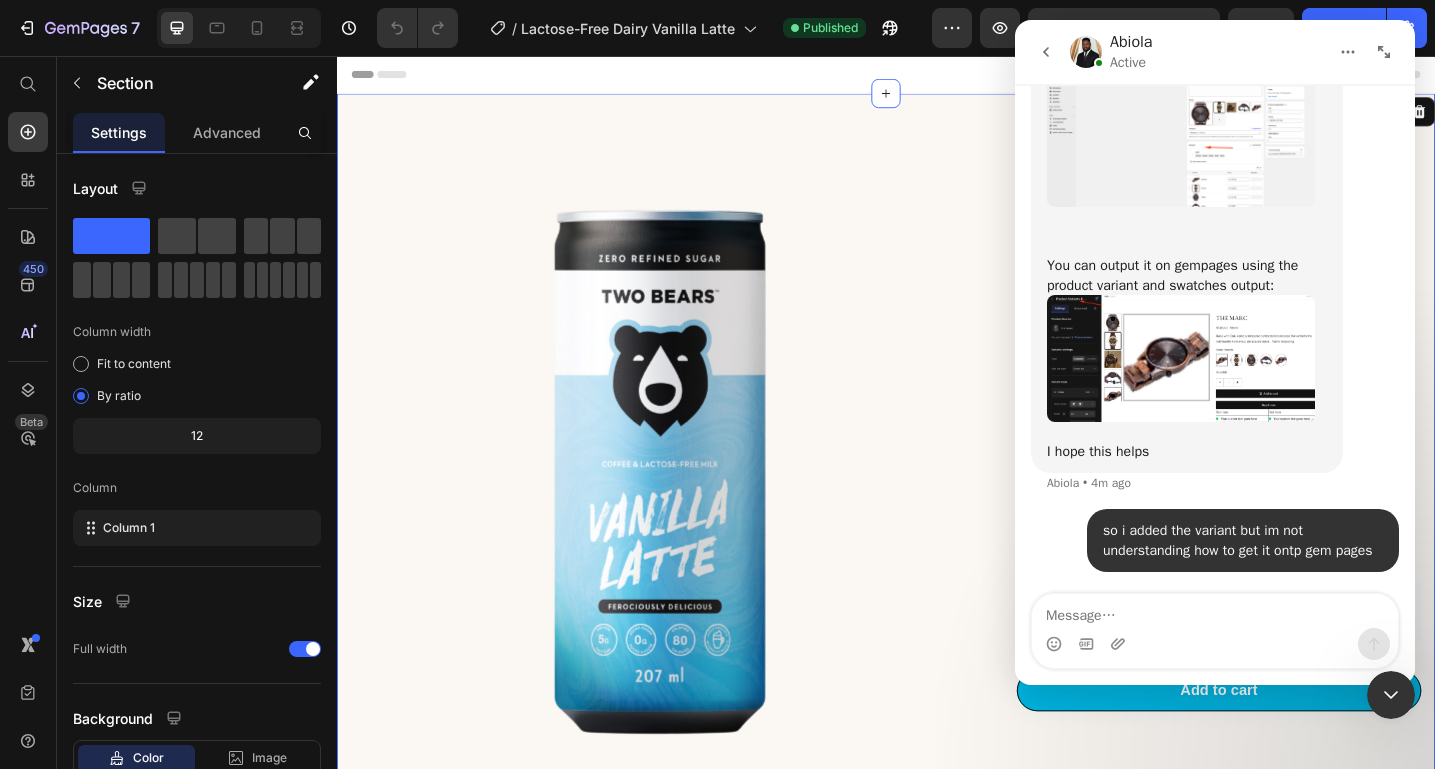 click at bounding box center (1391, 695) 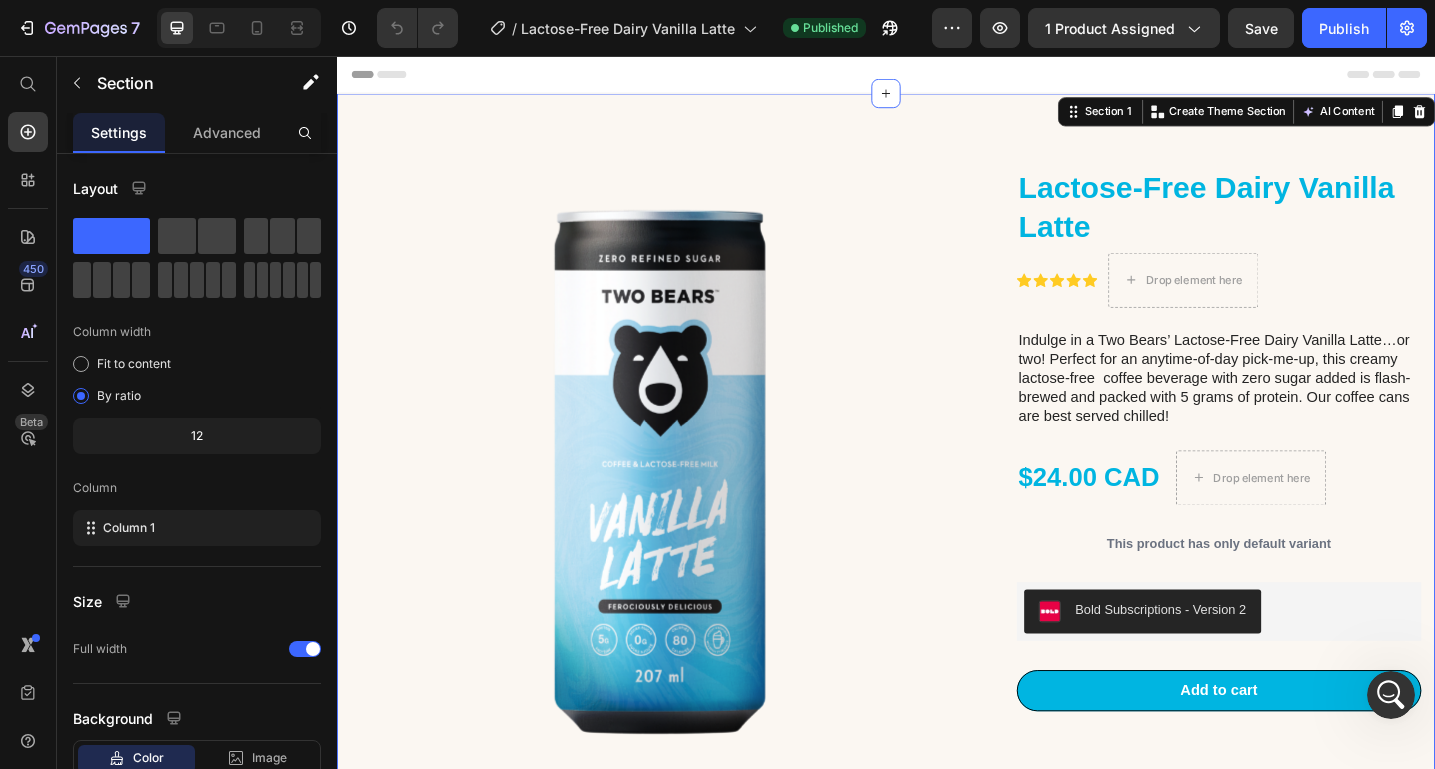 scroll, scrollTop: 0, scrollLeft: 0, axis: both 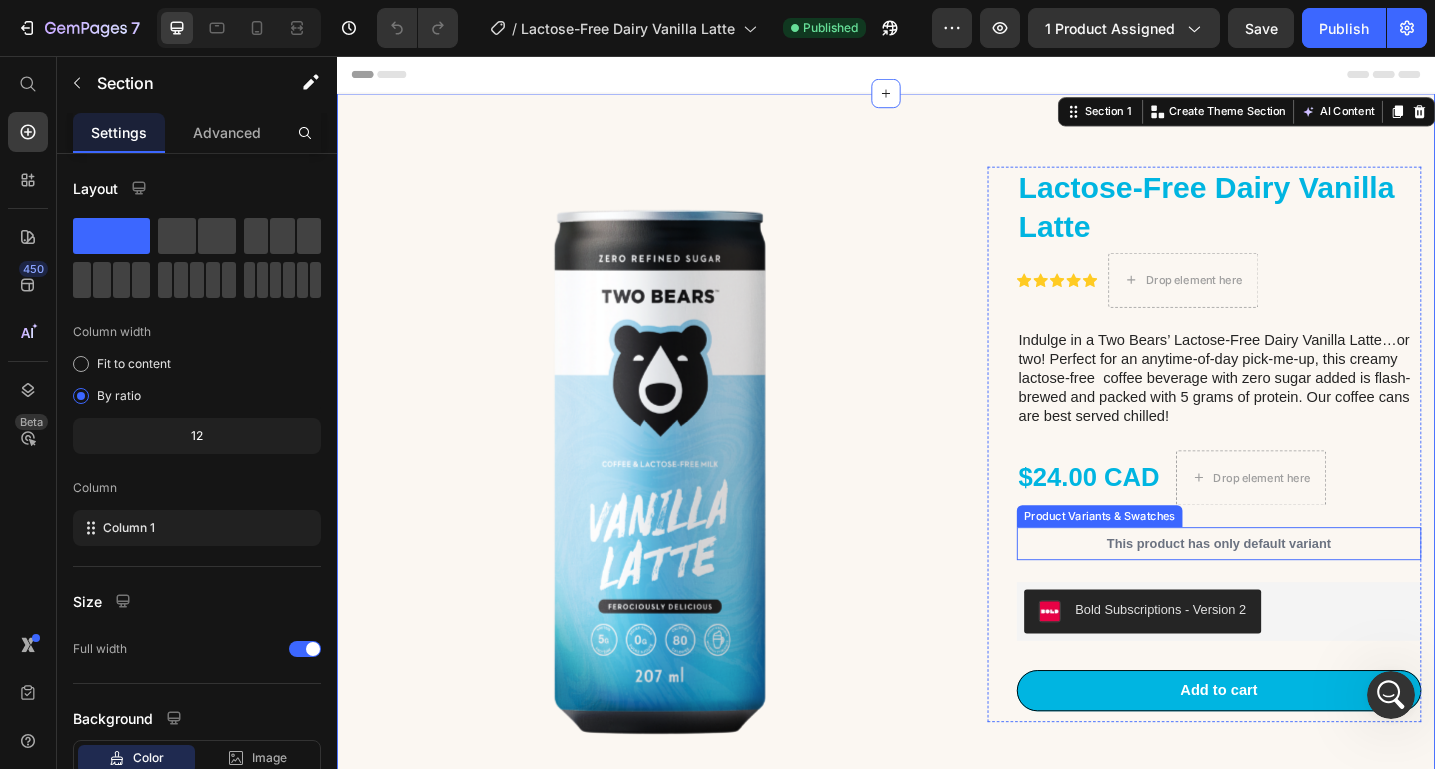 click on "This product has only default variant" at bounding box center [1301, 589] 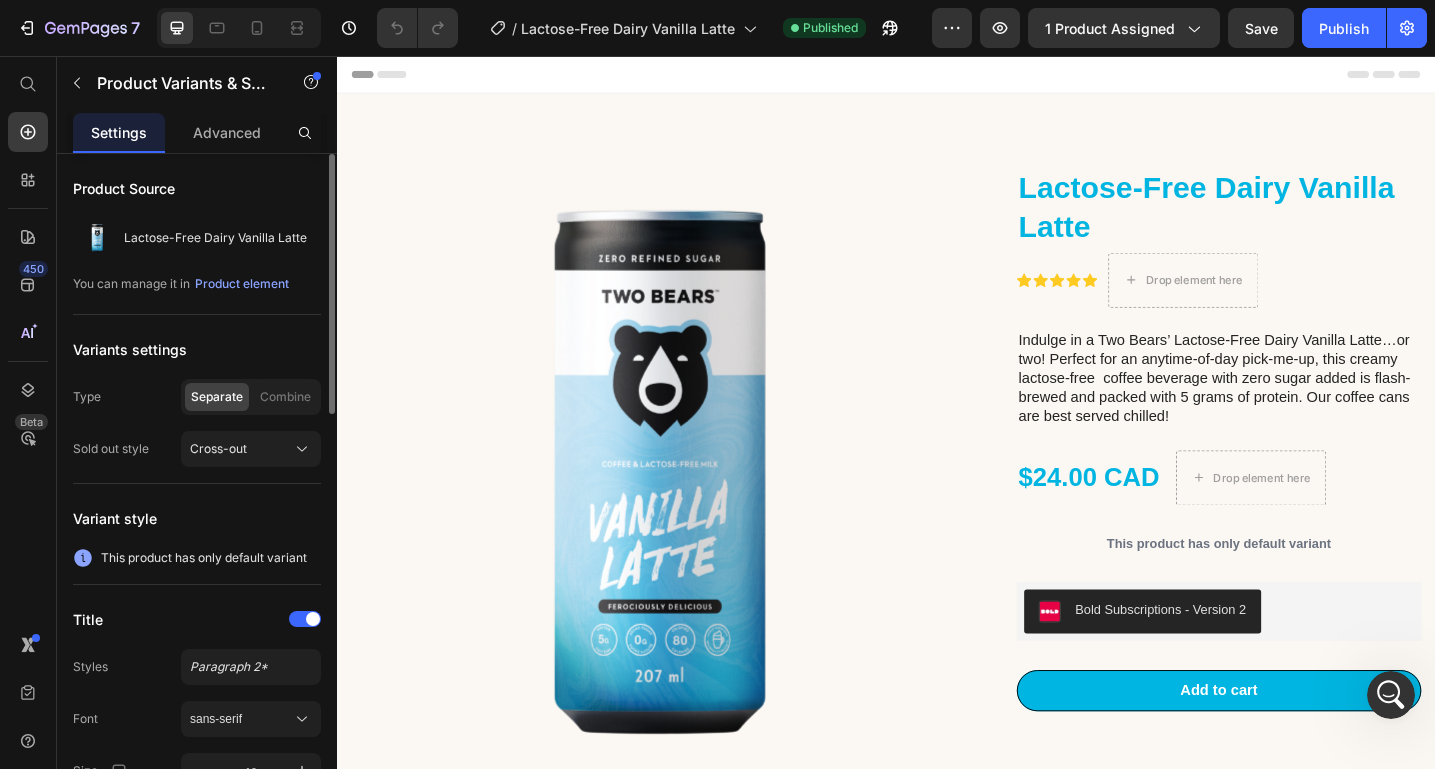 click 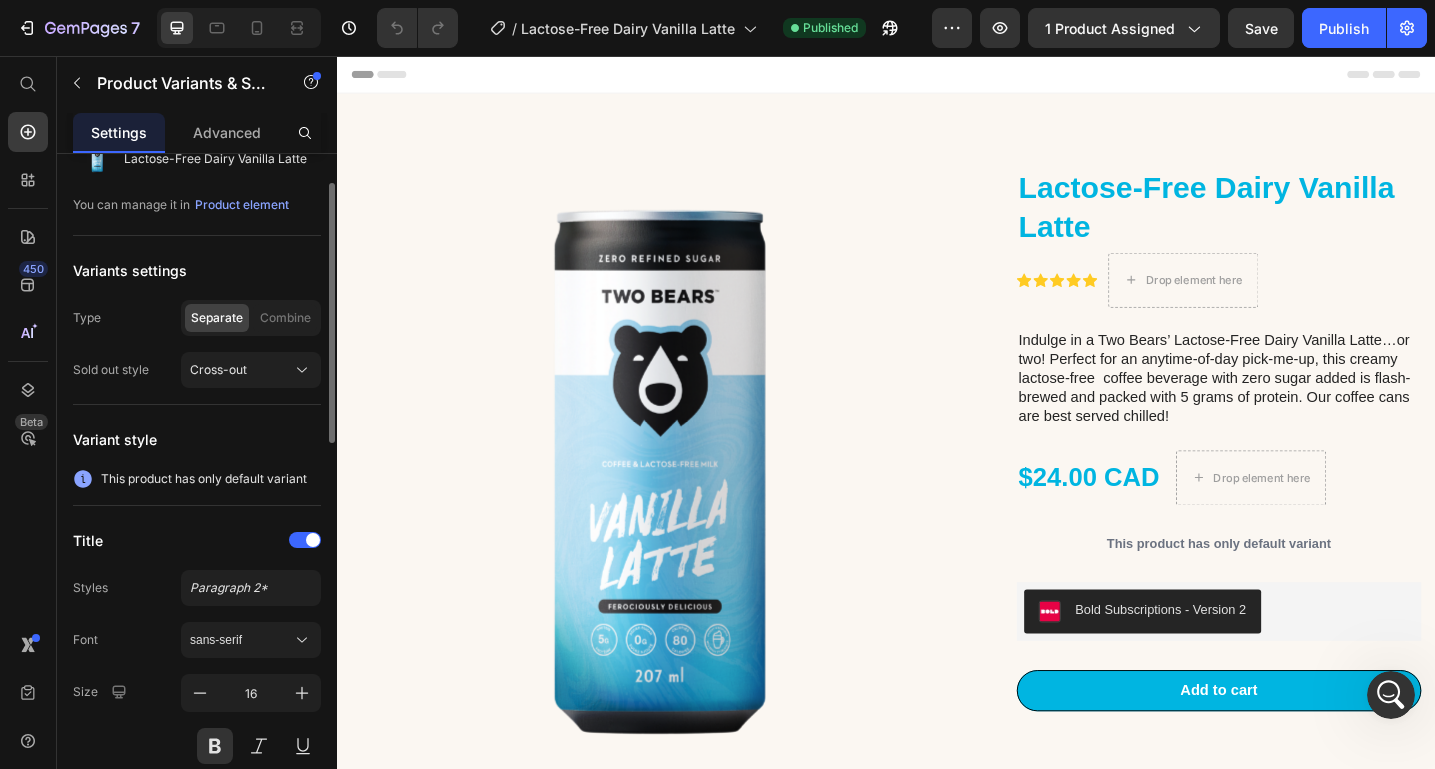scroll, scrollTop: 78, scrollLeft: 0, axis: vertical 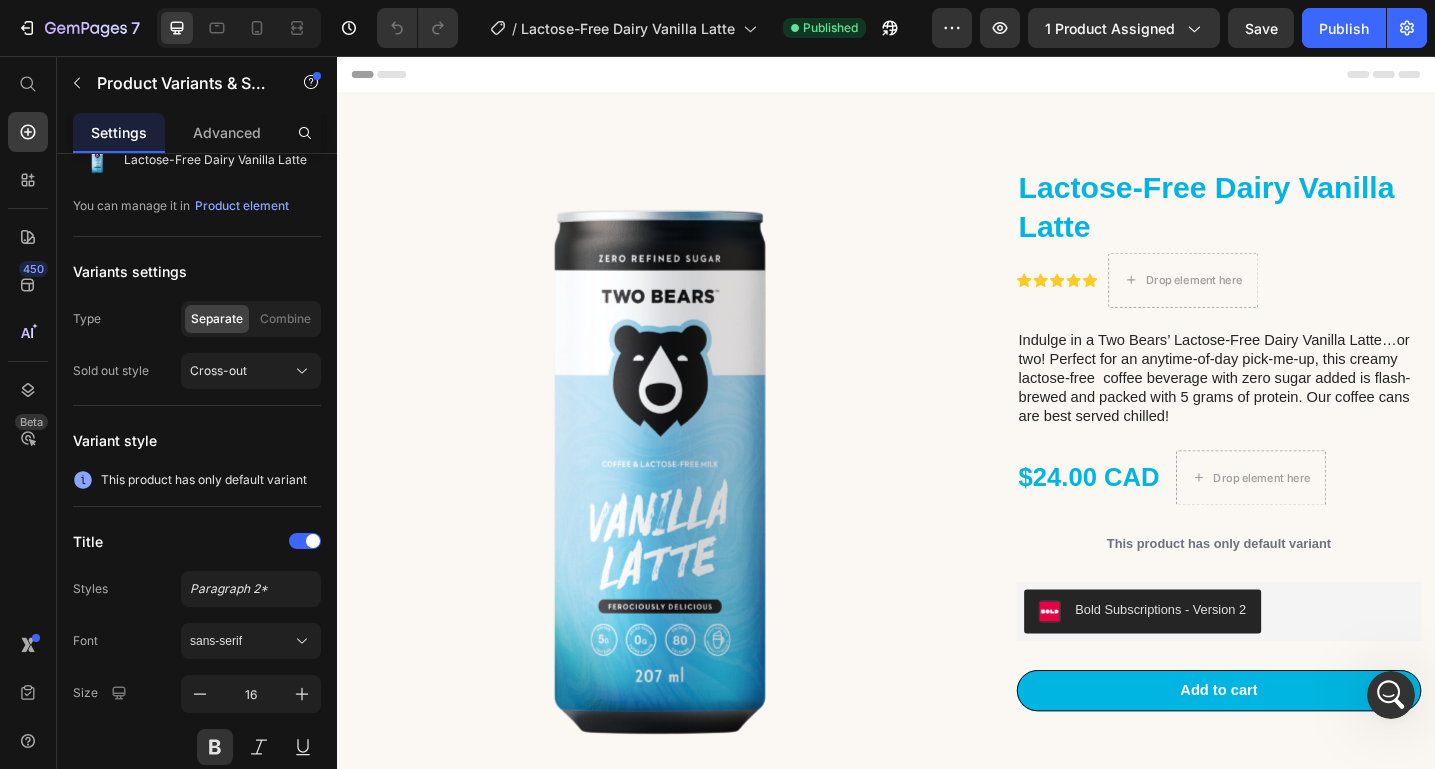 click at bounding box center [1391, 695] 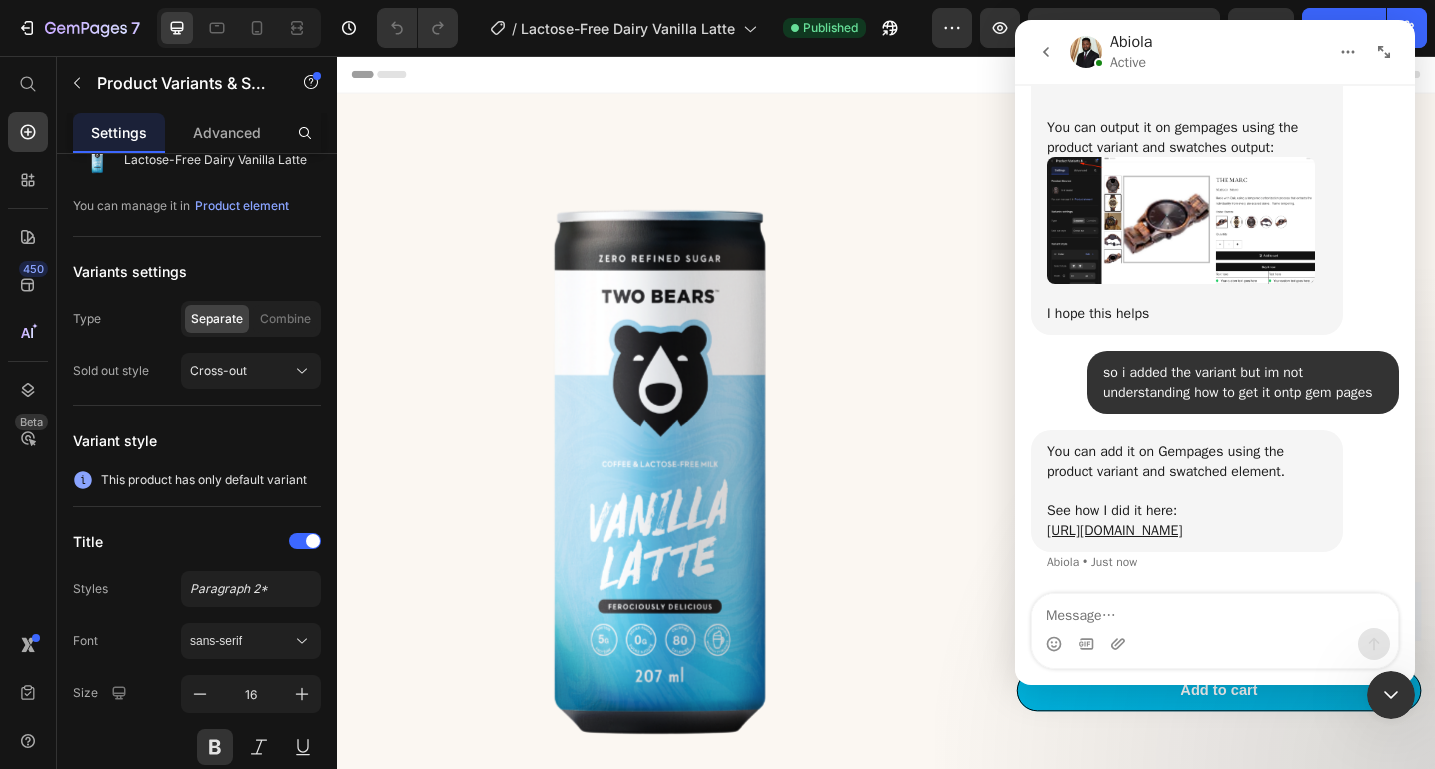 scroll, scrollTop: 1784, scrollLeft: 0, axis: vertical 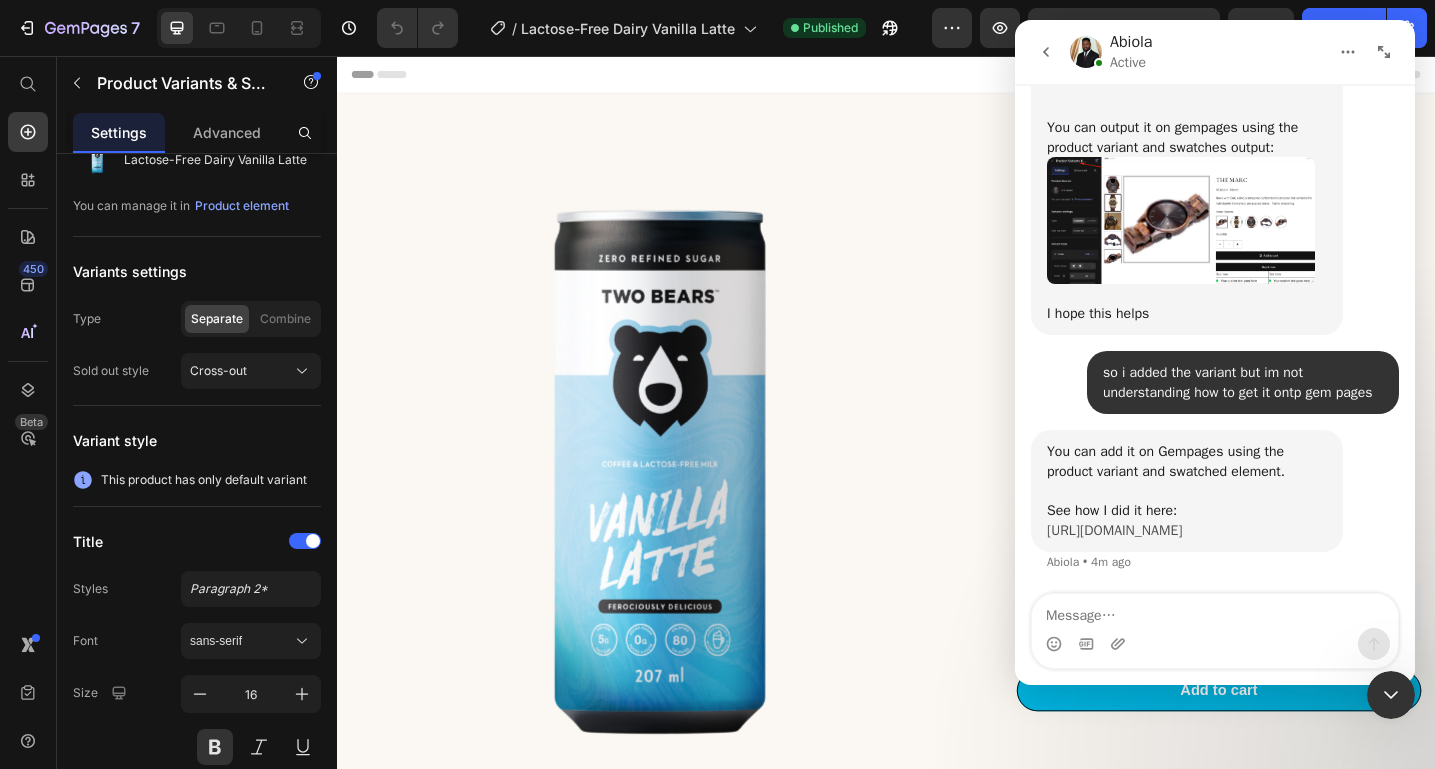 click on "https://www.loom.com/share/78d807974e41483c8321dc0b876e61b6?sid=32f88429-7578-4d1f-a8c9-a29b19a4f093" at bounding box center [1114, 530] 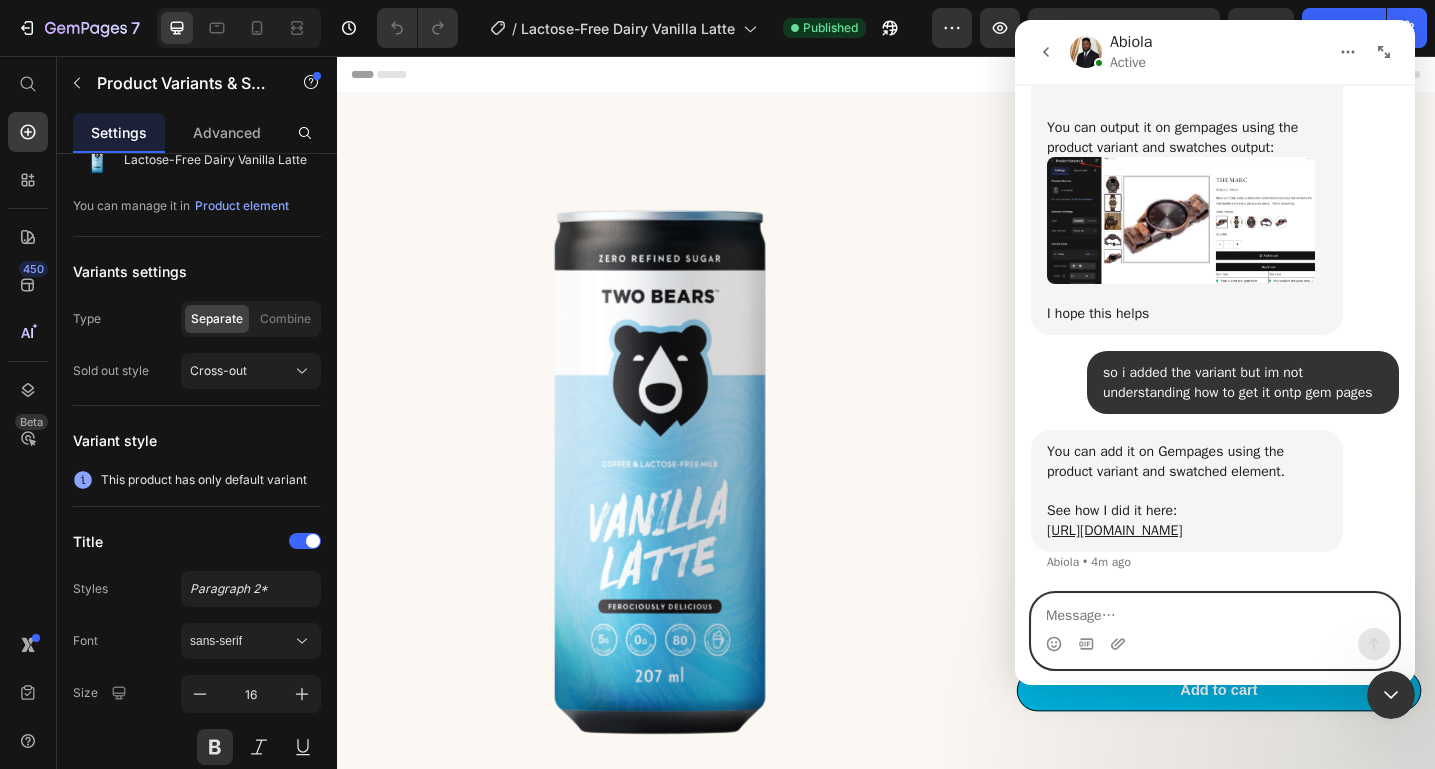 click at bounding box center [1215, 611] 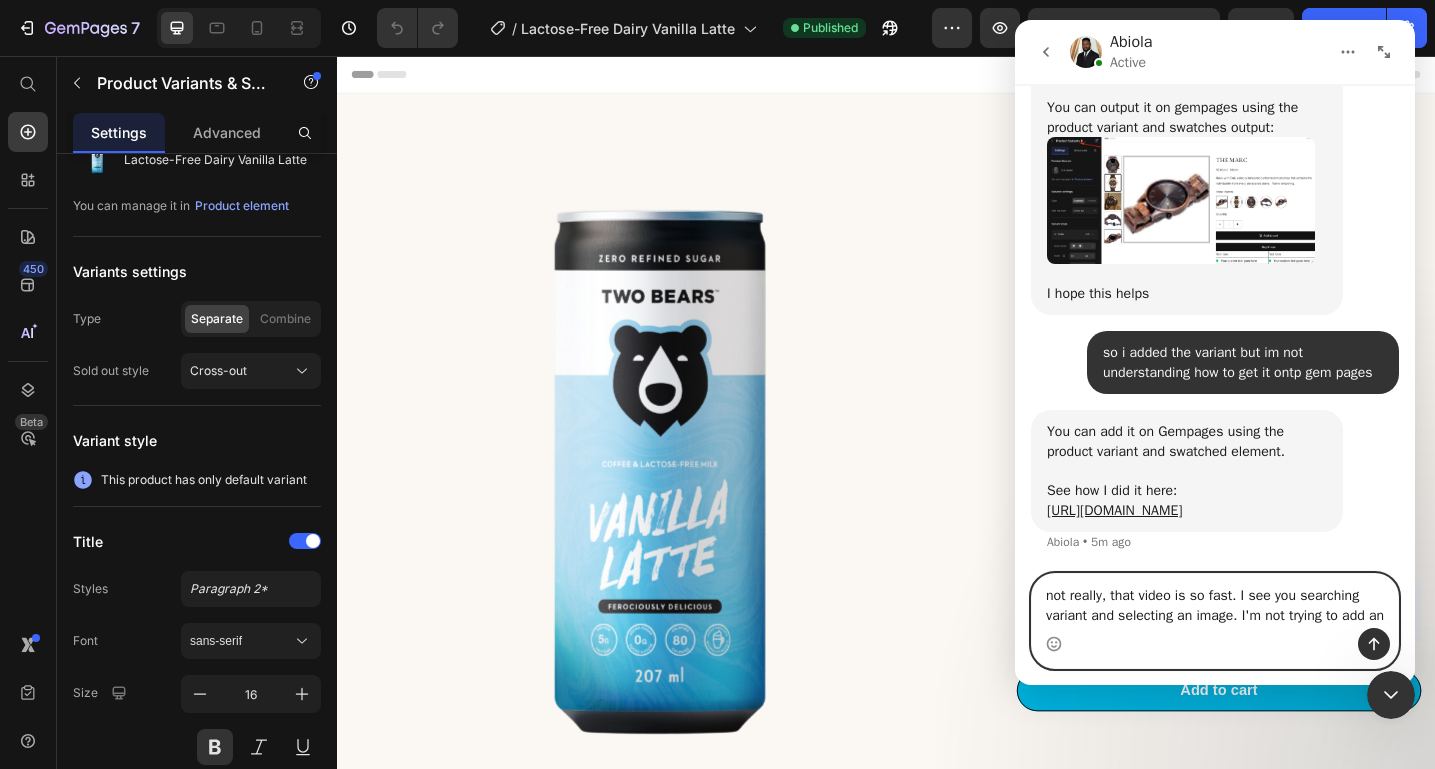 scroll, scrollTop: 1824, scrollLeft: 0, axis: vertical 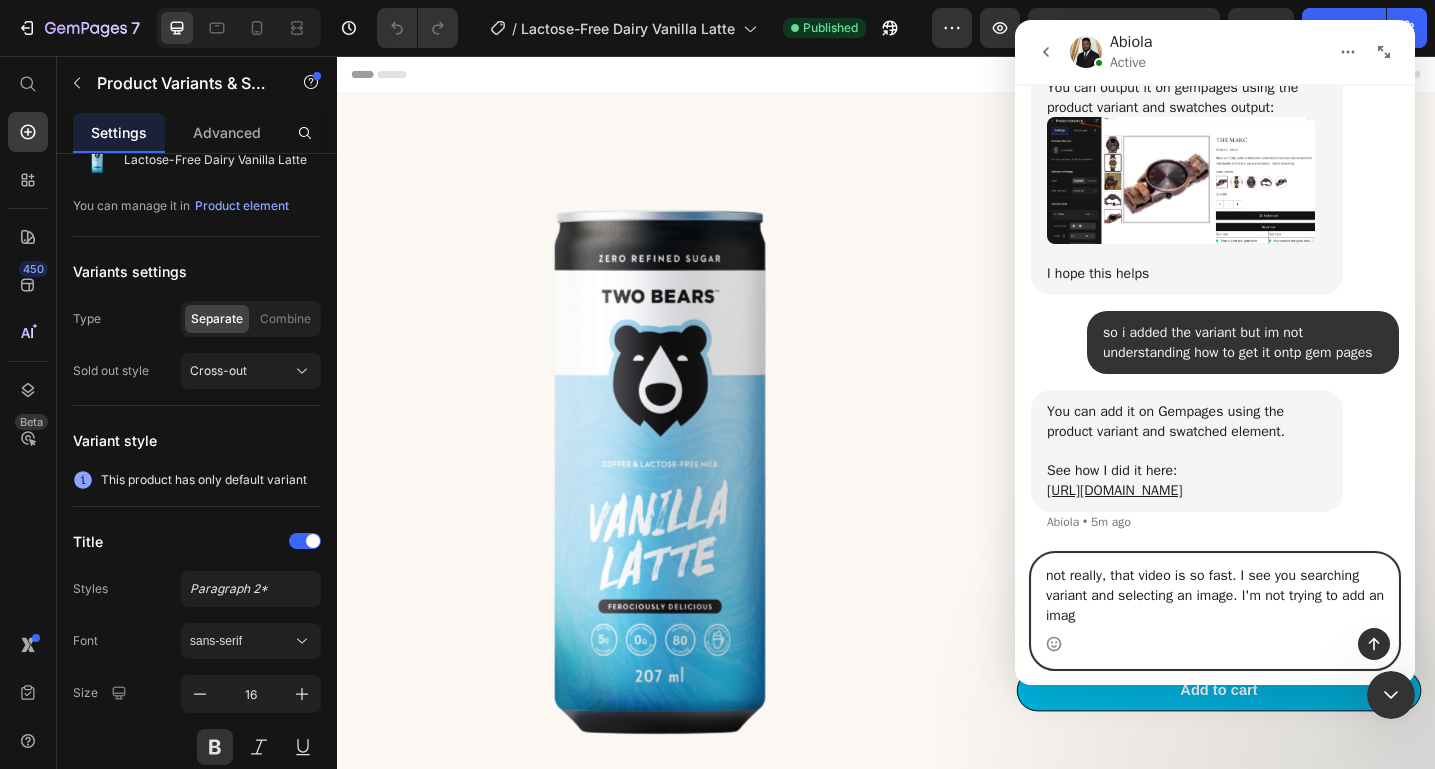 type on "not really, that video is so fast. I see you searching variant and selecting an image. I'm not trying to add an image" 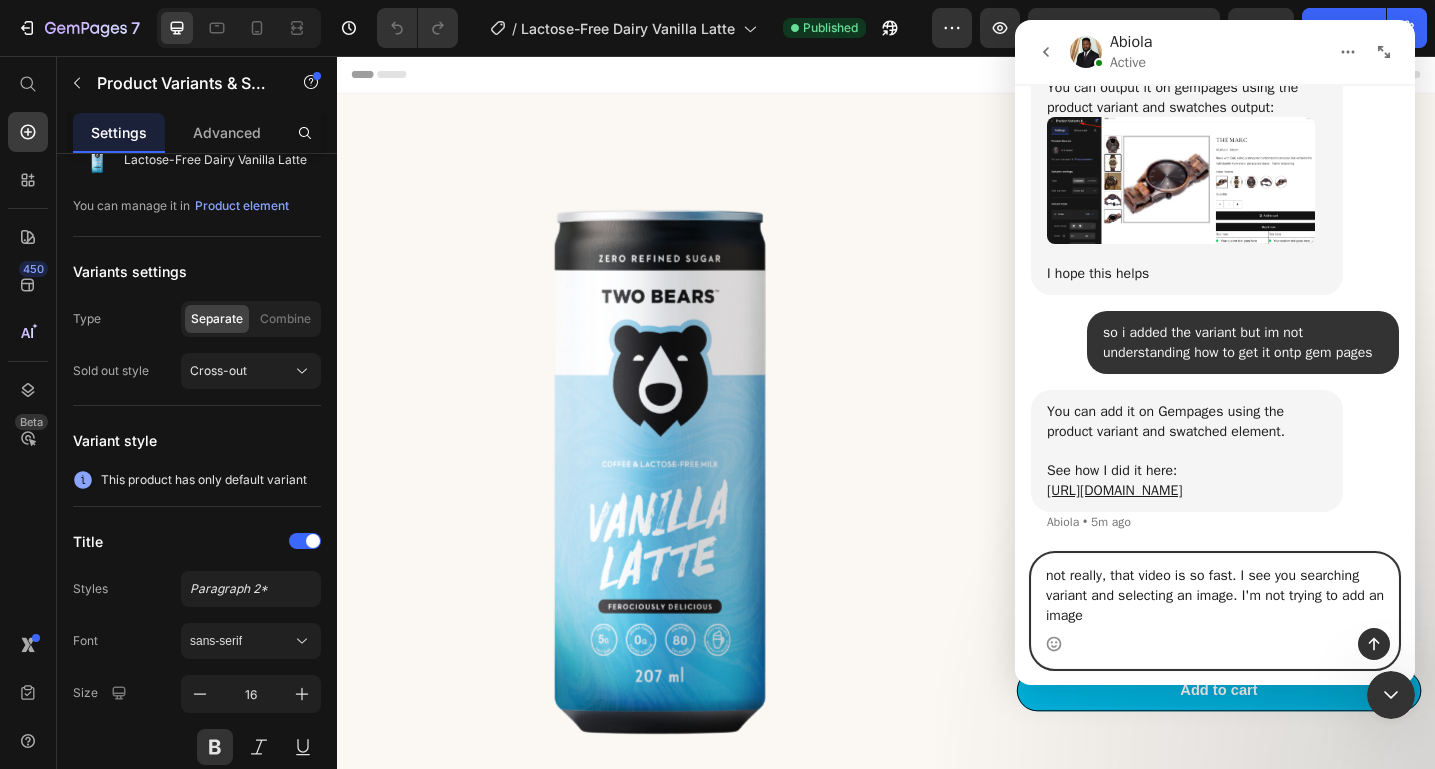 type 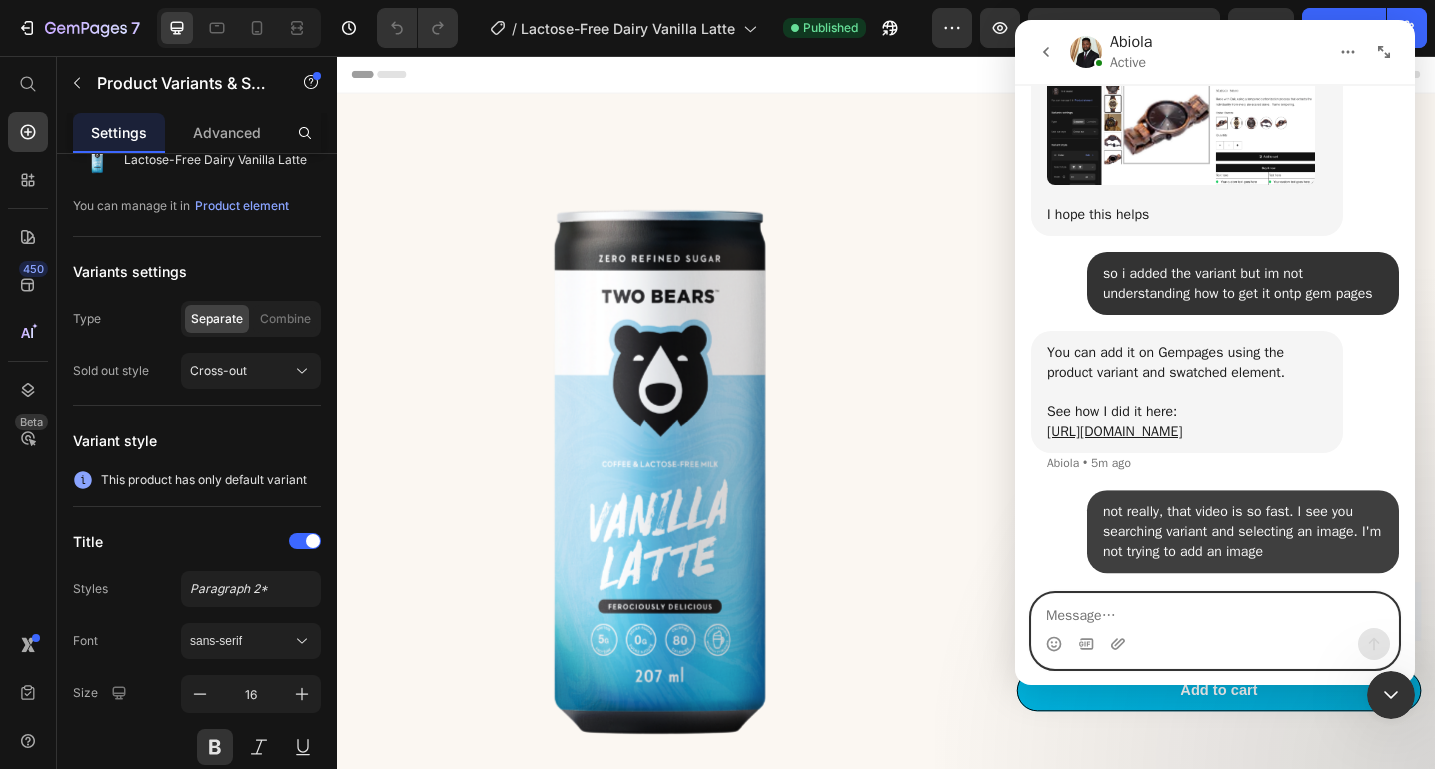 scroll, scrollTop: 1882, scrollLeft: 0, axis: vertical 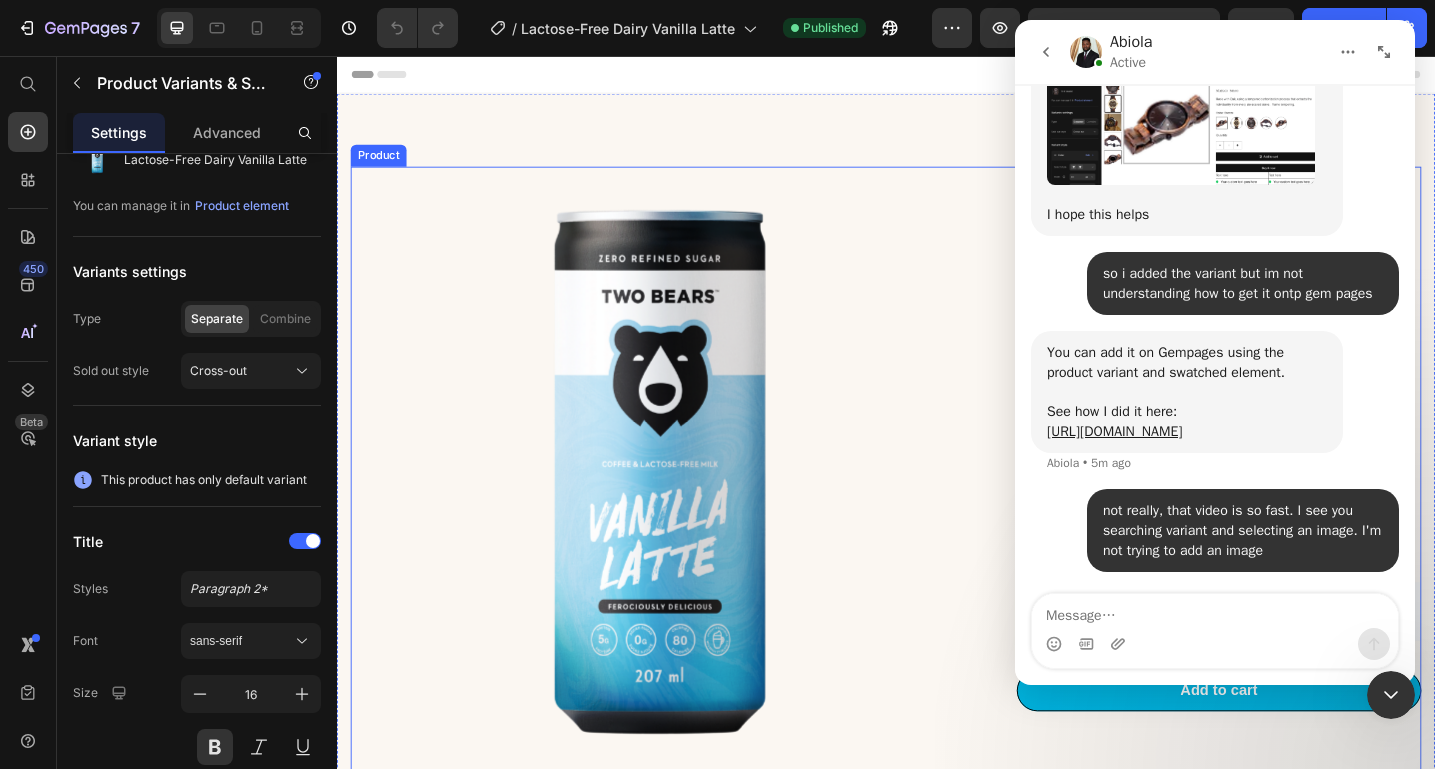 click on "Product Images Lactose-Free Dairy Vanilla Latte Product Title Icon Icon Icon Icon Icon Icon List
Drop element here Row Indulge in a Two Bears’ Lactose-Free Dairy Vanilla Latte…or two! Perfect for an anytime-of-day pick-me-up, this creamy lactose-free  coffee beverage with zero sugar added is flash-brewed and packed with 5 grams of protein. Our coffee cans are best served chilled! Text Block $24.00 CAD Product Price
Drop element here Row This product has only default variant Product Variants & Swatches Bold Subscriptions - Version 2 Bold Subscriptions Add to cart Add to Cart Row Product" at bounding box center (937, 590) 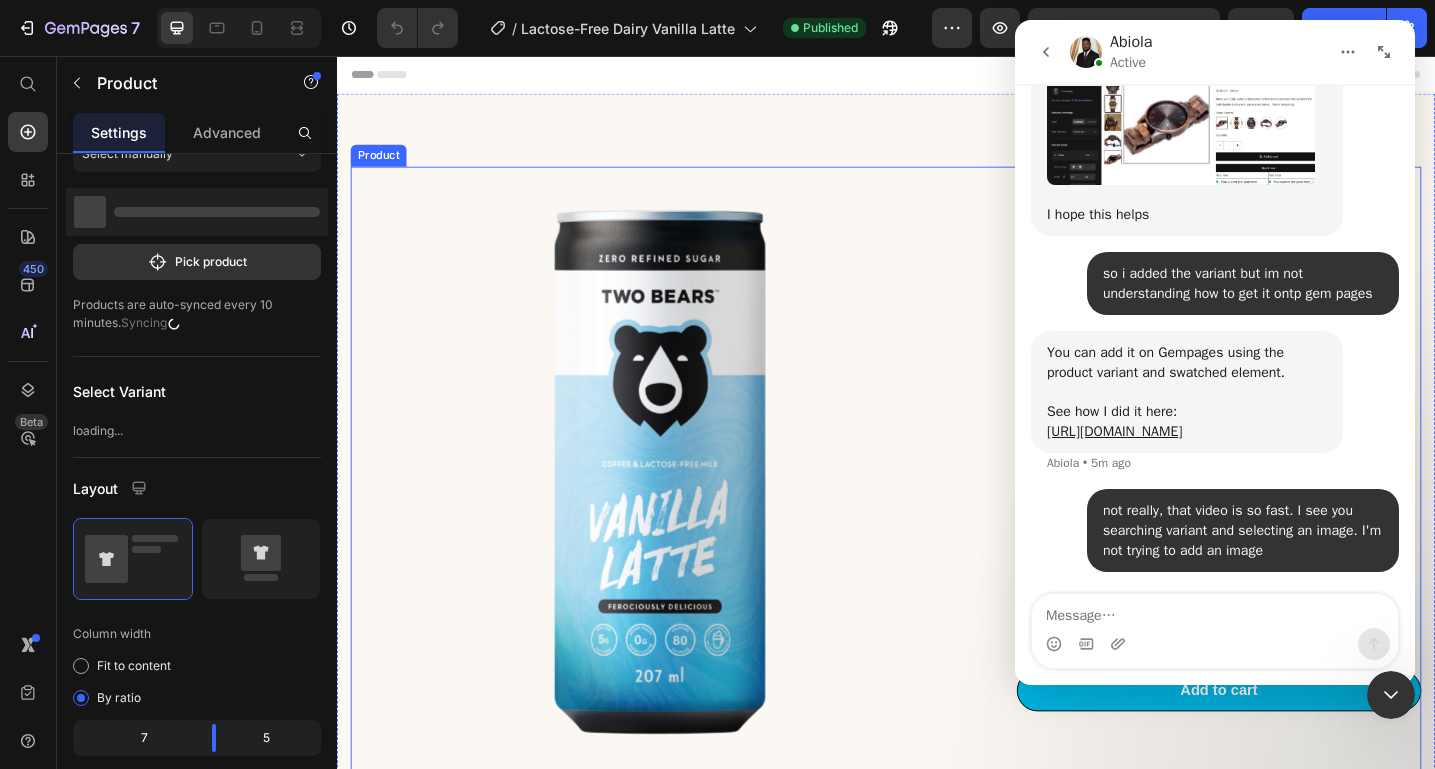 scroll, scrollTop: 0, scrollLeft: 0, axis: both 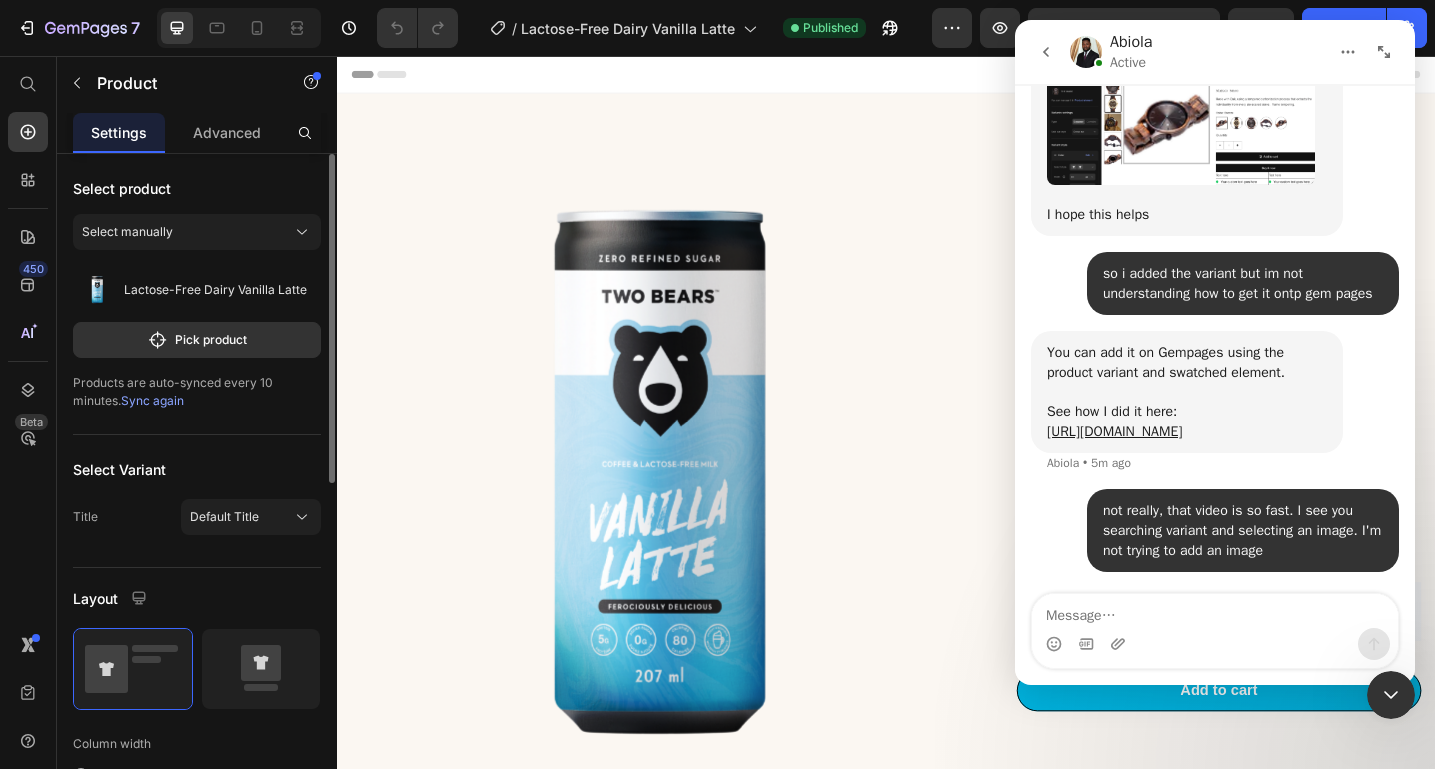 click on "Select Variant" at bounding box center (119, 469) 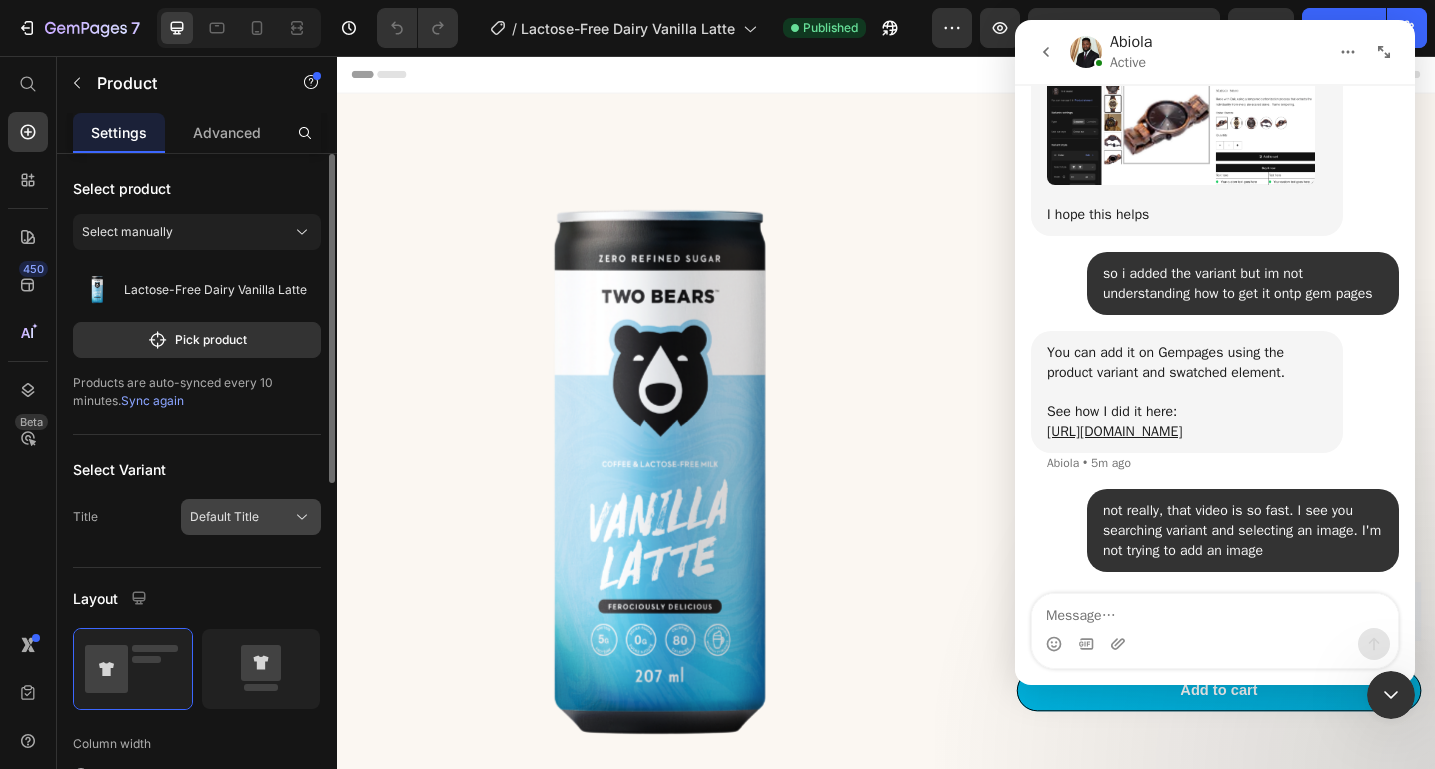 click on "Default Title" at bounding box center (224, 517) 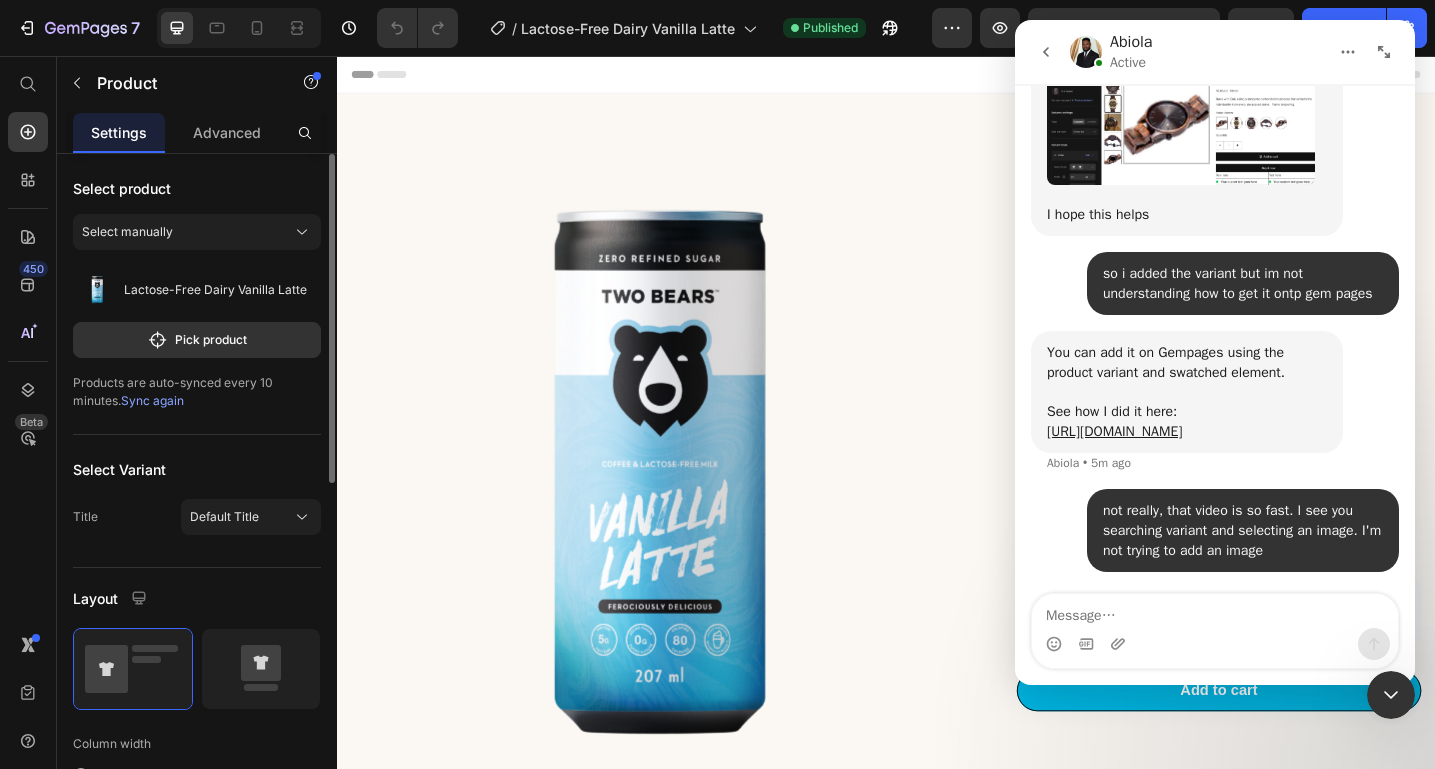 click on "Title Default Title" 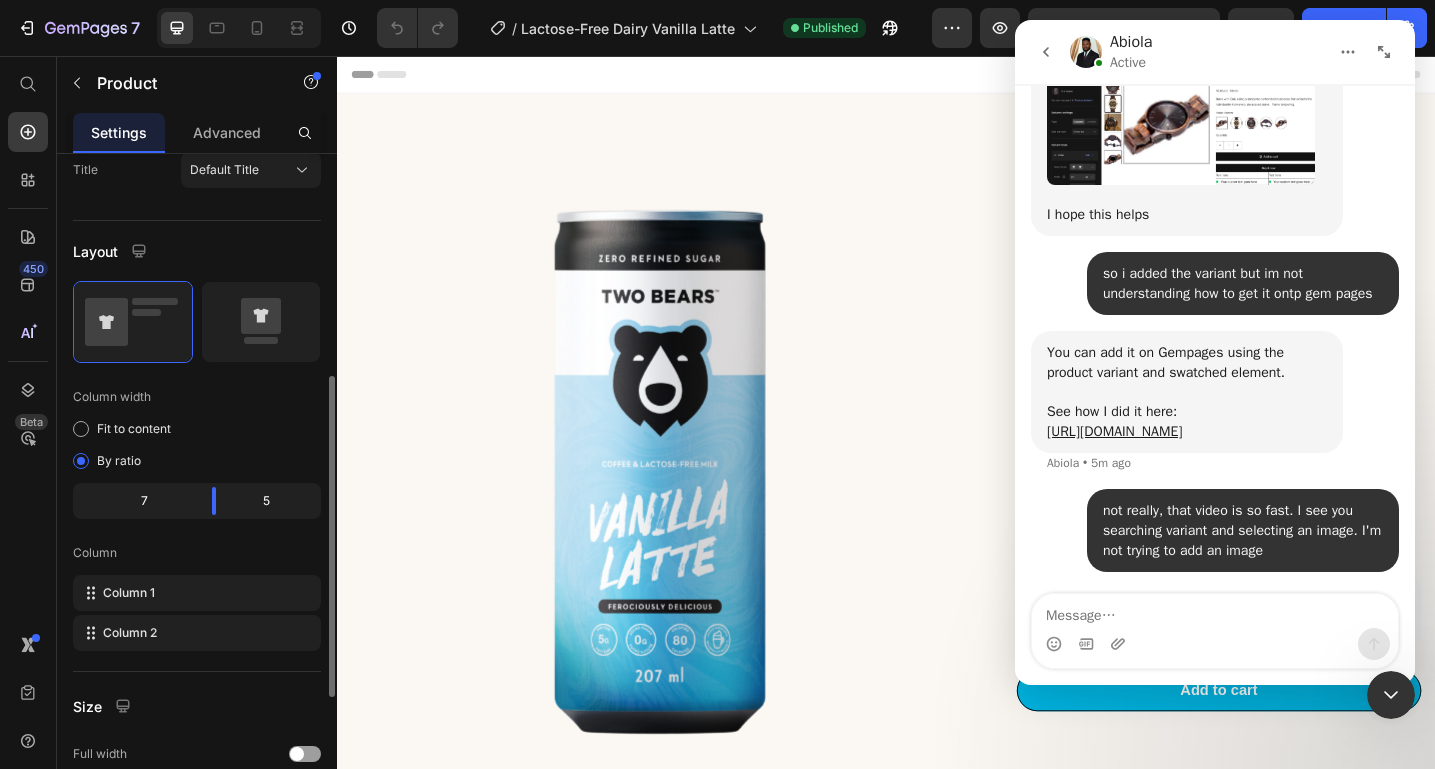 scroll, scrollTop: 0, scrollLeft: 0, axis: both 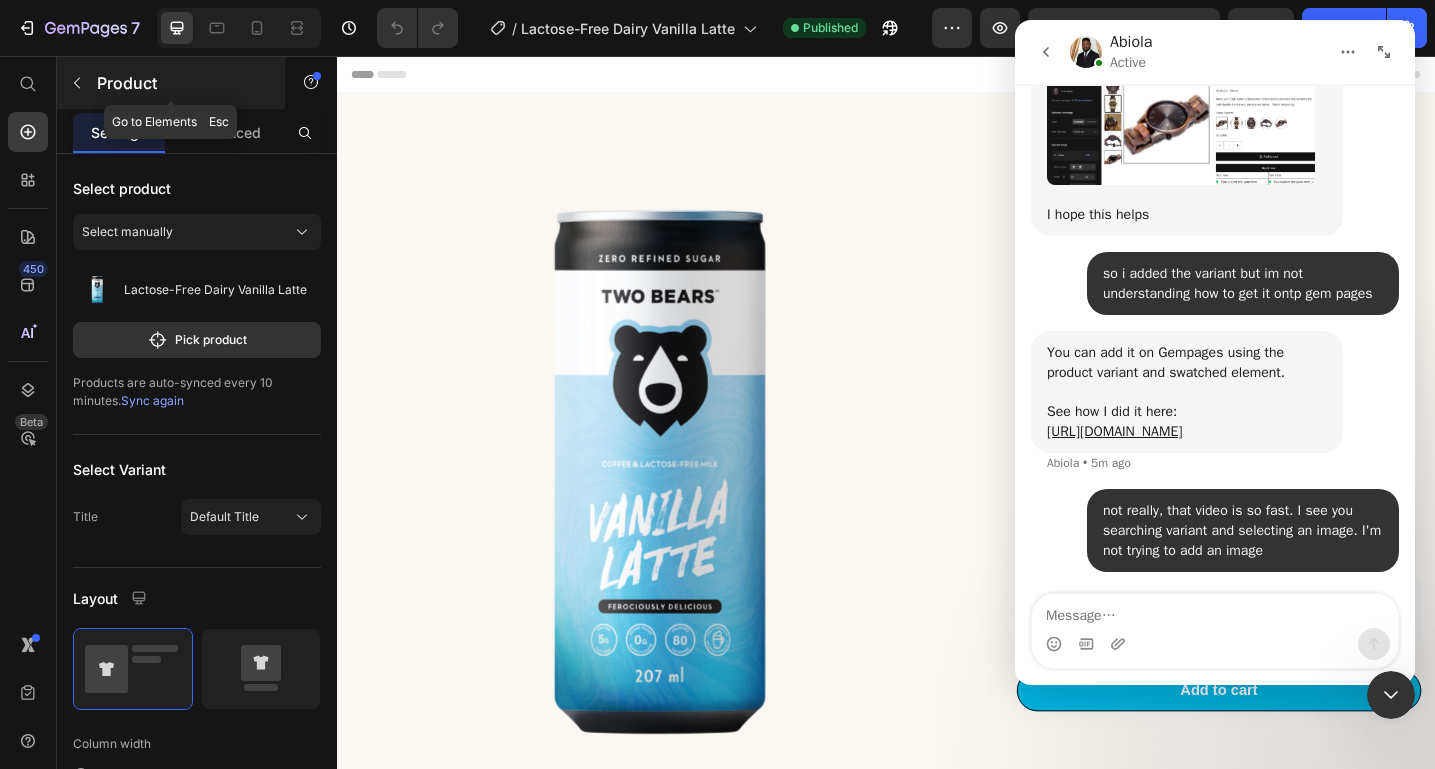 click 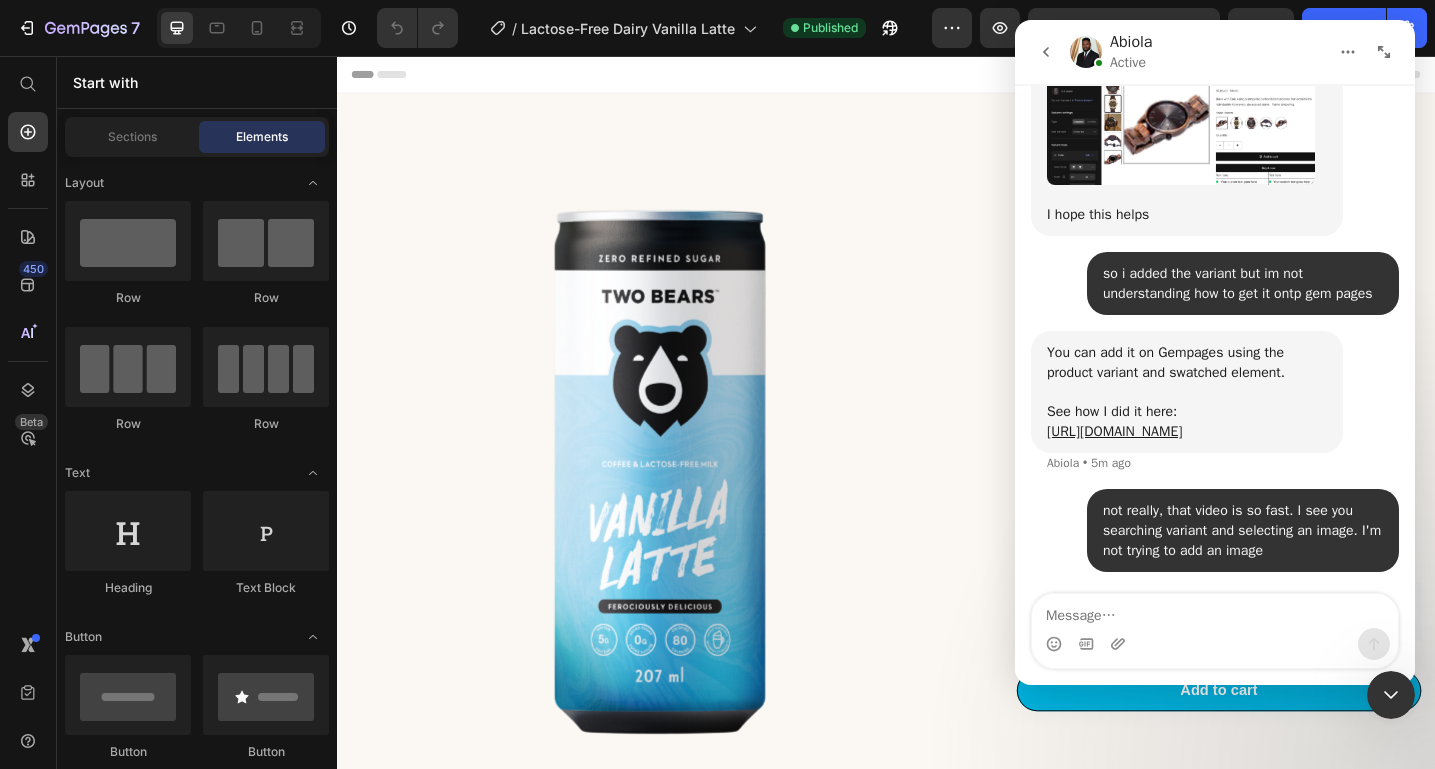 click on "Start with" at bounding box center (197, 82) 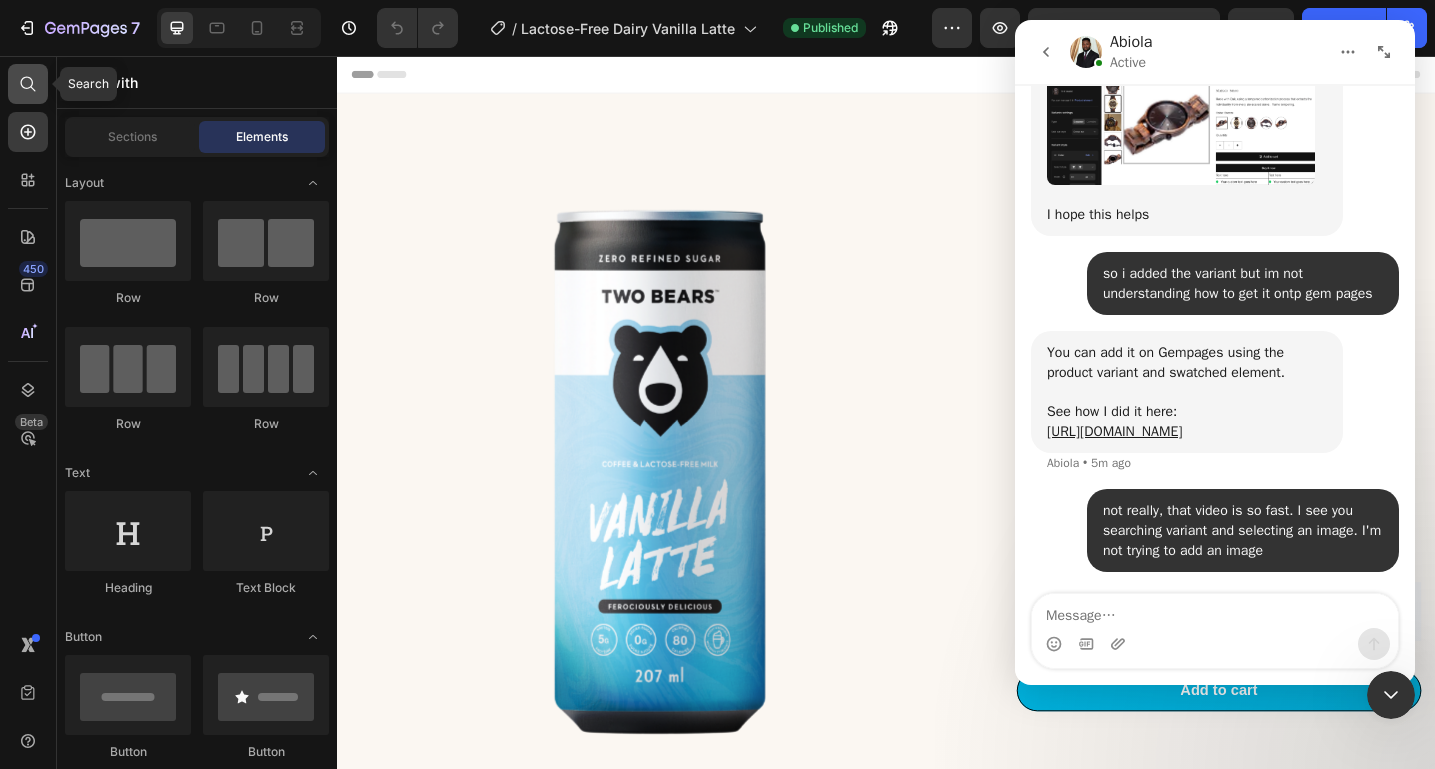 click 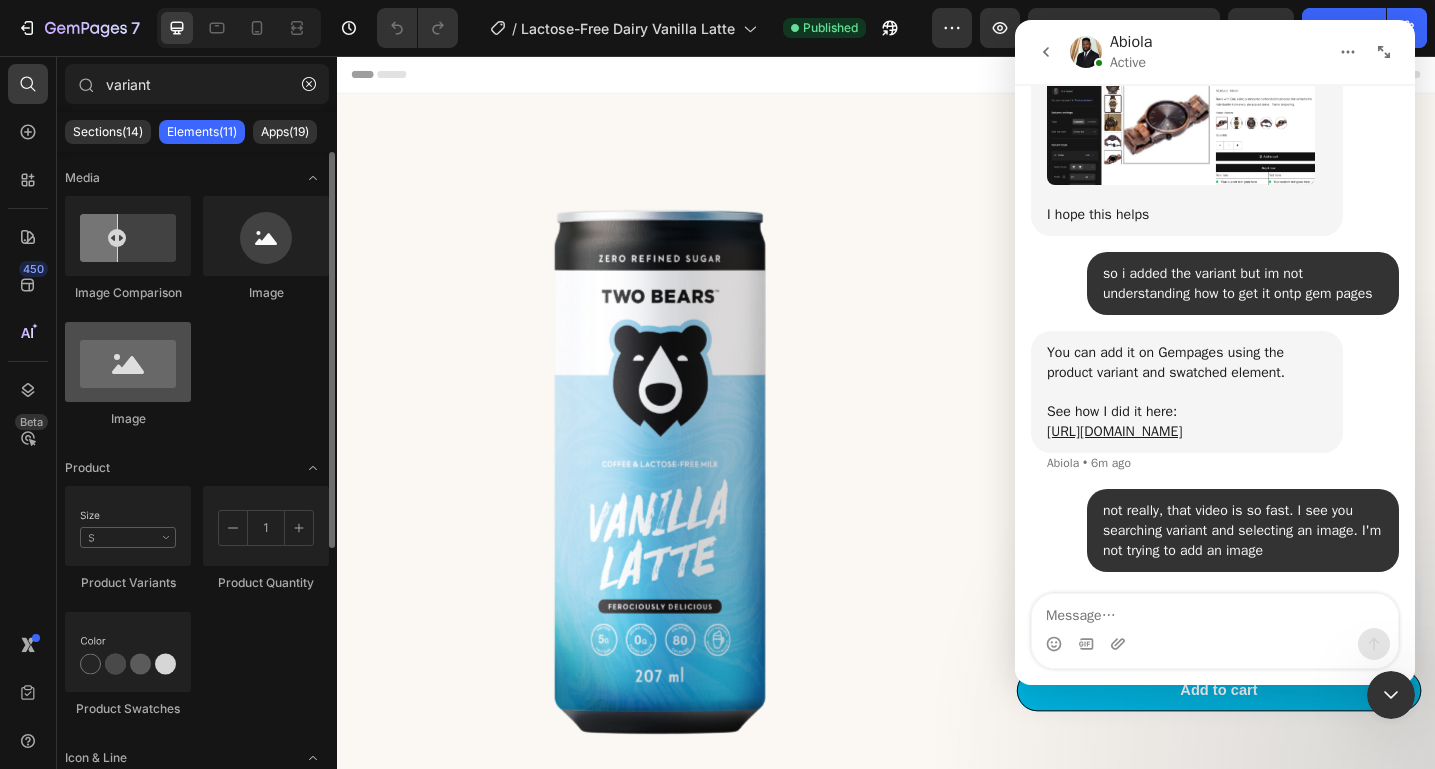 type on "variant" 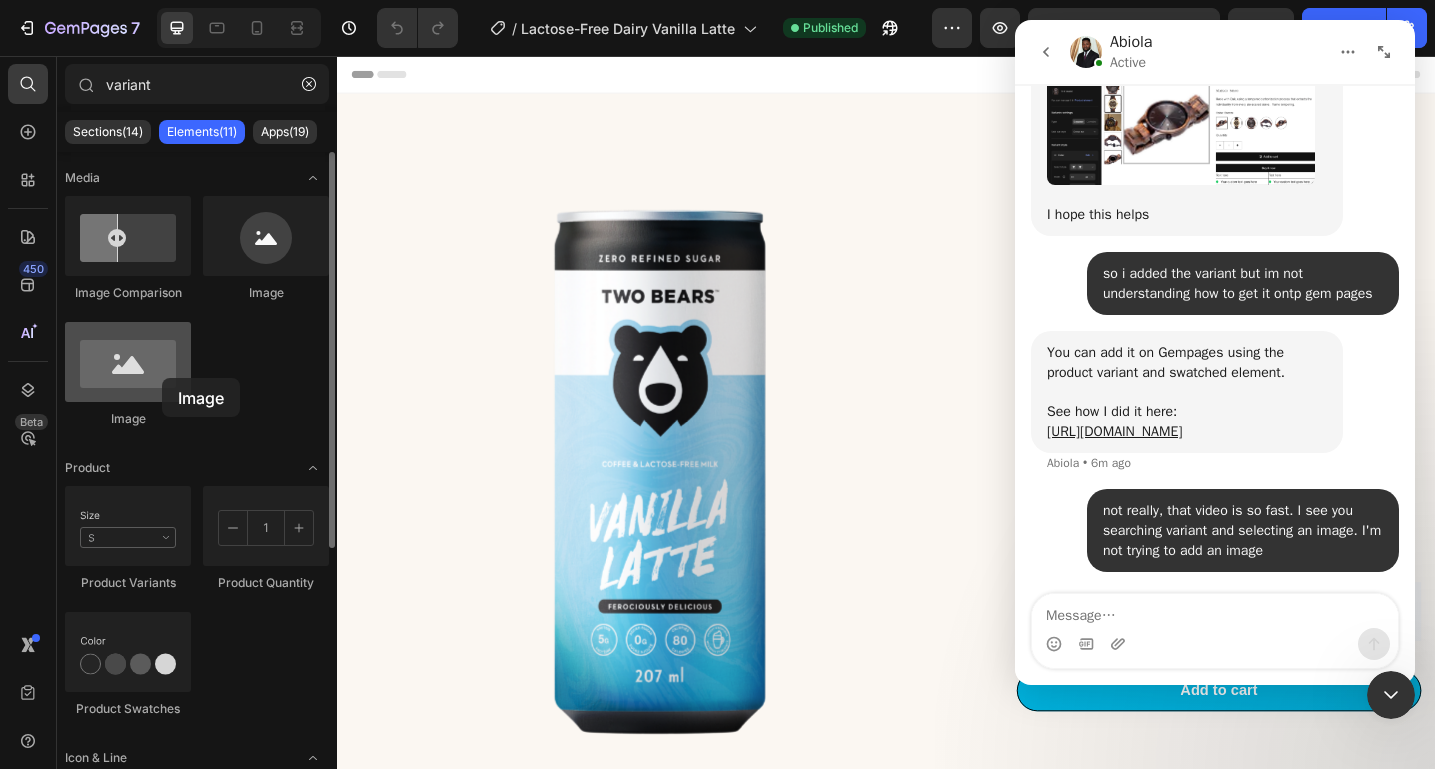 click at bounding box center [128, 362] 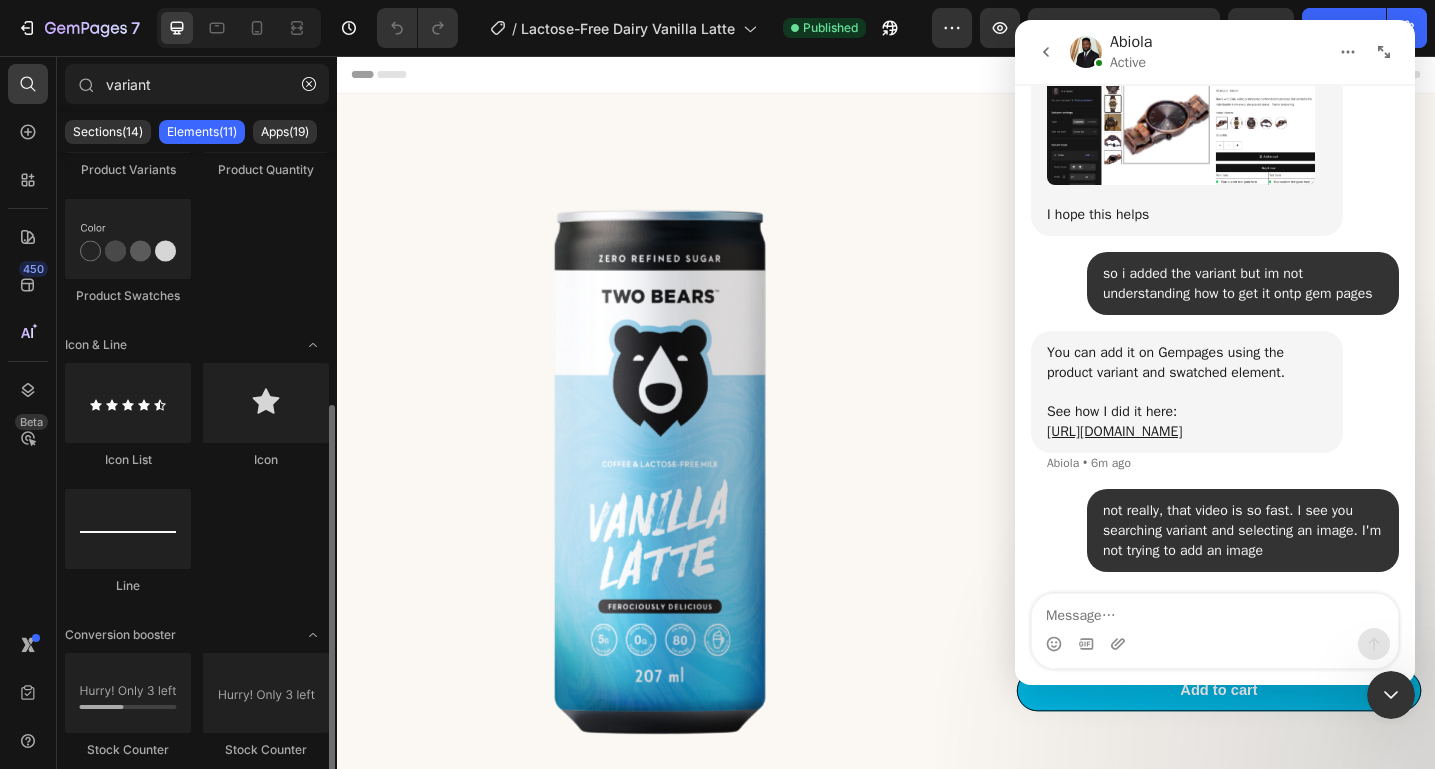 scroll, scrollTop: 0, scrollLeft: 0, axis: both 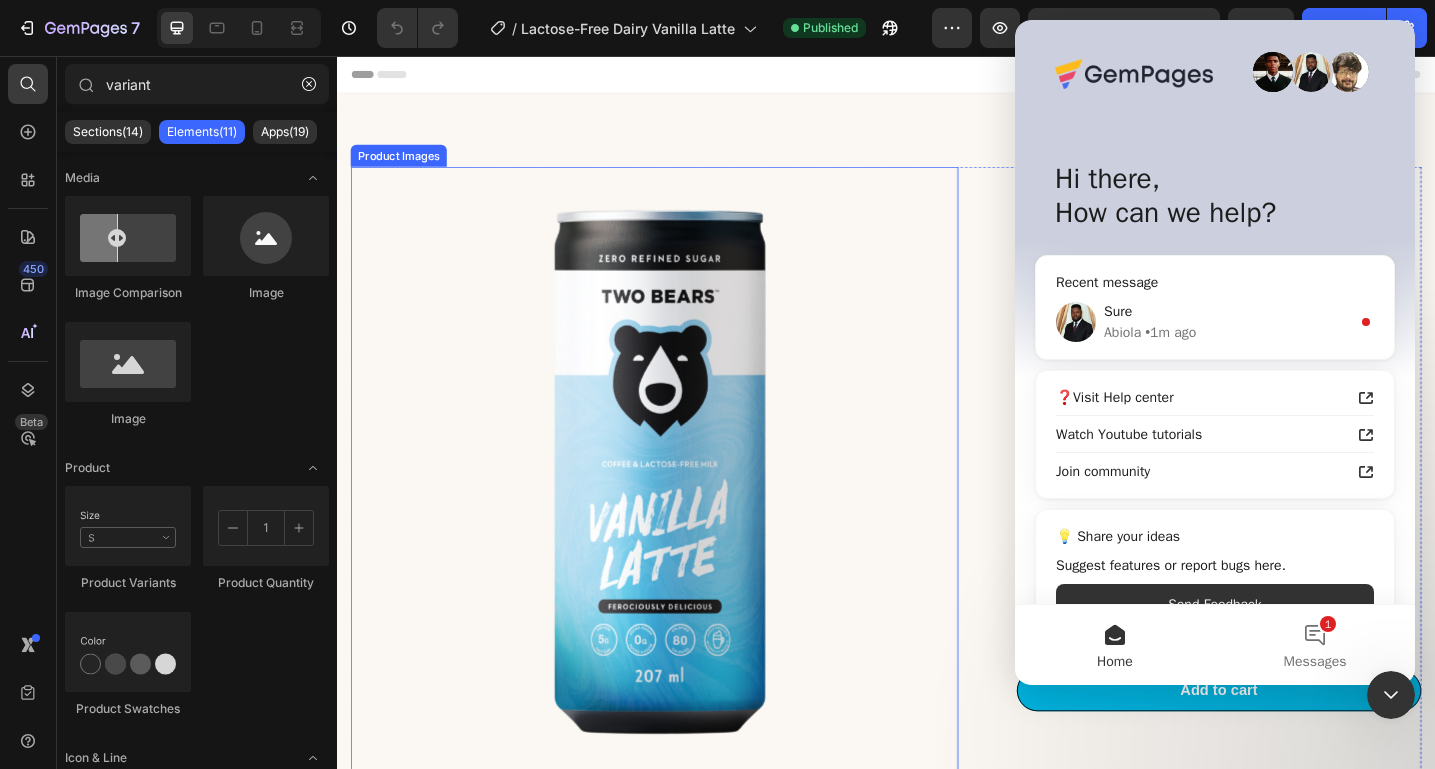 click at bounding box center [684, 509] 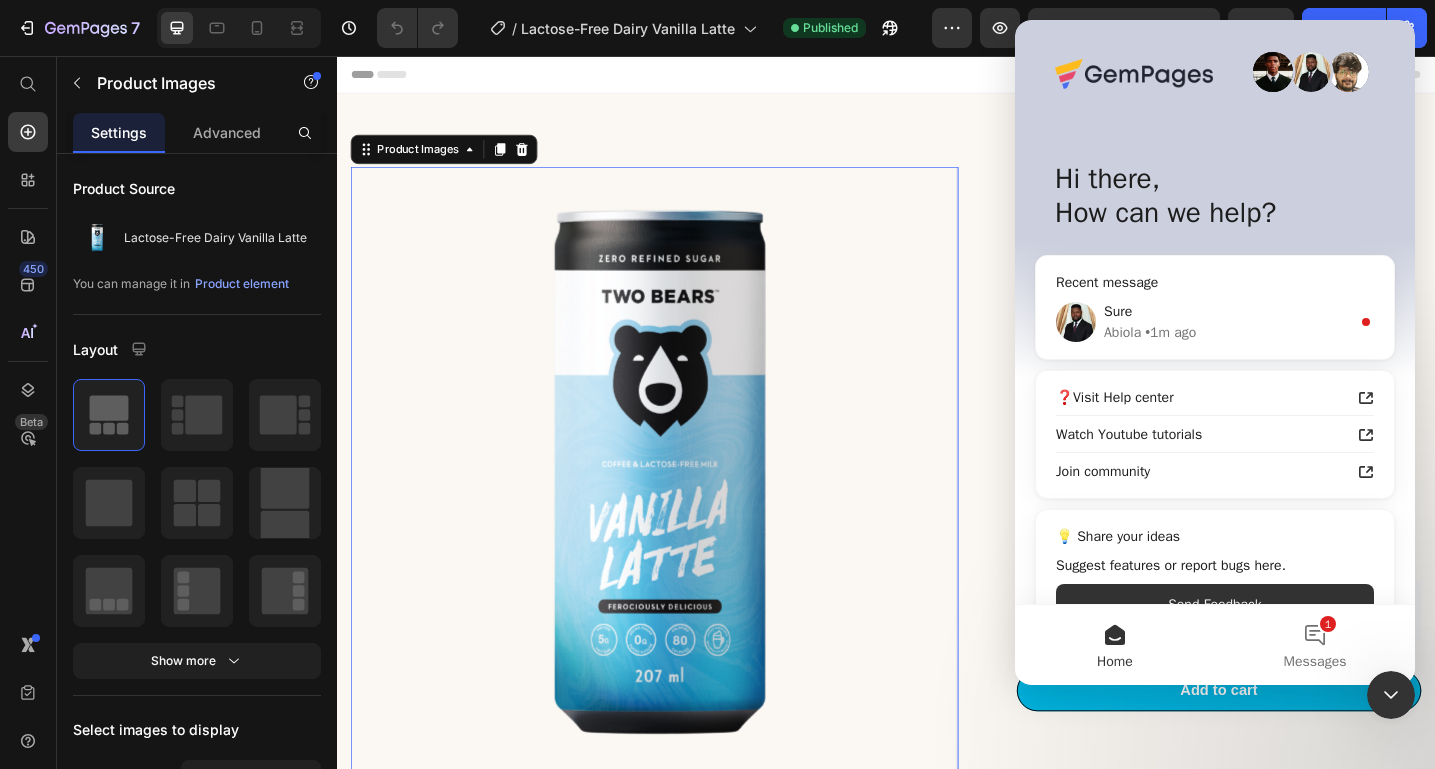 click 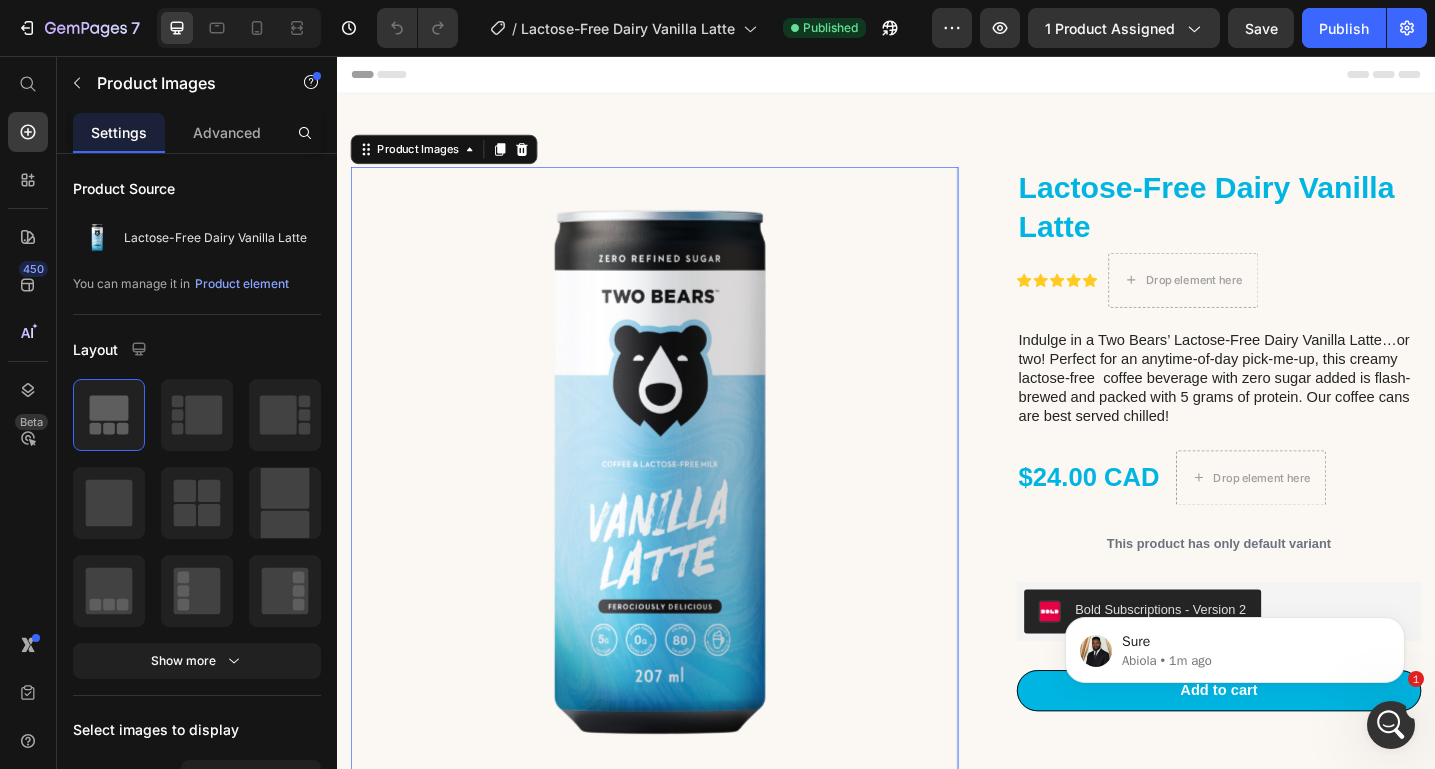 scroll, scrollTop: 0, scrollLeft: 0, axis: both 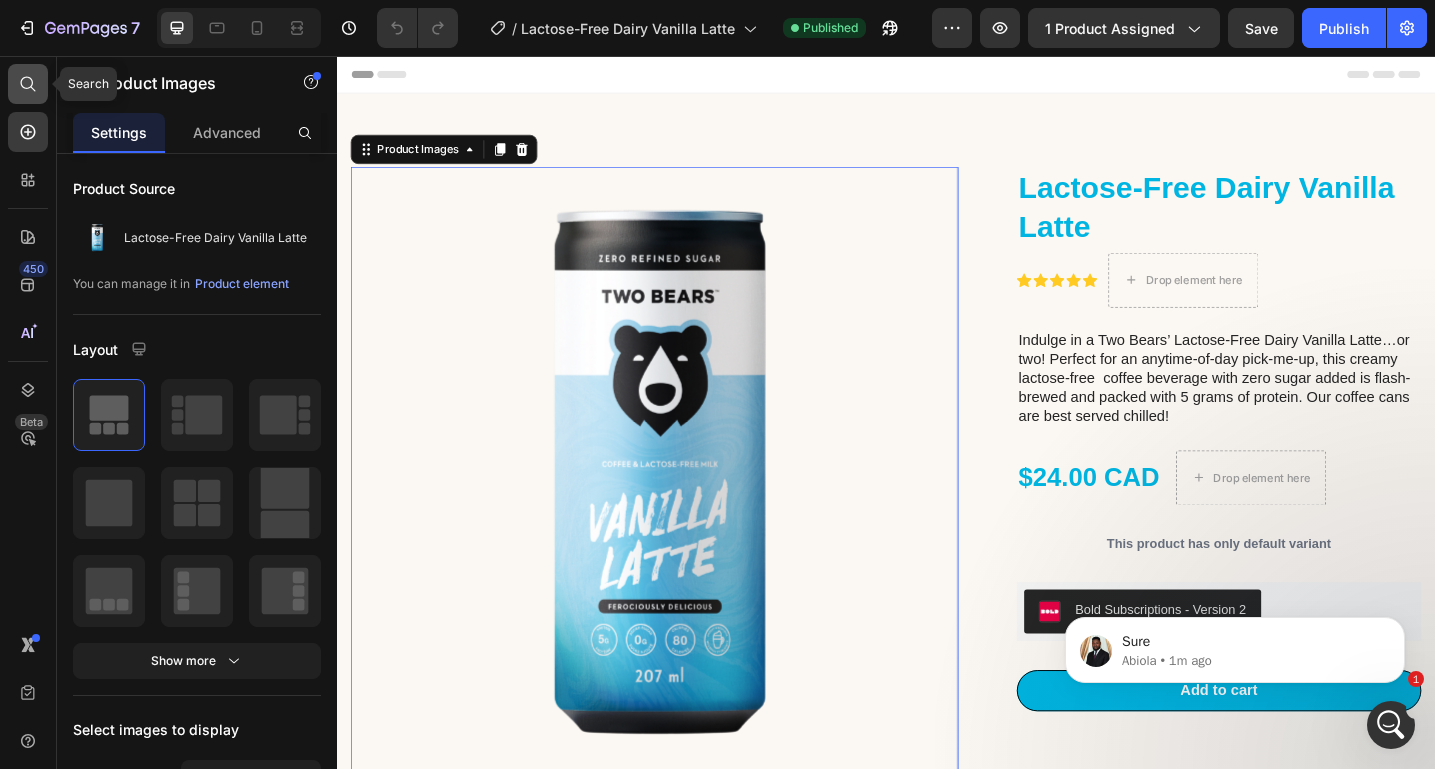 click 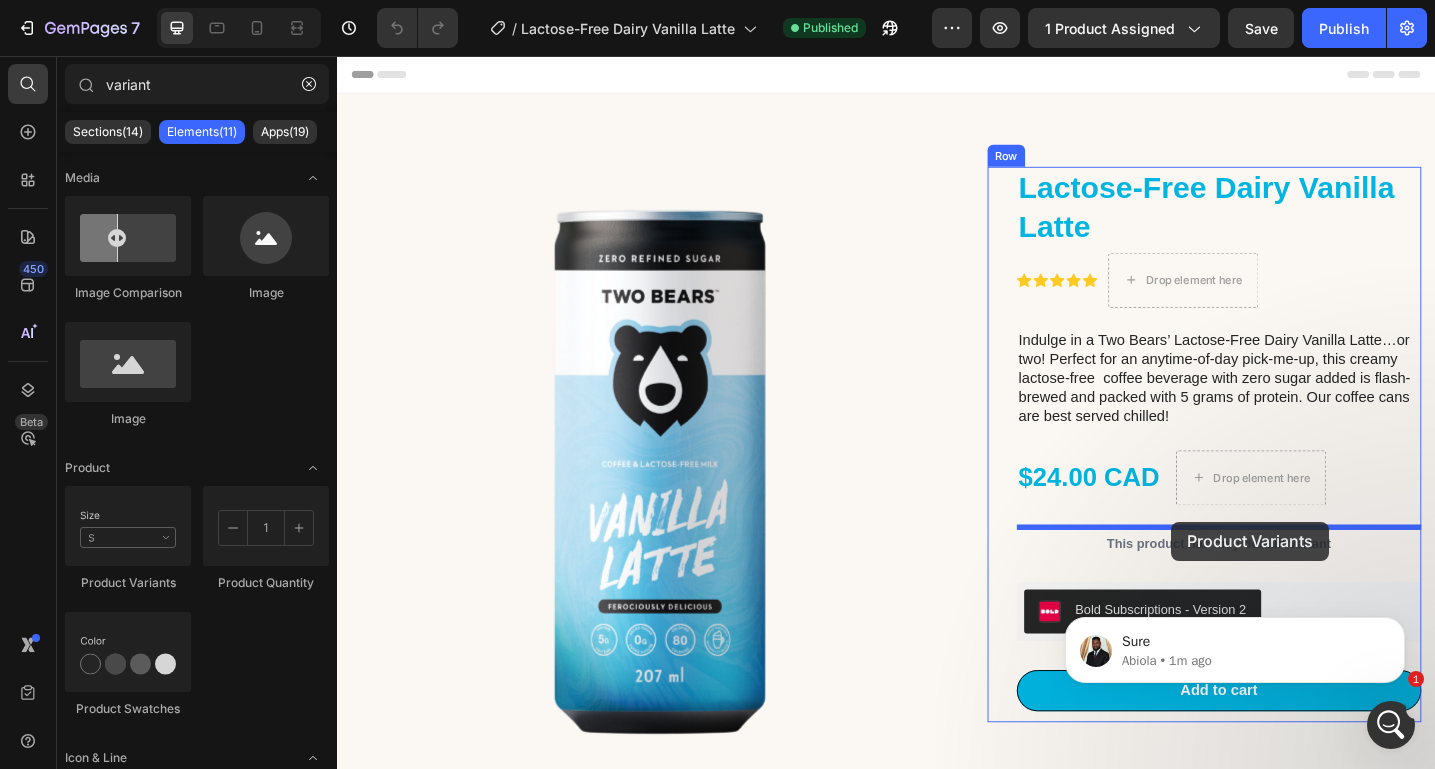 drag, startPoint x: 460, startPoint y: 561, endPoint x: 1250, endPoint y: 568, distance: 790.031 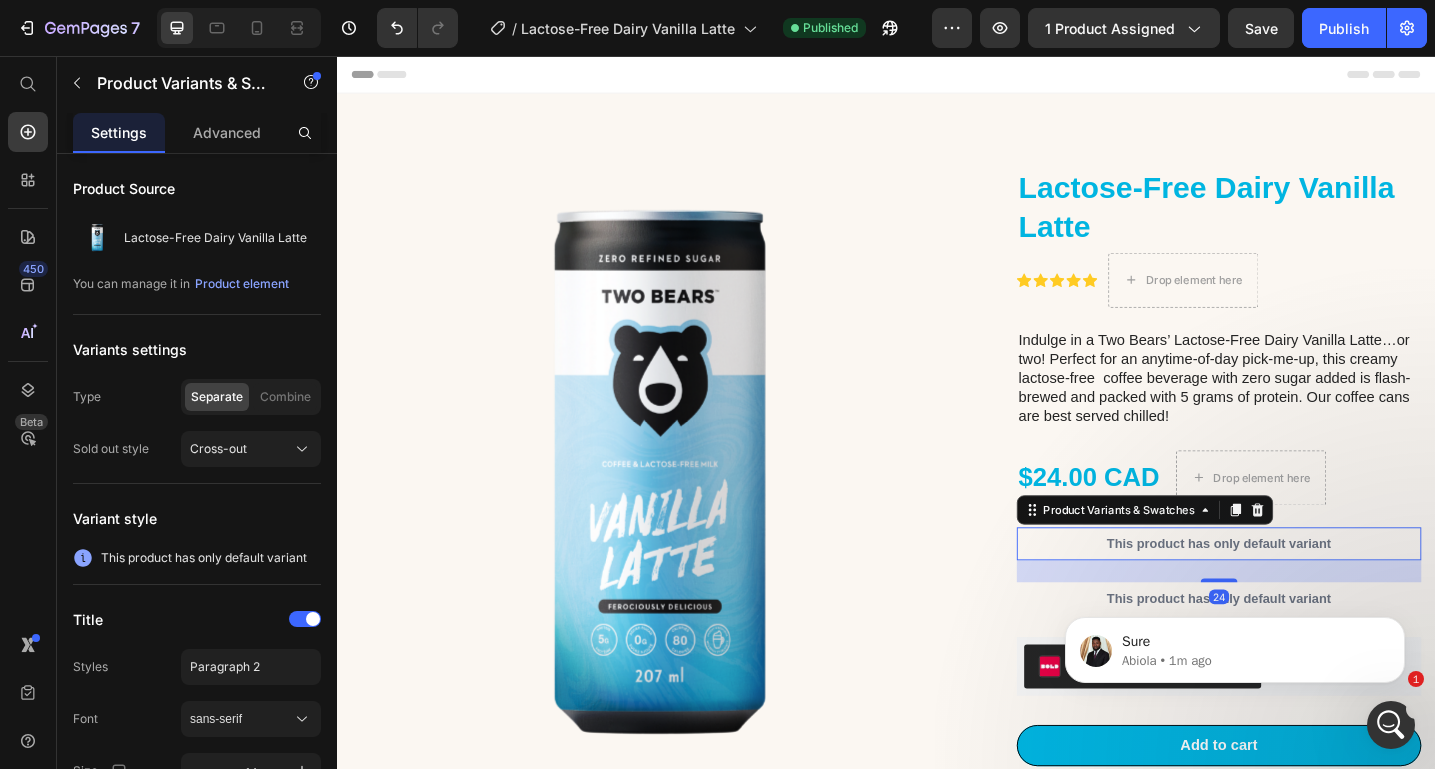 click on "This product has only default variant" at bounding box center [1301, 589] 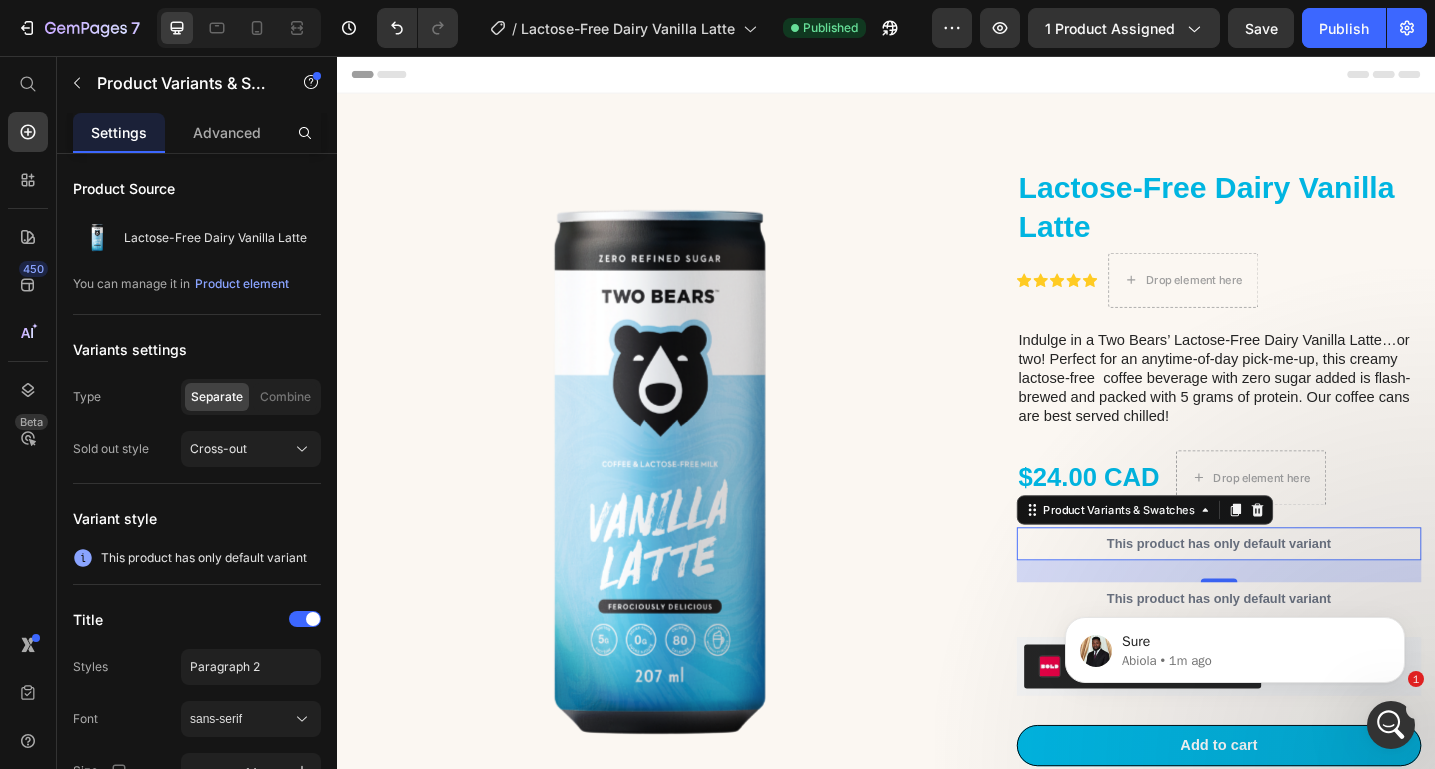 click on "Sure Abiola • 1m ago" at bounding box center [1235, 558] 